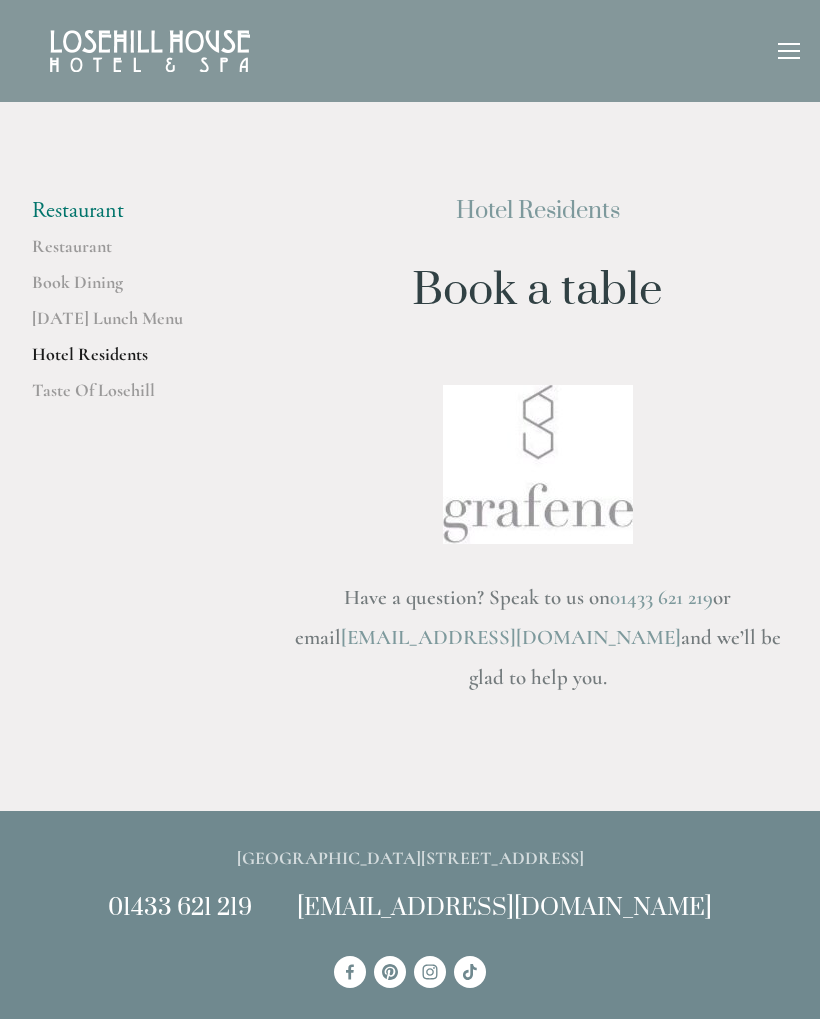scroll, scrollTop: 0, scrollLeft: 0, axis: both 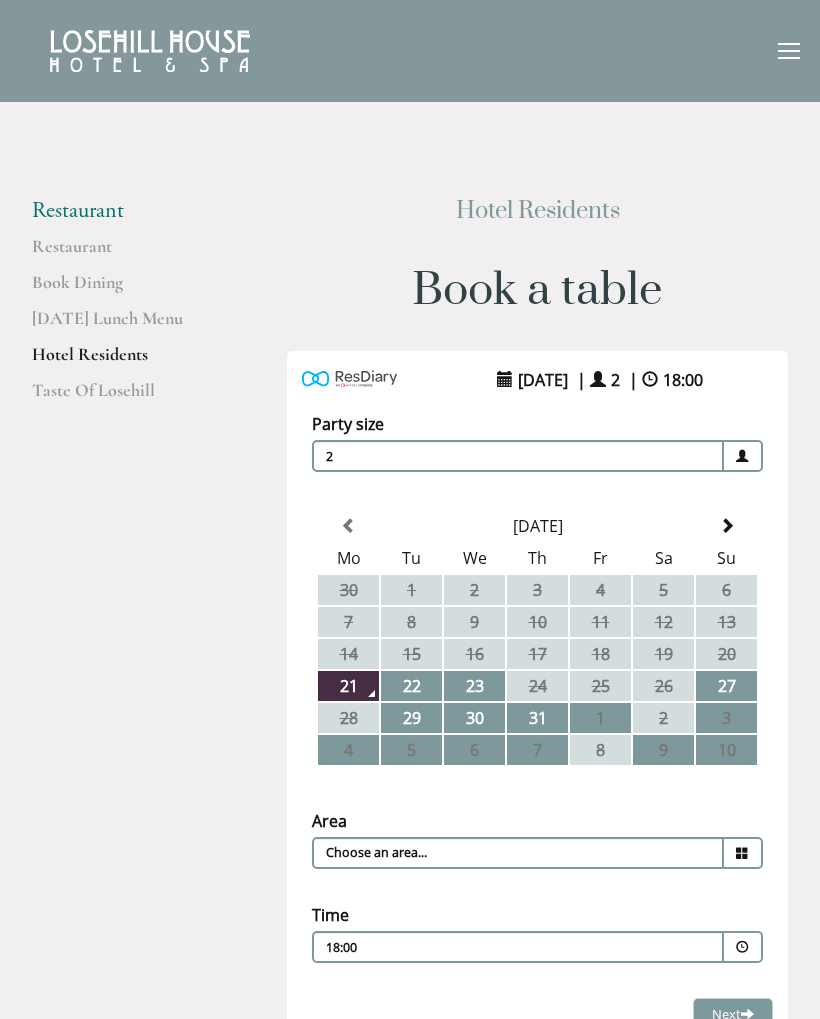 click at bounding box center (727, 526) 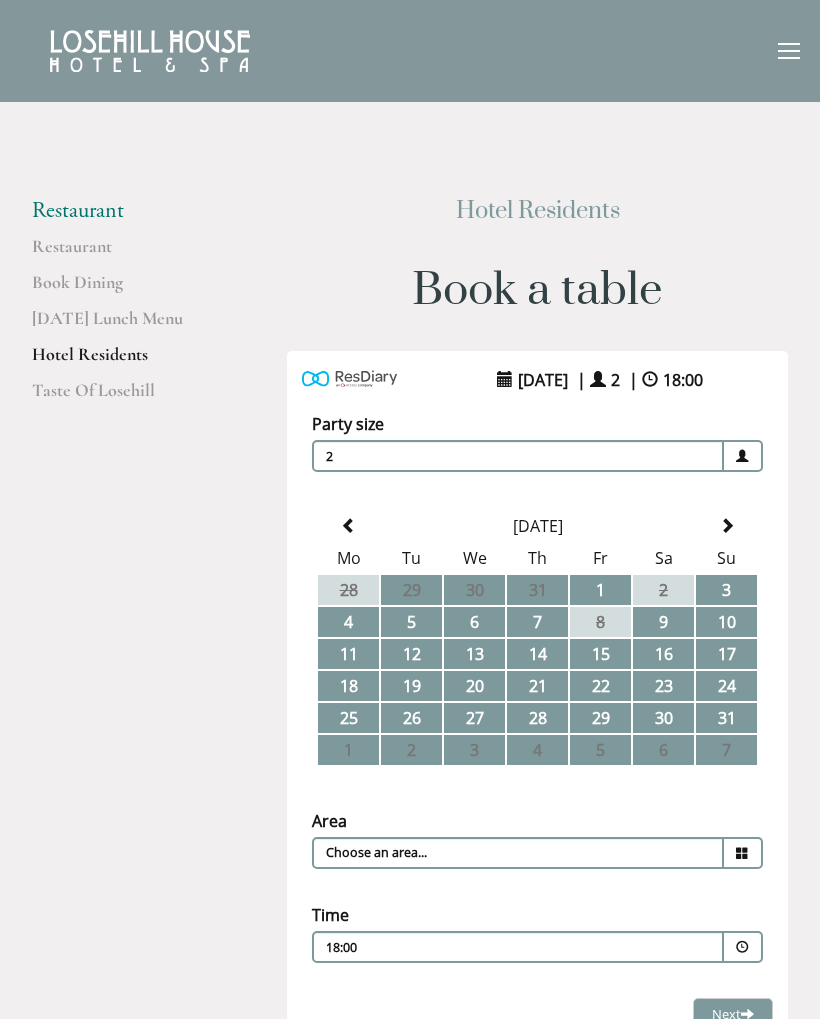 click at bounding box center (727, 526) 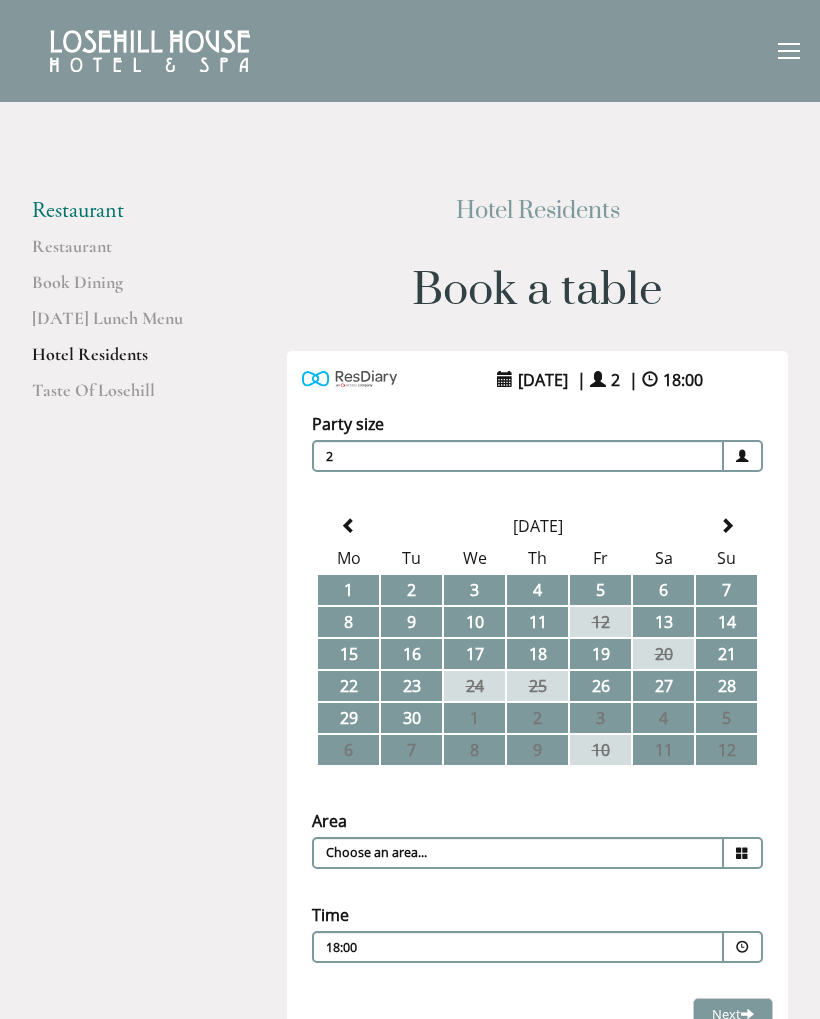 click at bounding box center [349, 526] 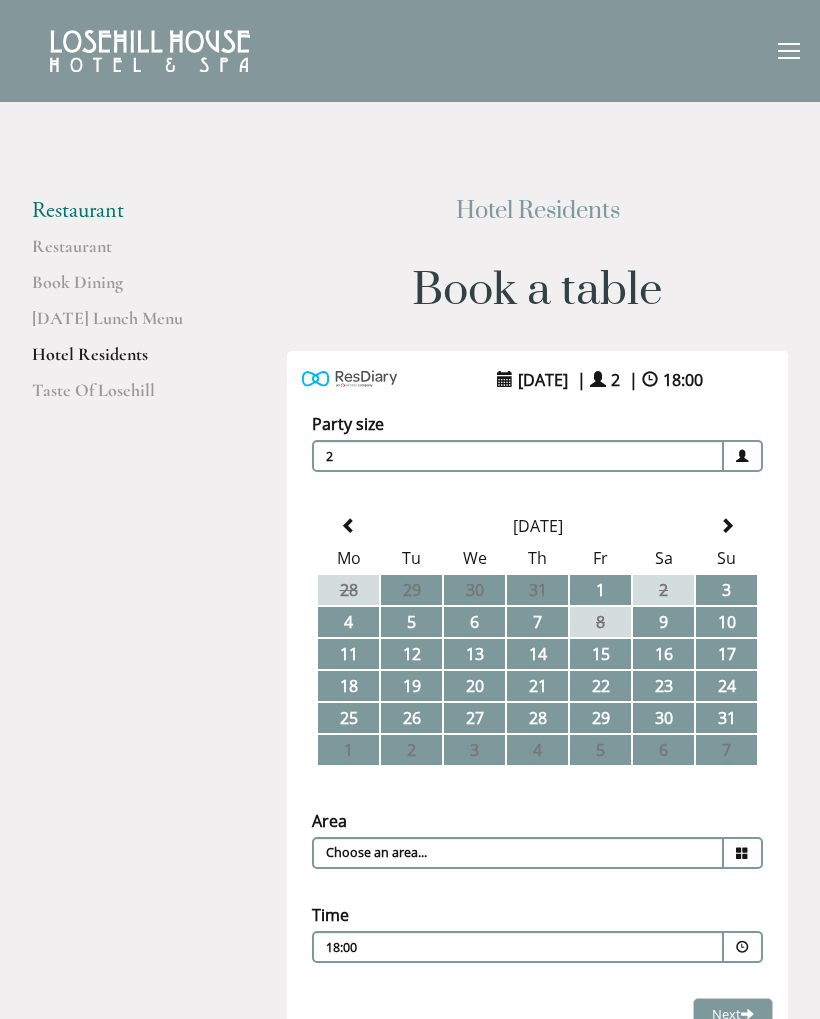 click on "26" at bounding box center (411, 718) 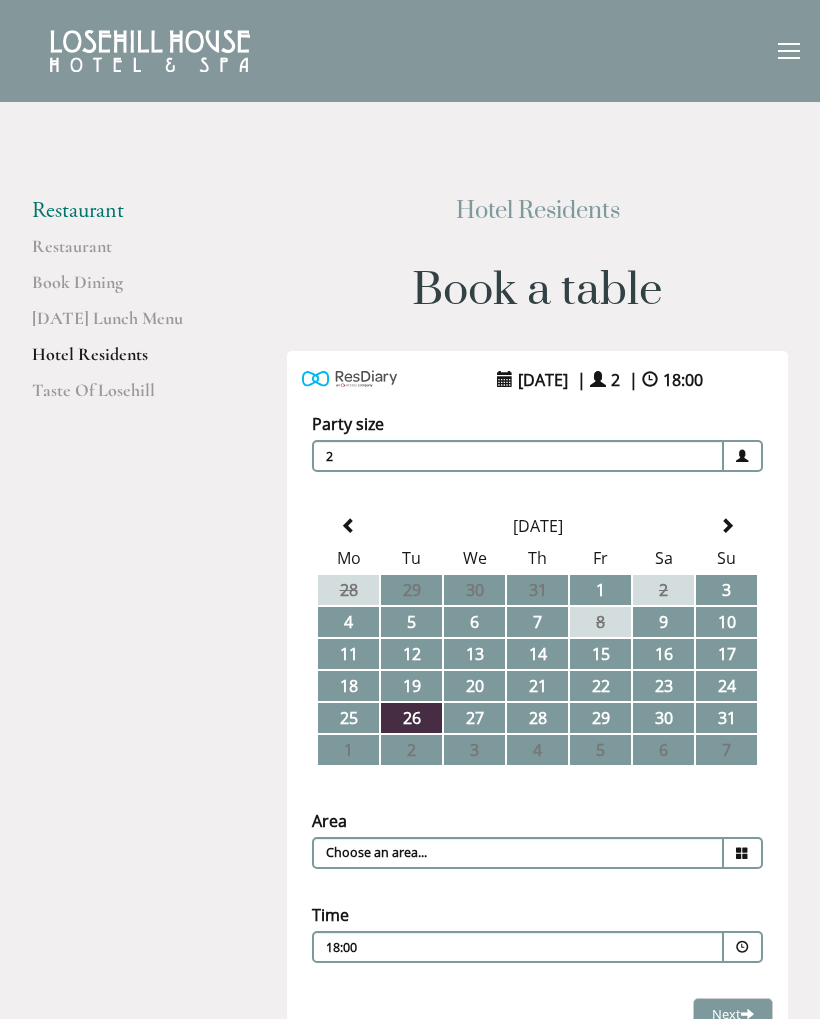 click on "27" at bounding box center [474, 718] 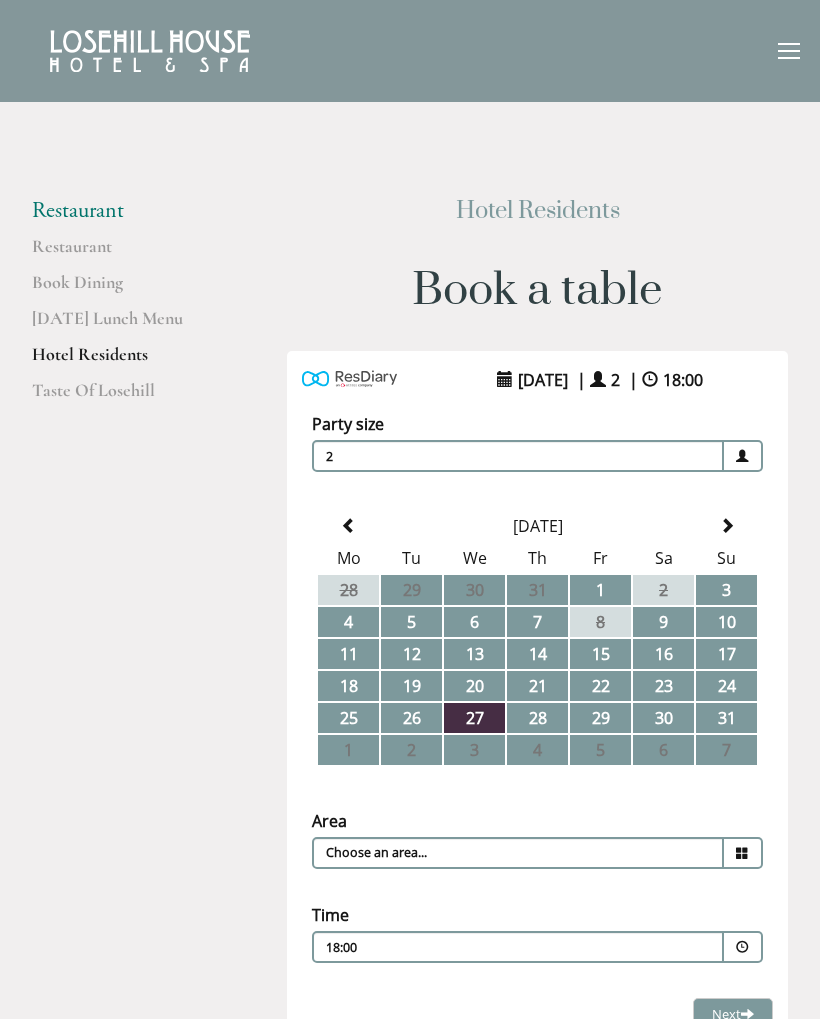 click on "2" at bounding box center [411, 750] 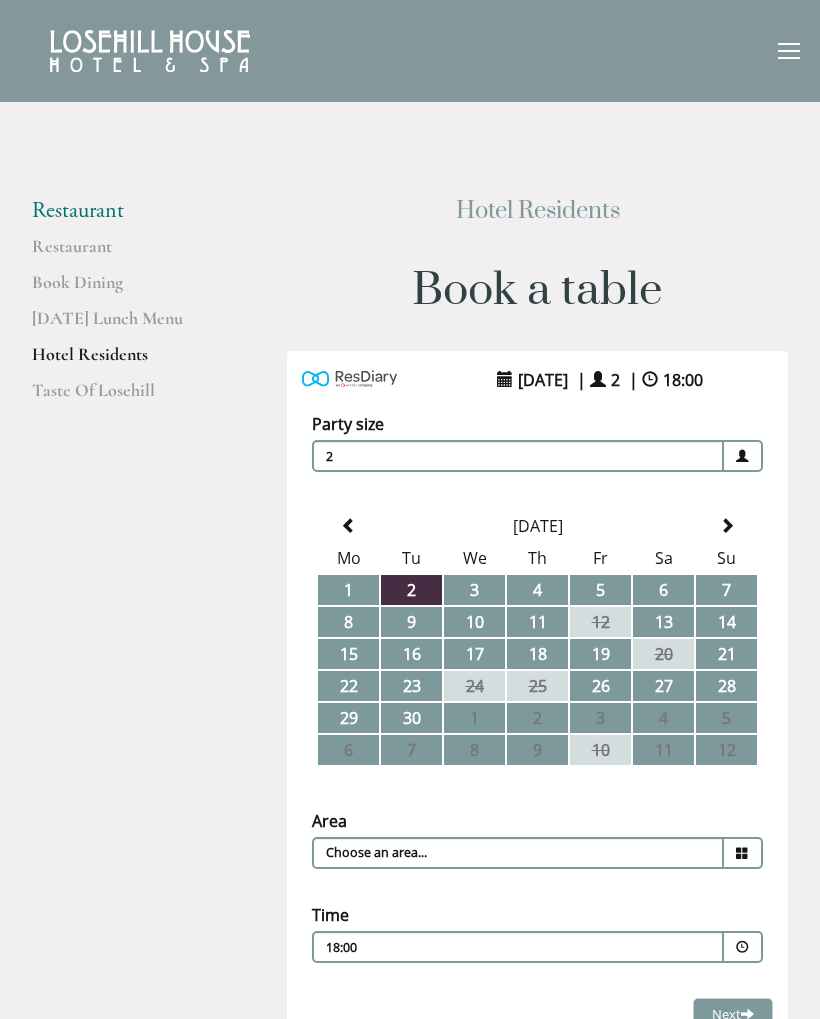 click at bounding box center [348, 526] 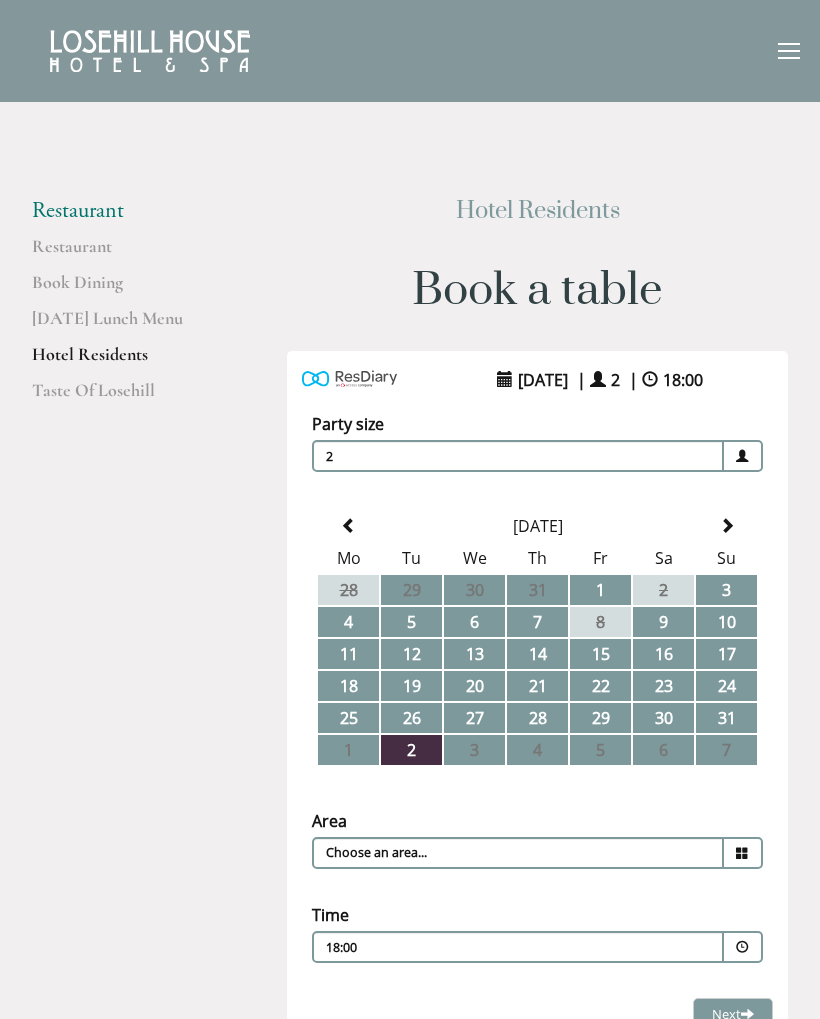 click on "26" at bounding box center (411, 718) 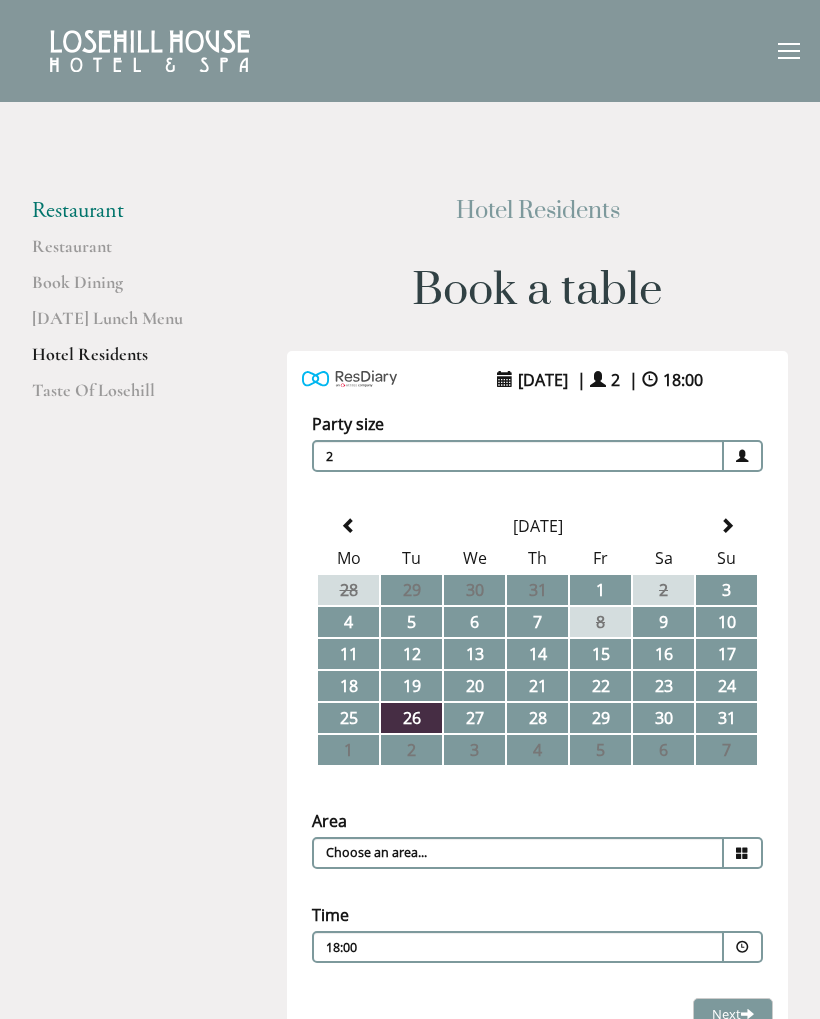 click at bounding box center [742, 853] 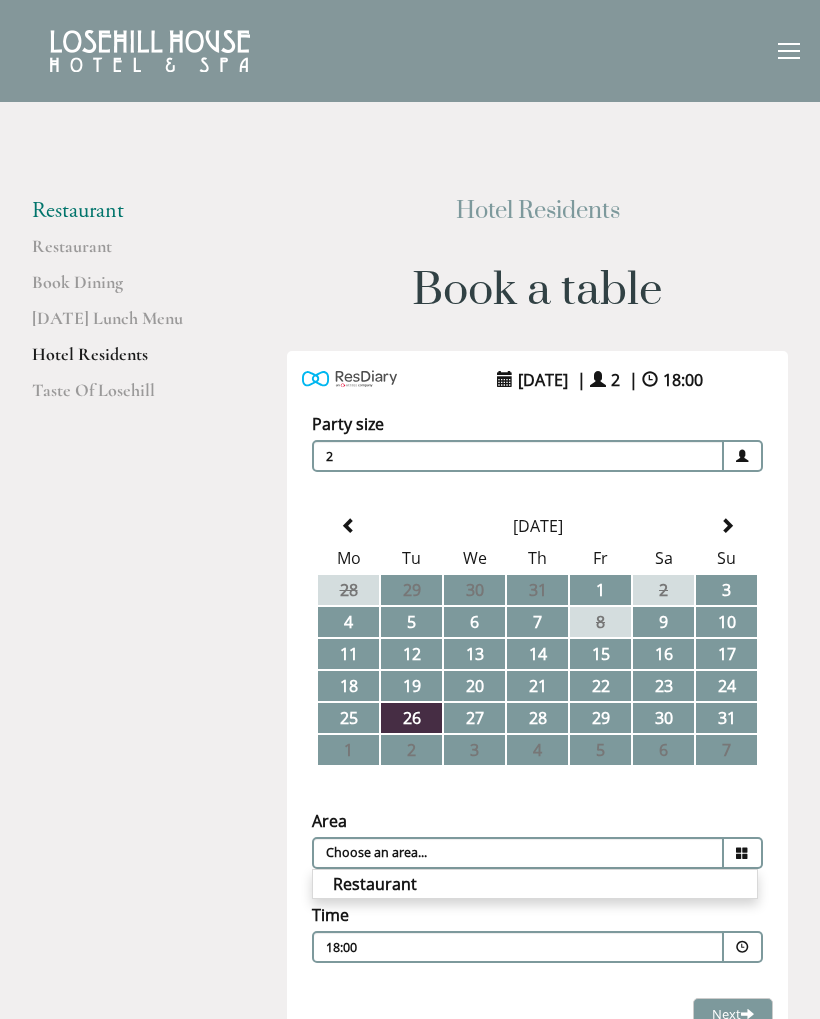 click on "Restaurant" at bounding box center [535, 884] 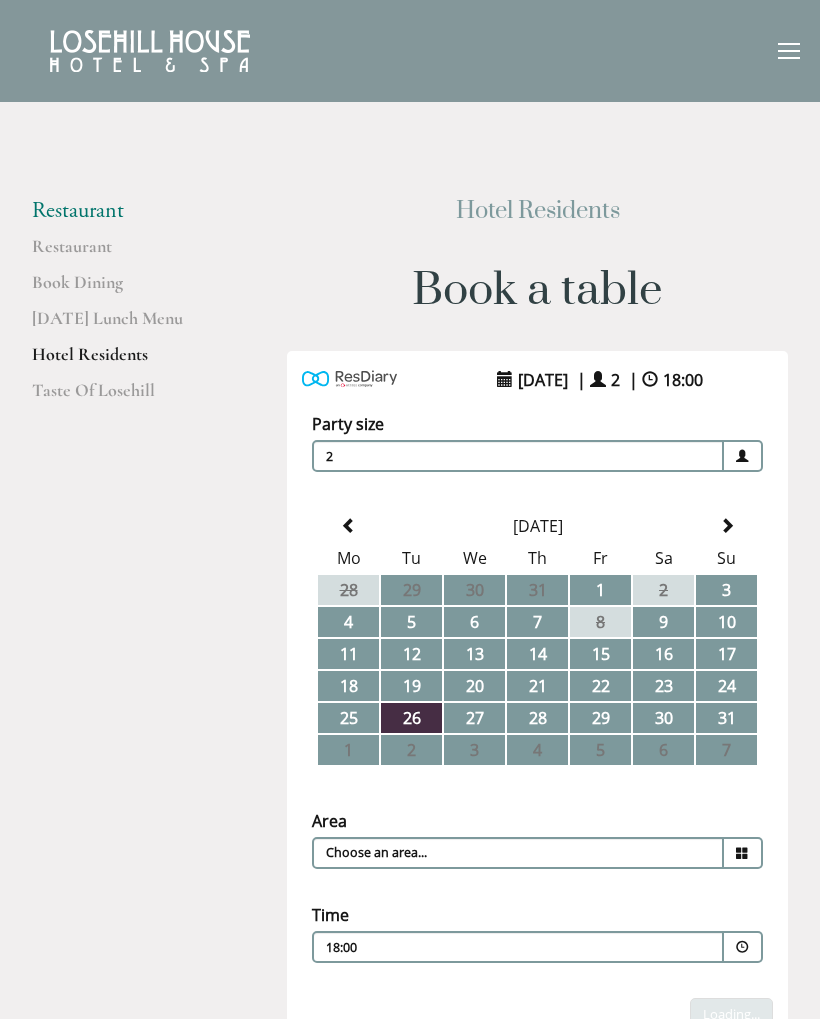 type on "Restaurant" 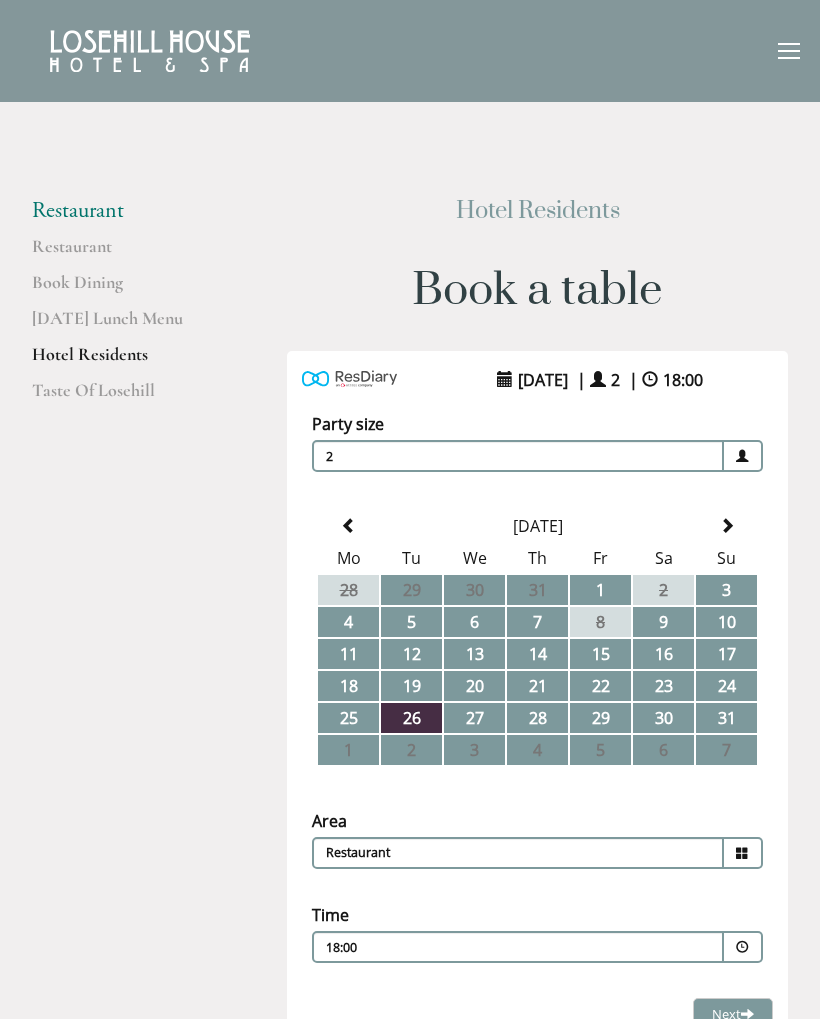 click at bounding box center [743, 947] 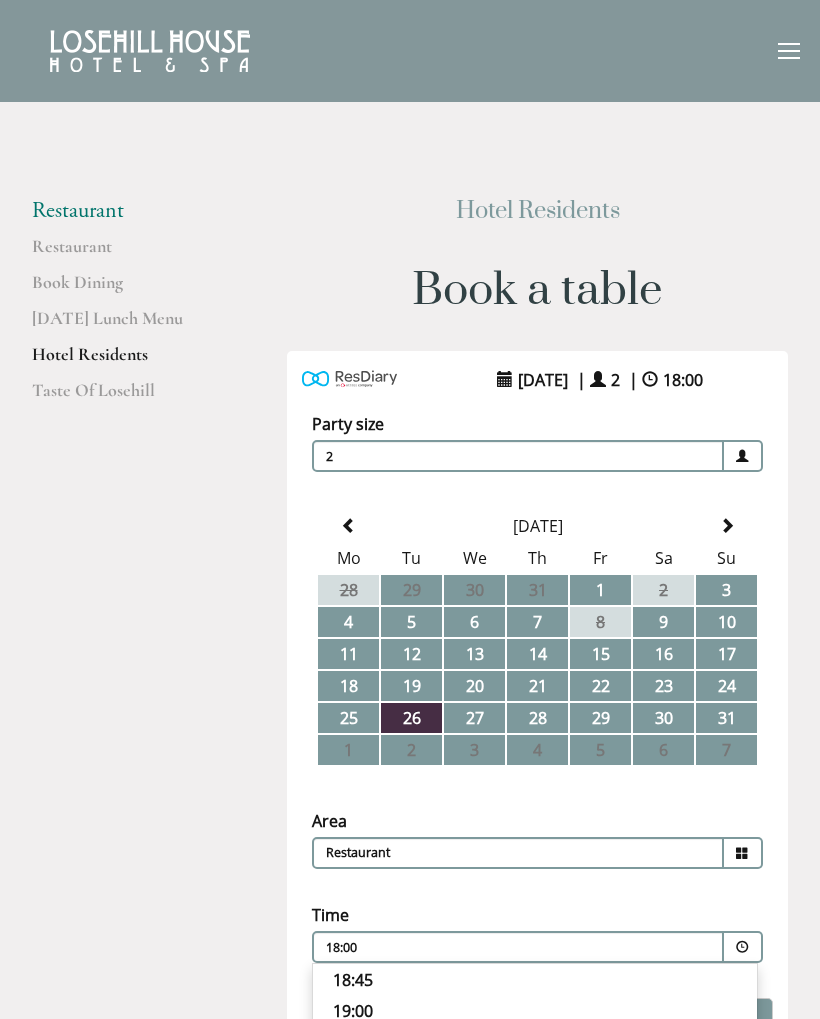 scroll, scrollTop: 792, scrollLeft: 0, axis: vertical 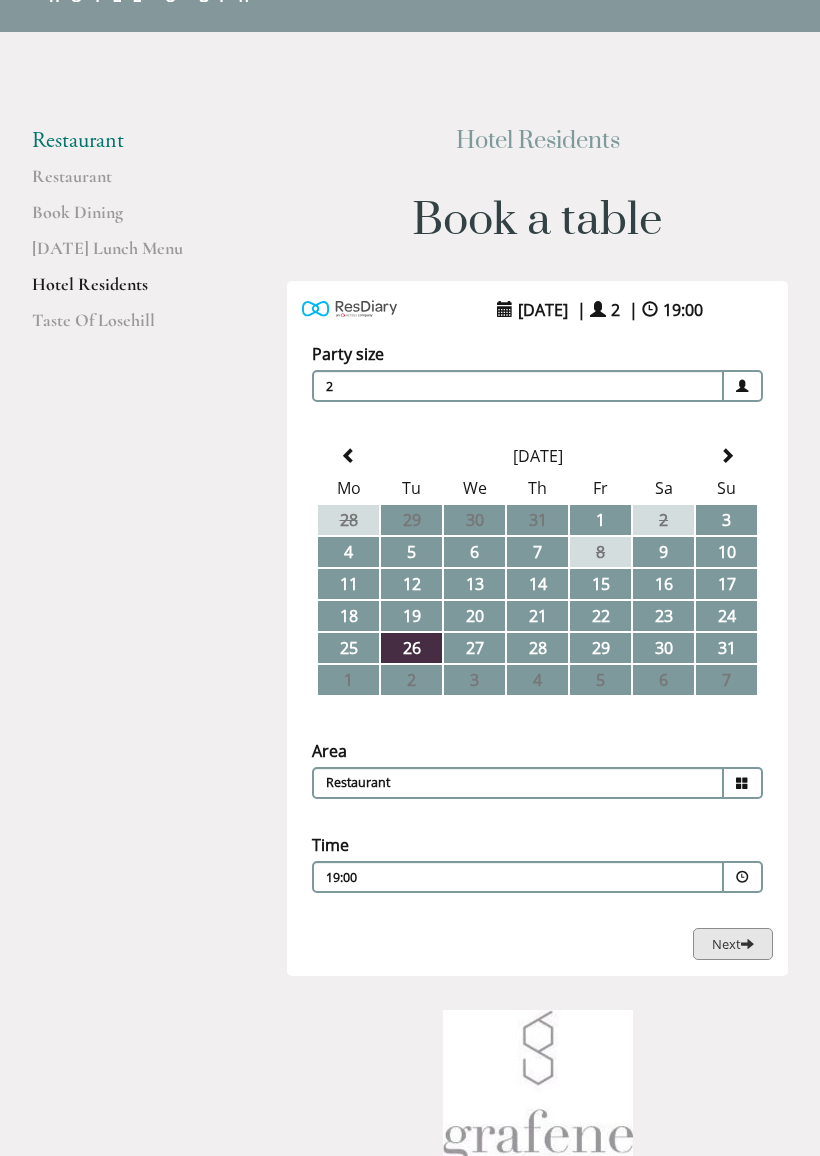 click at bounding box center (747, 943) 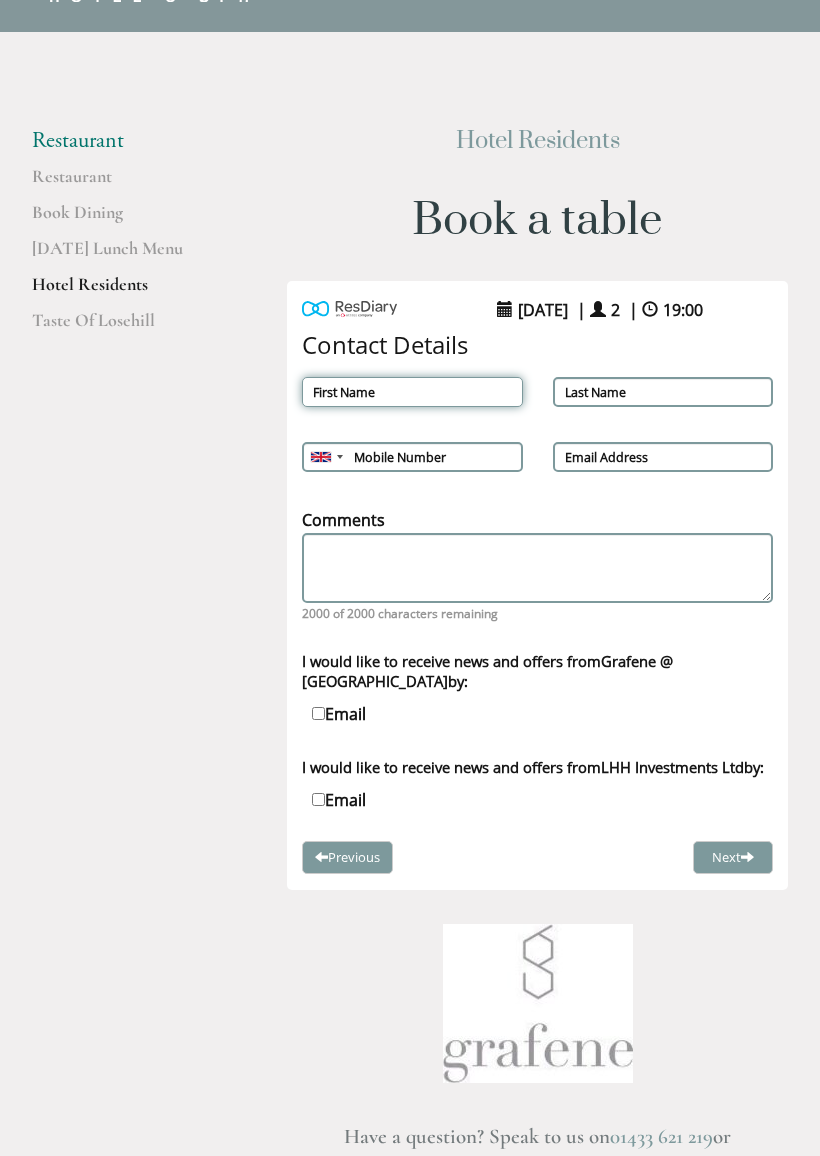 click on "First Name" at bounding box center [412, 392] 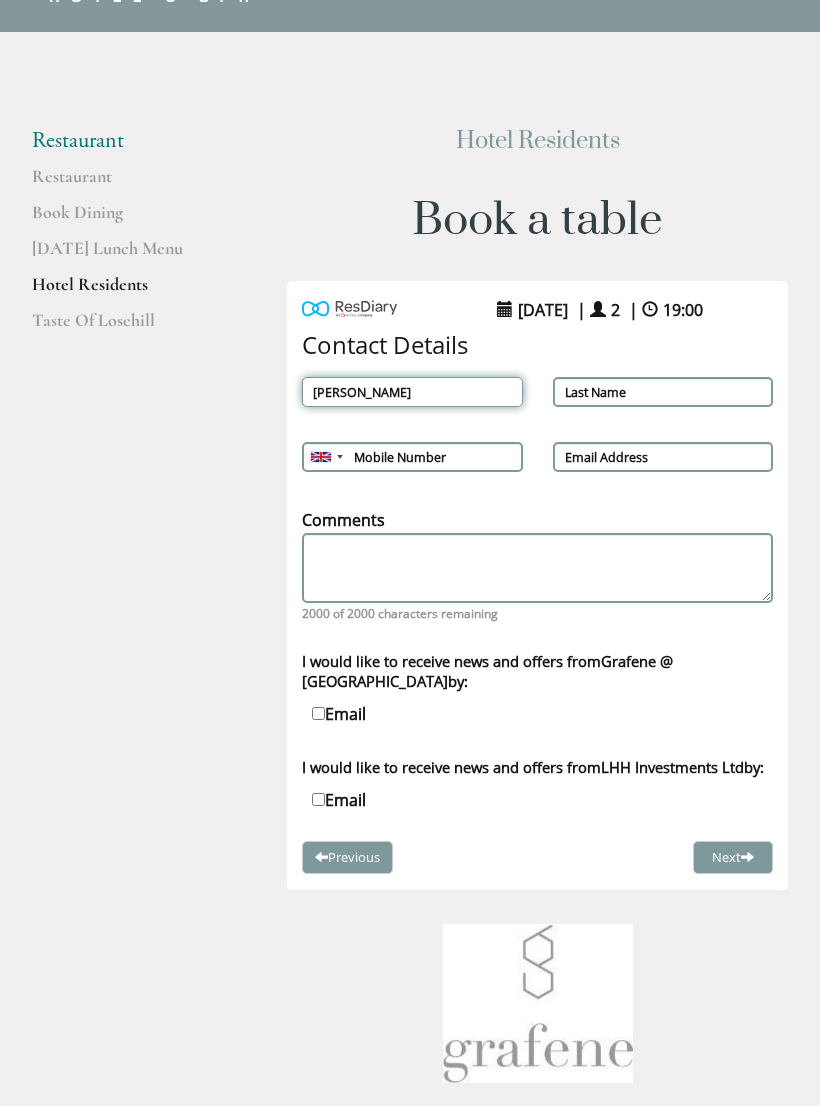 type on "[PERSON_NAME]" 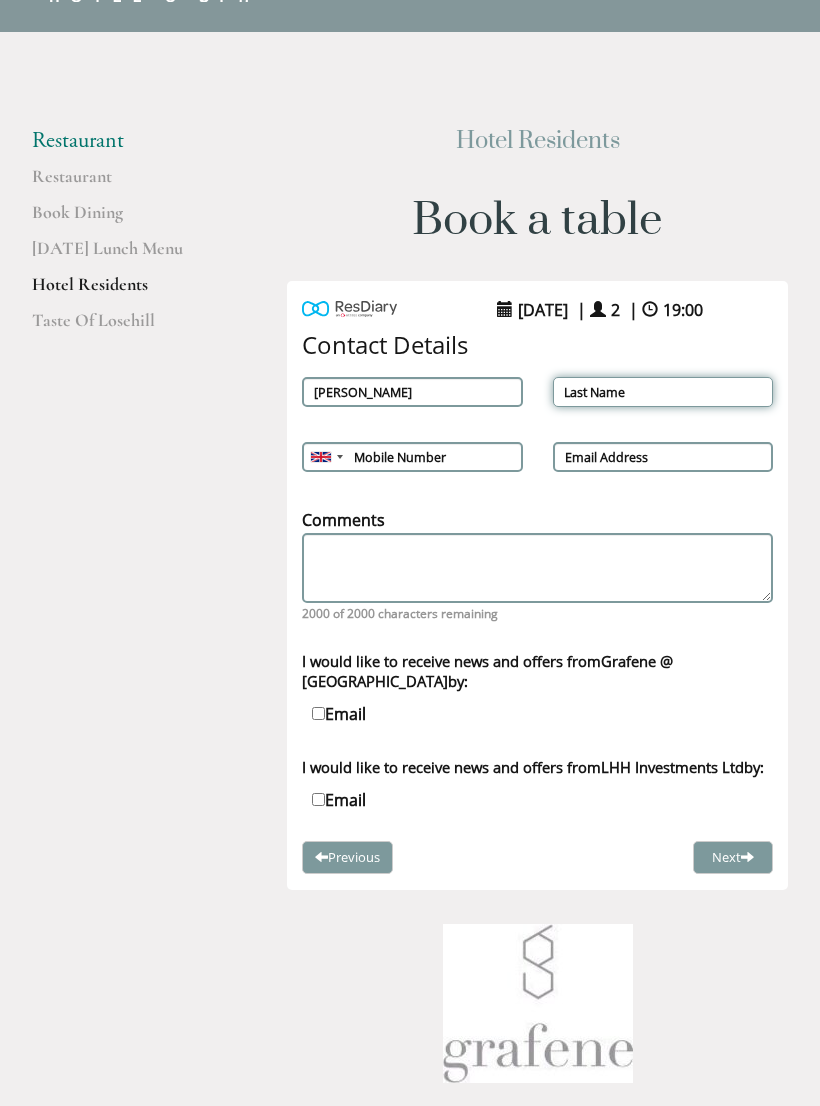 click on "Last Name" at bounding box center (663, 392) 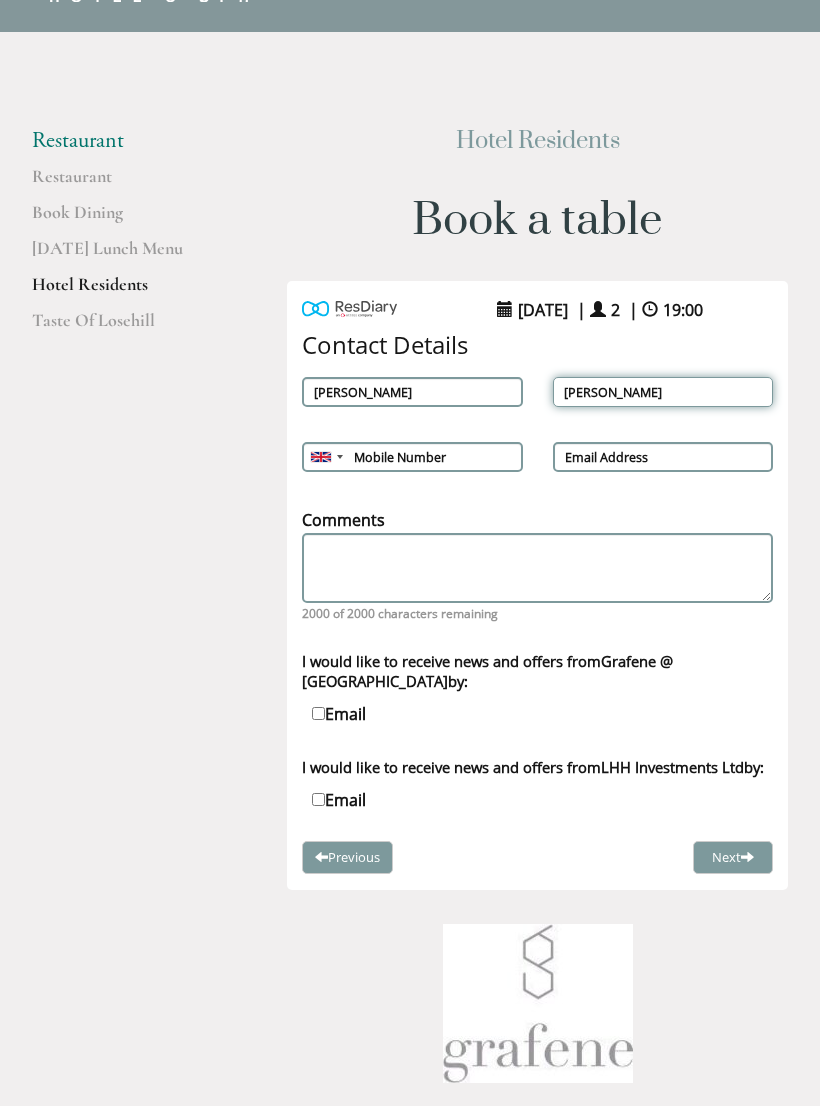 type on "[PERSON_NAME]" 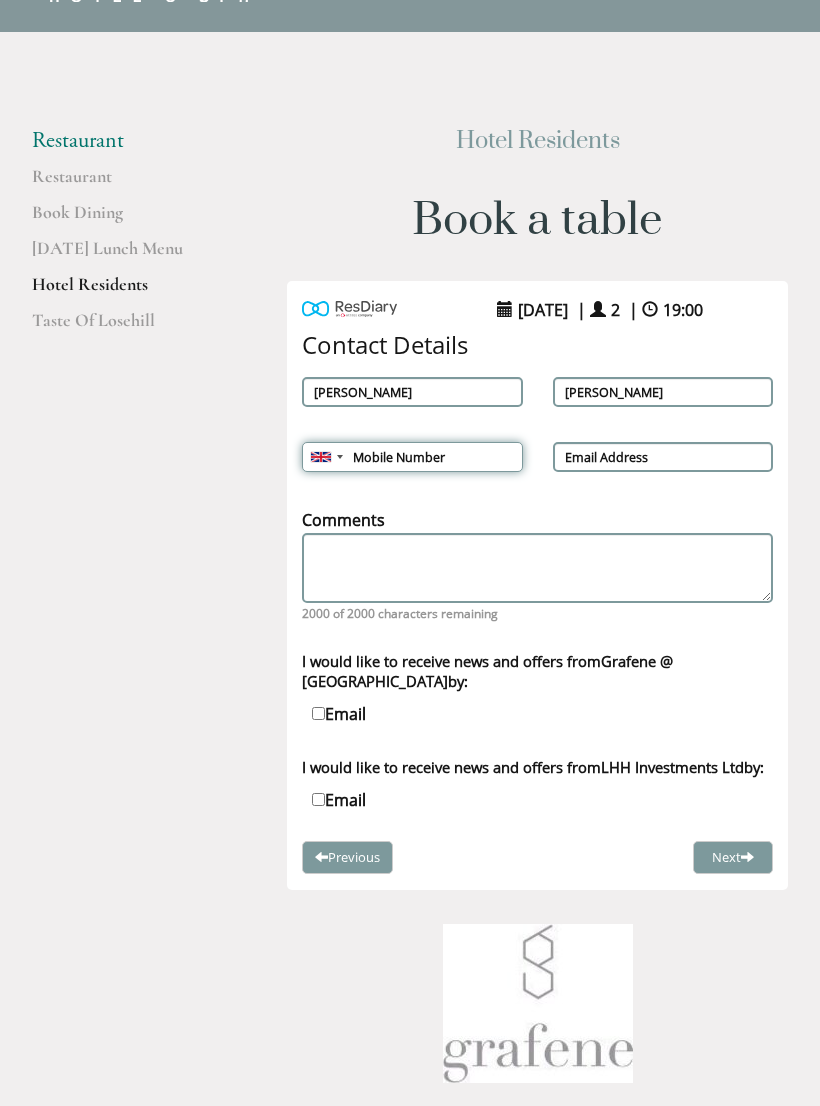 click on "Mobile Number" at bounding box center (412, 457) 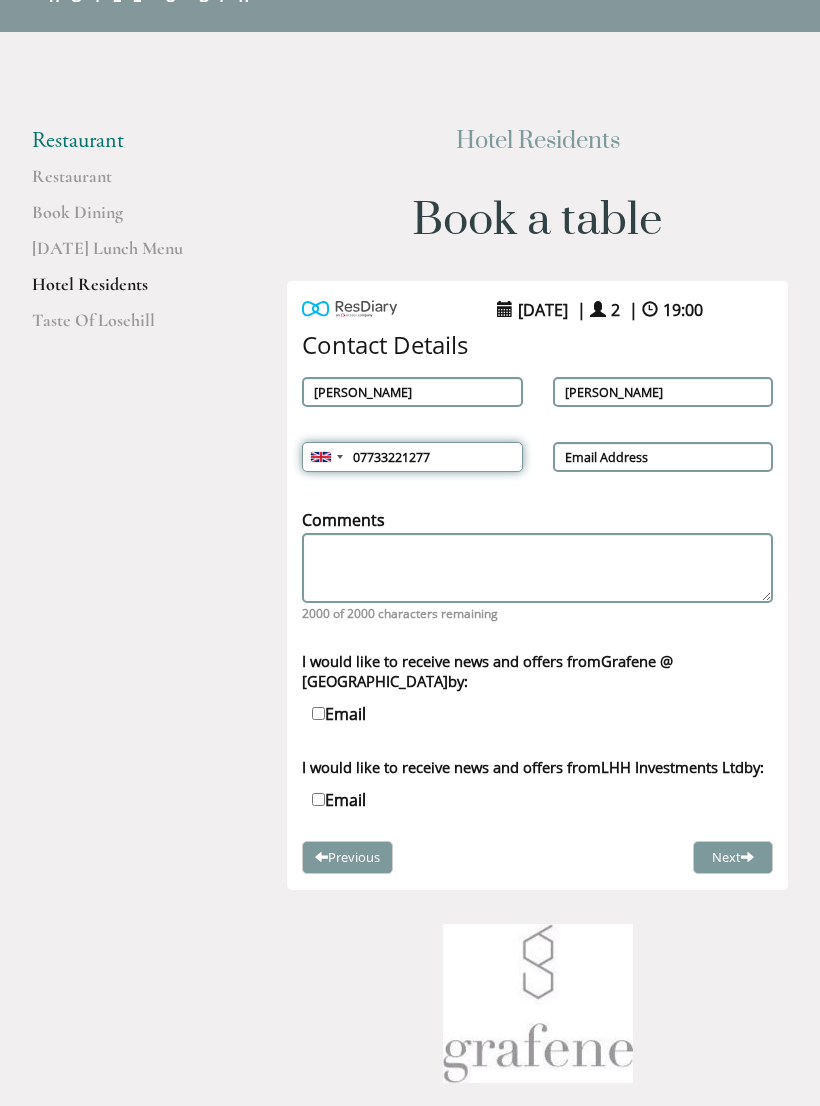 type on "07733221277" 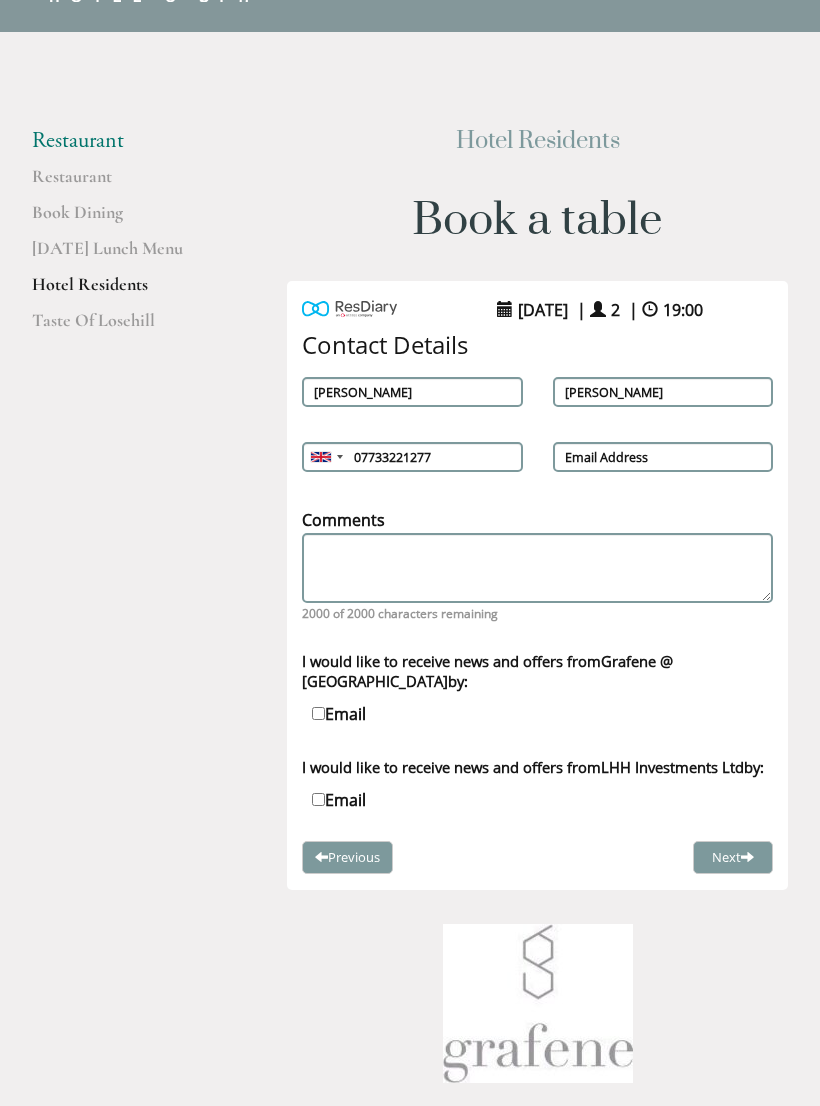 click on "Email Address" at bounding box center (663, 457) 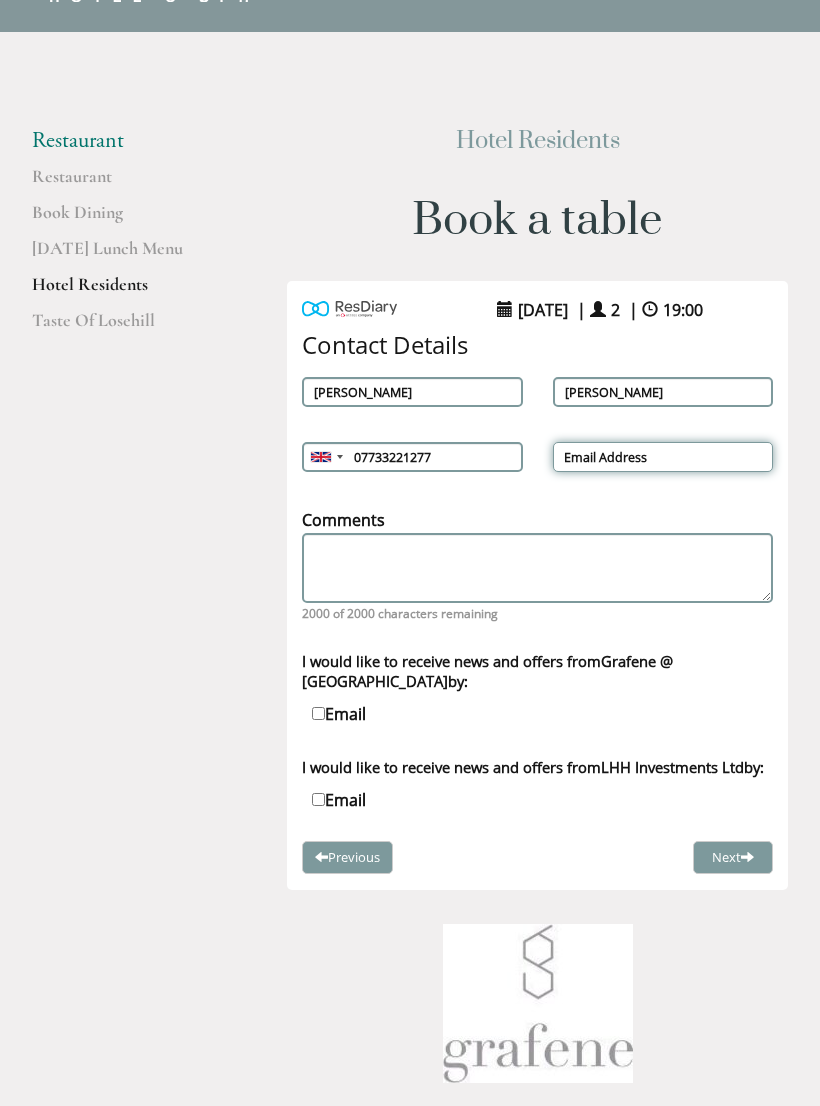 type on "P" 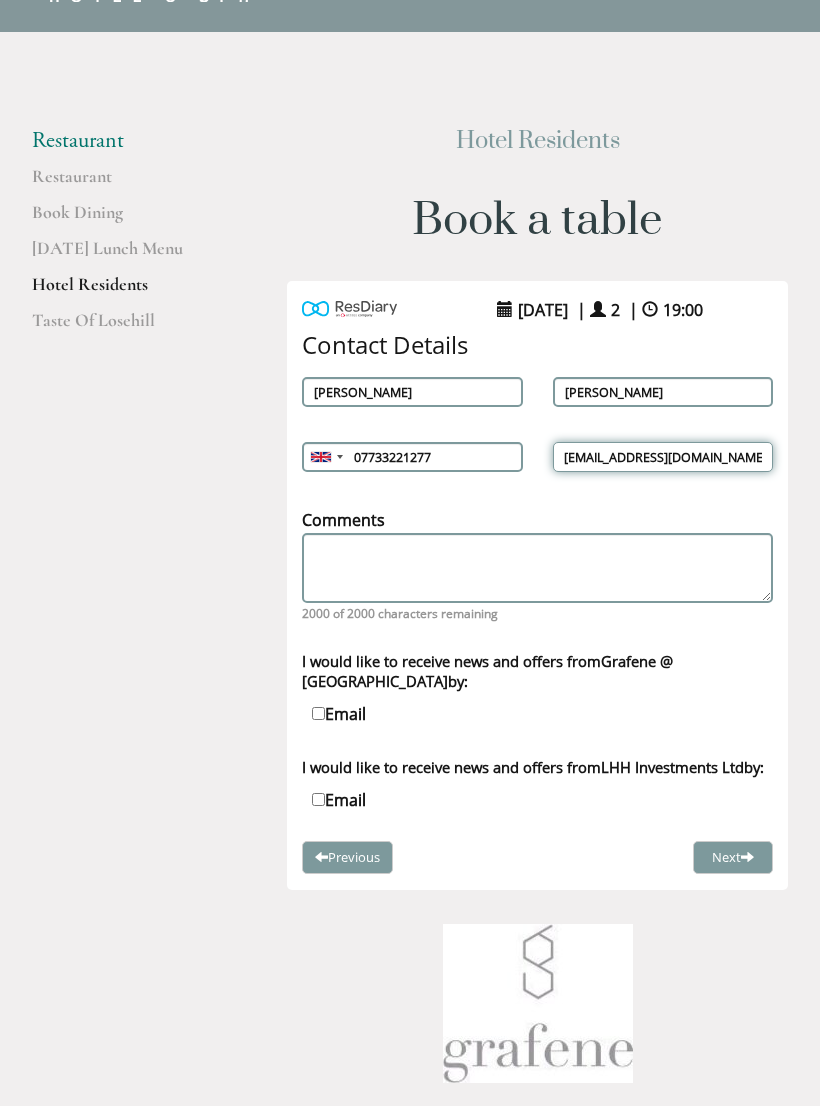type on "p.dillon01@gmail.com" 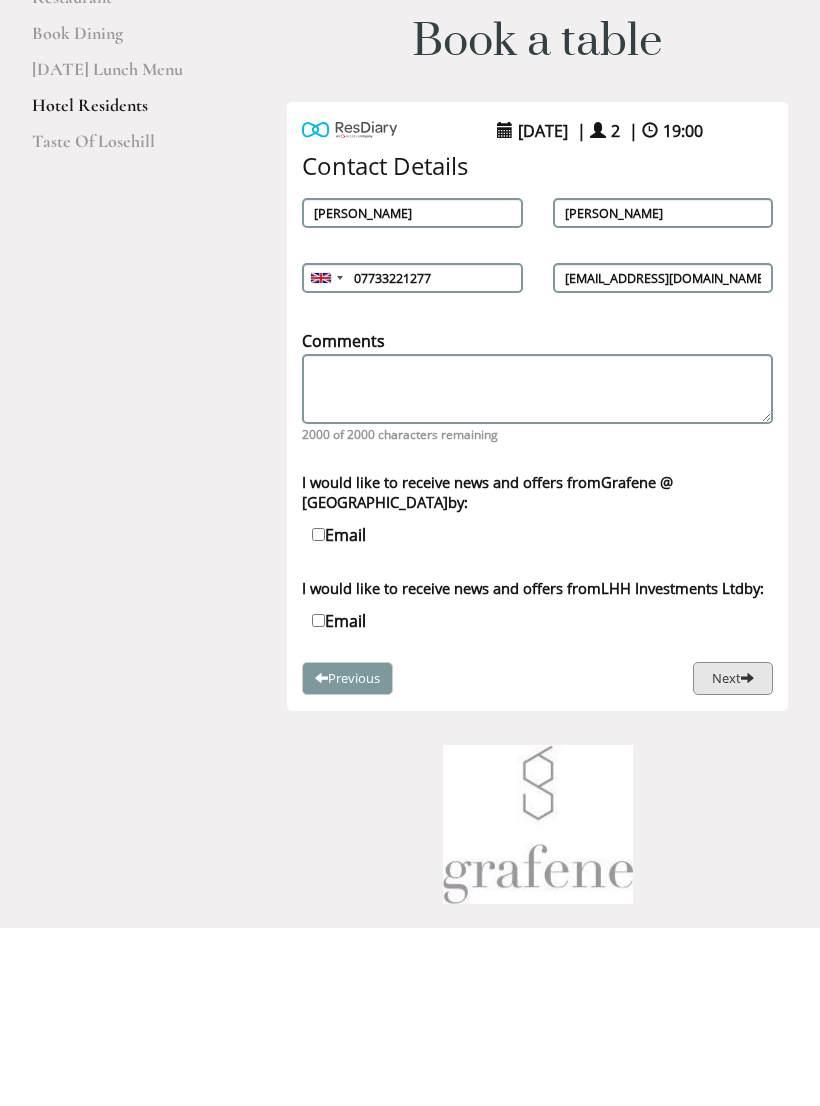 click at bounding box center [747, 856] 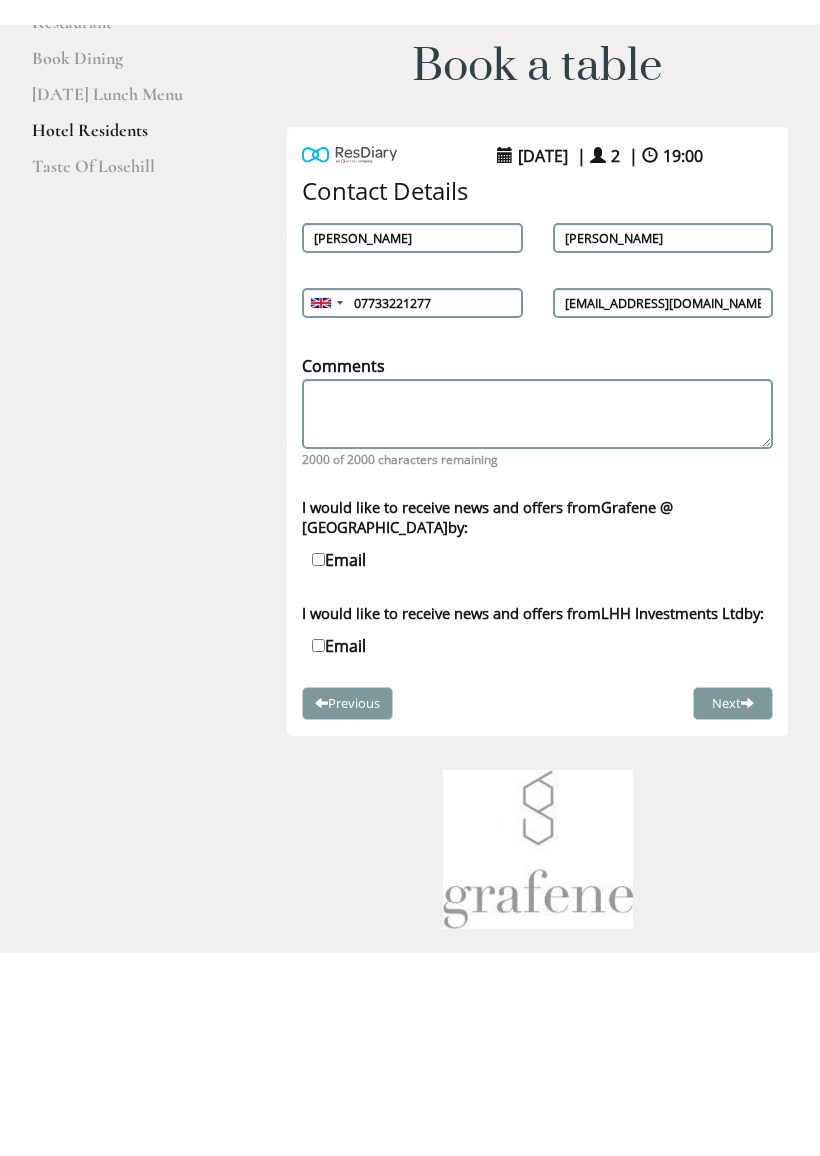 scroll, scrollTop: 249, scrollLeft: 0, axis: vertical 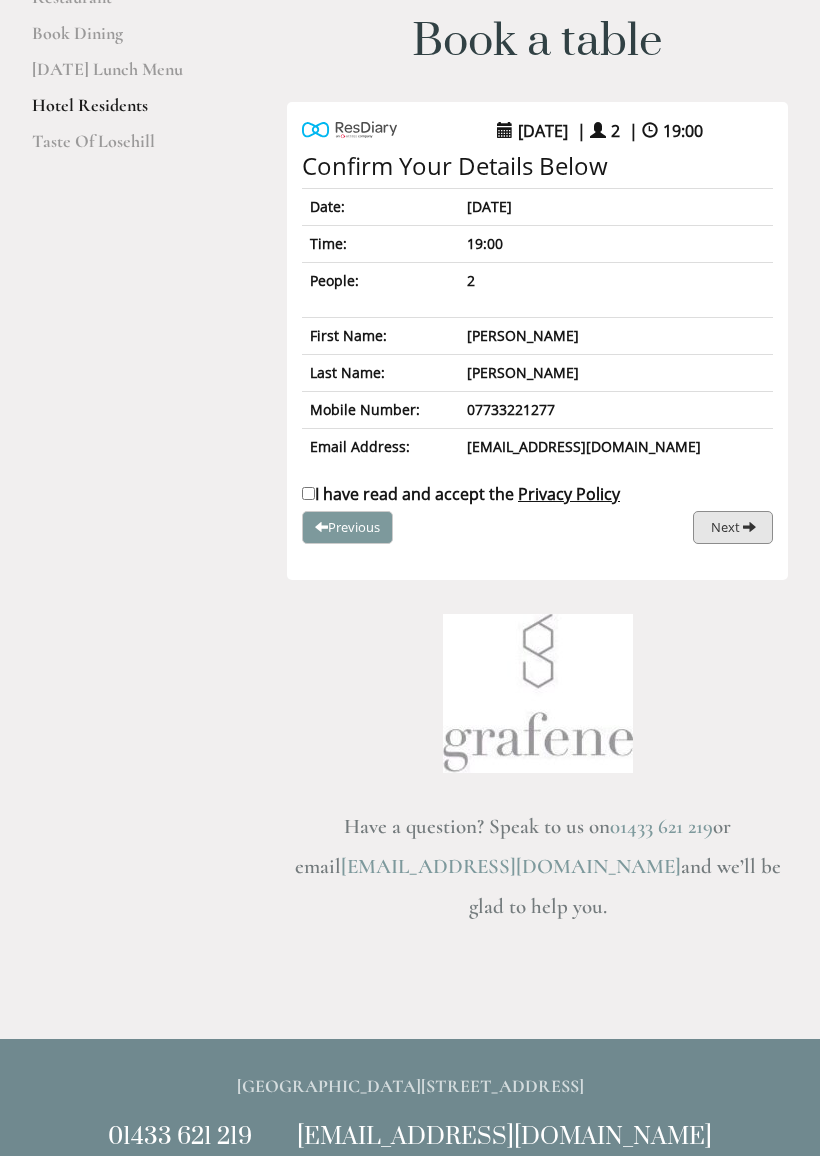 click at bounding box center [749, 526] 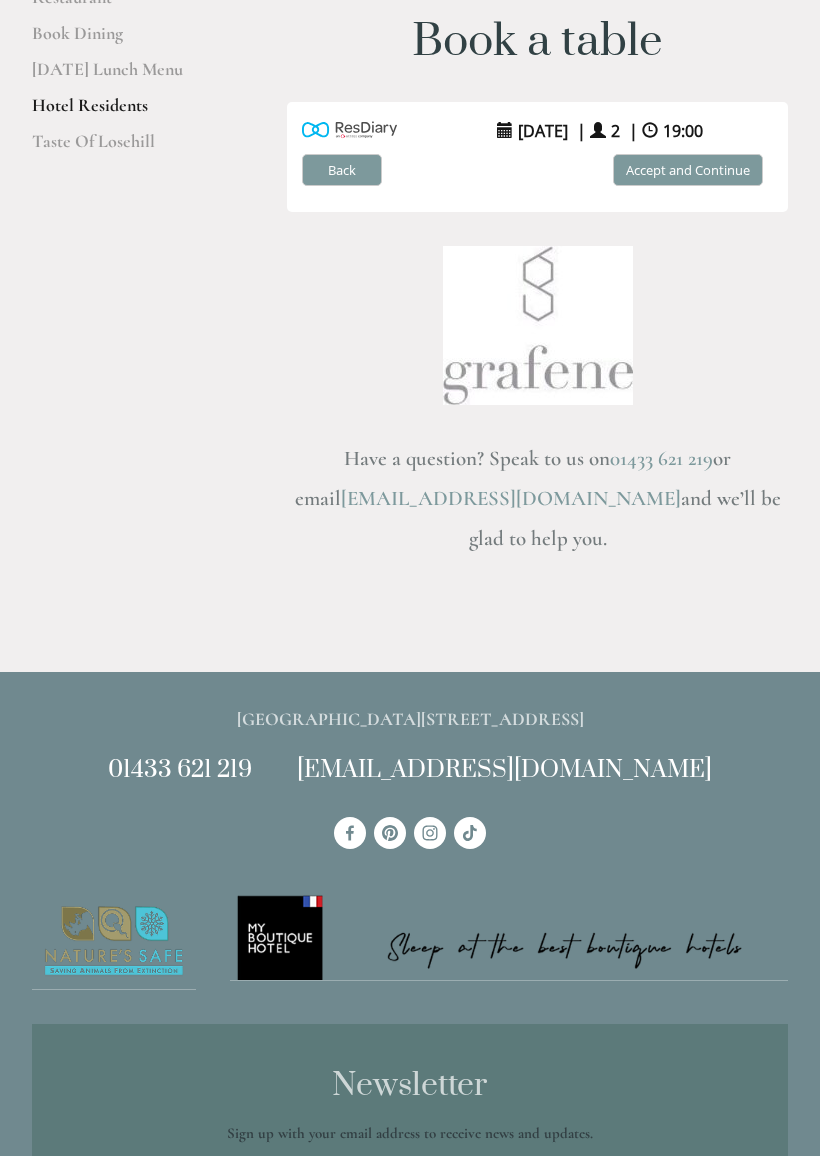 click on "Accept and Continue" at bounding box center (688, 170) 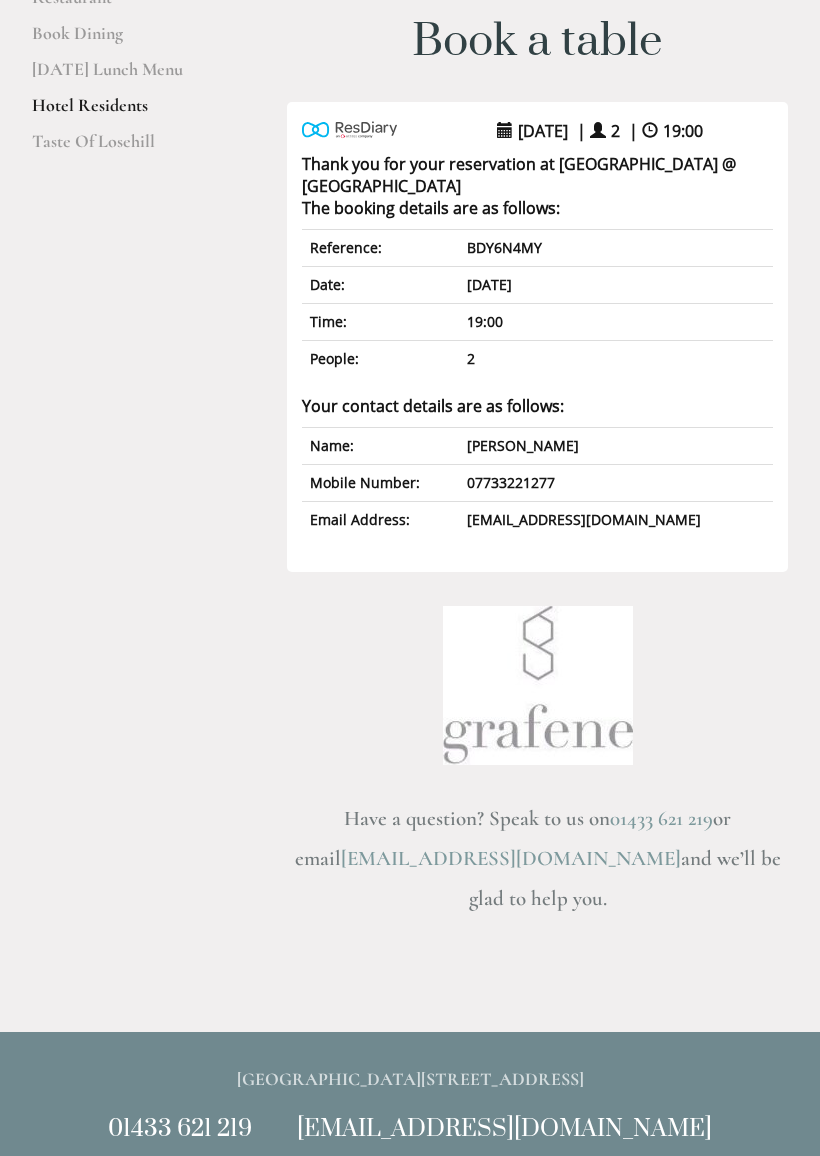 click on "Hotel Residents" at bounding box center (127, 112) 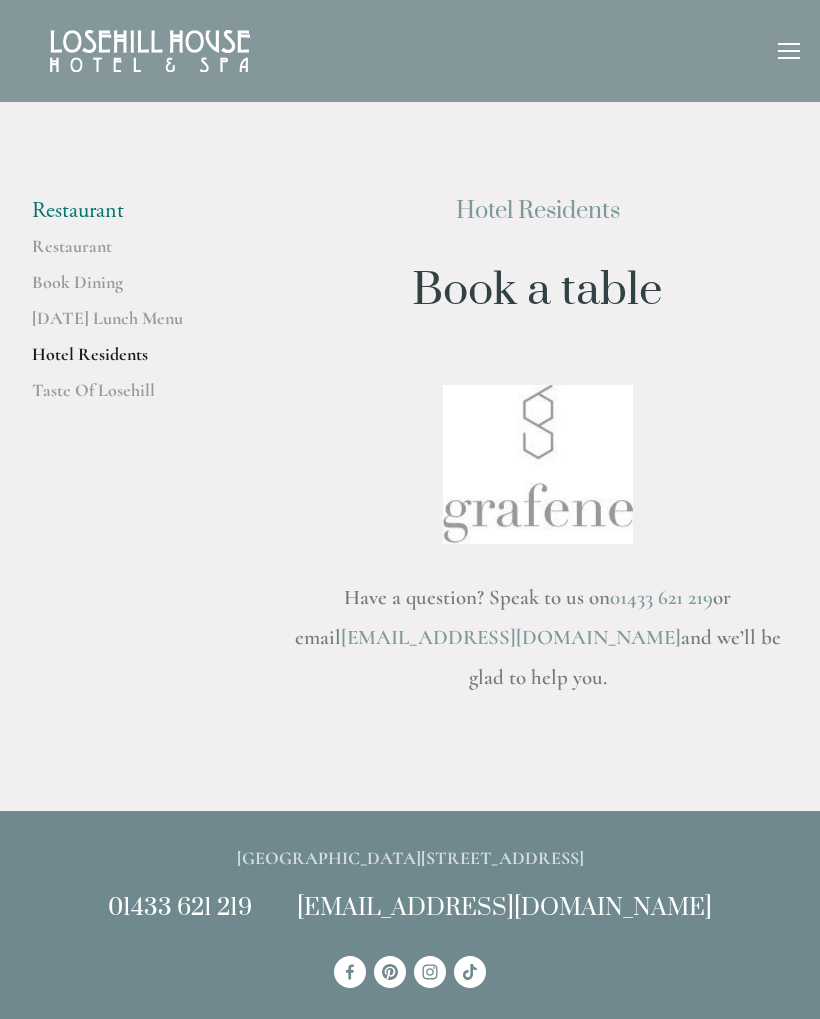 scroll, scrollTop: 0, scrollLeft: 0, axis: both 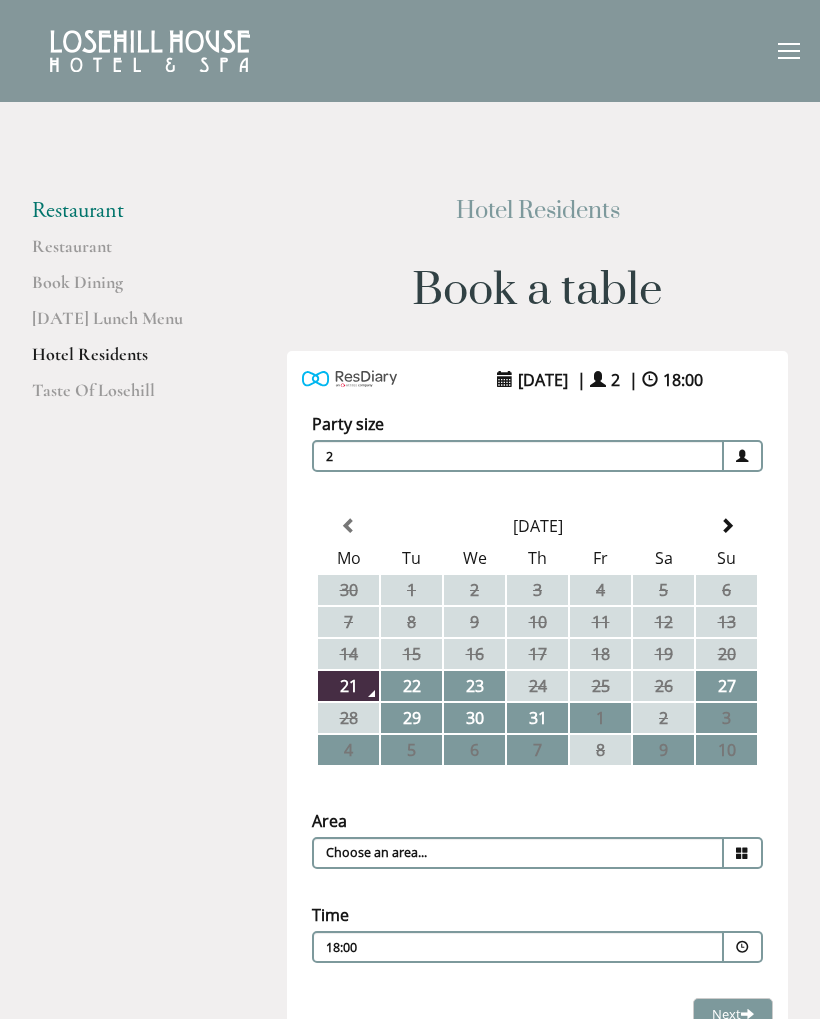 click at bounding box center (727, 526) 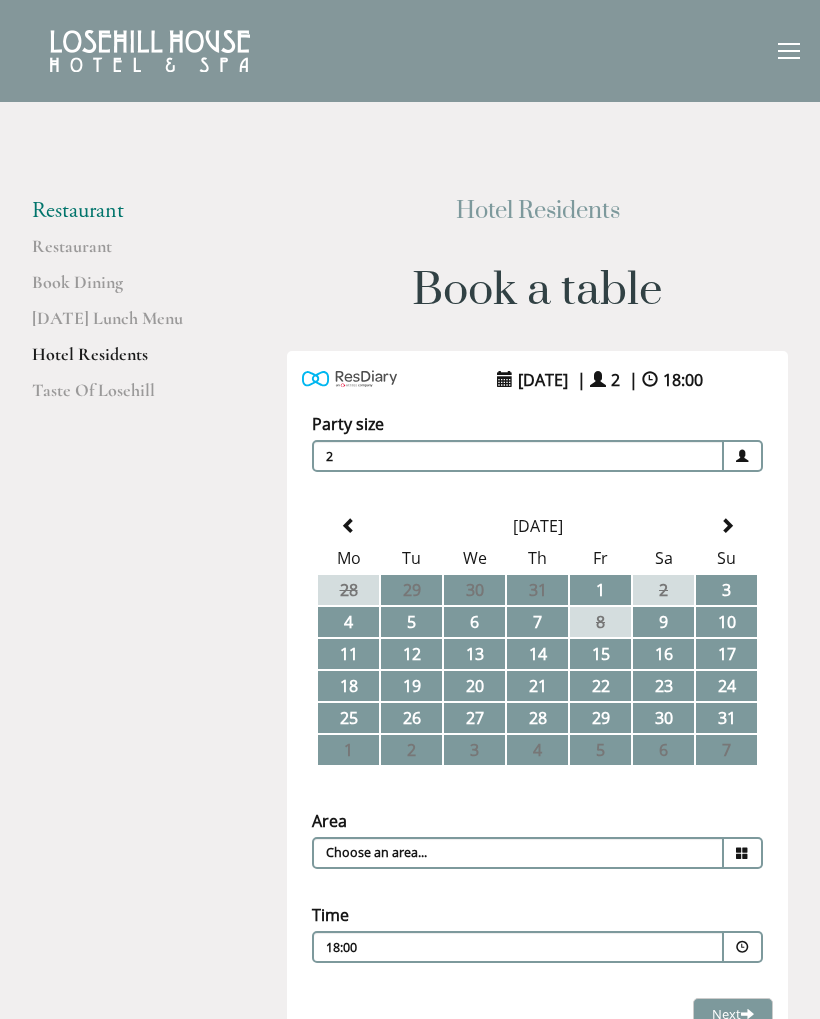 click on "27" at bounding box center (474, 718) 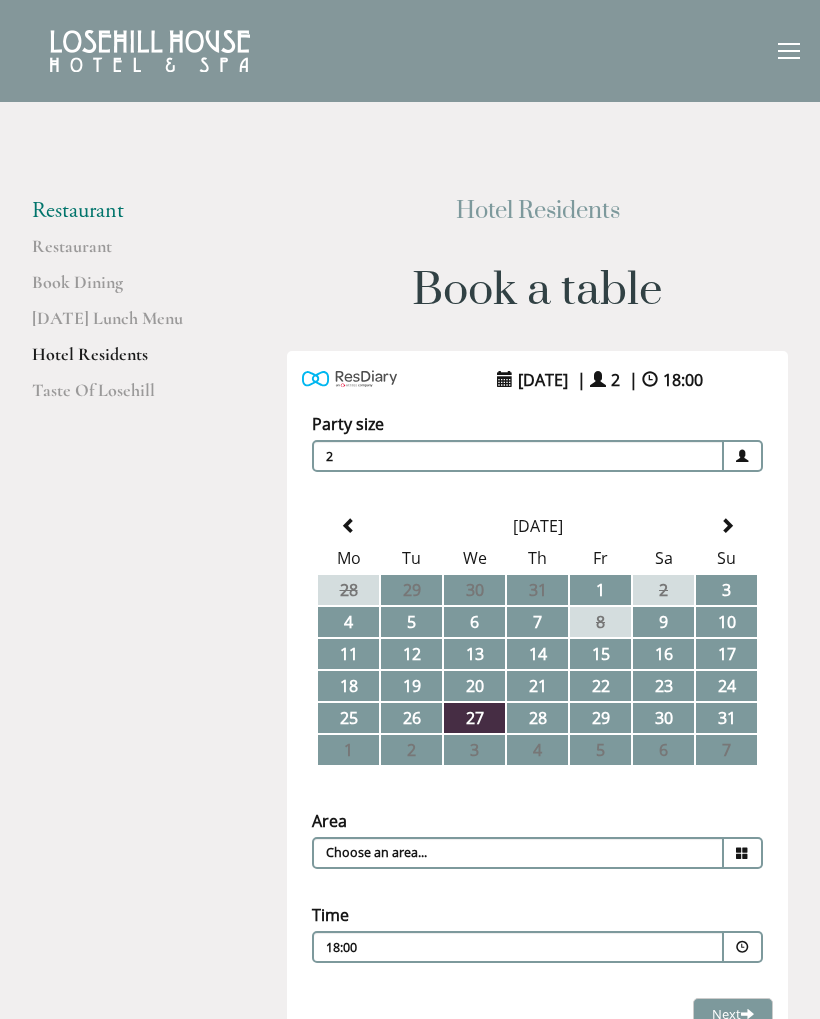 click at bounding box center (742, 853) 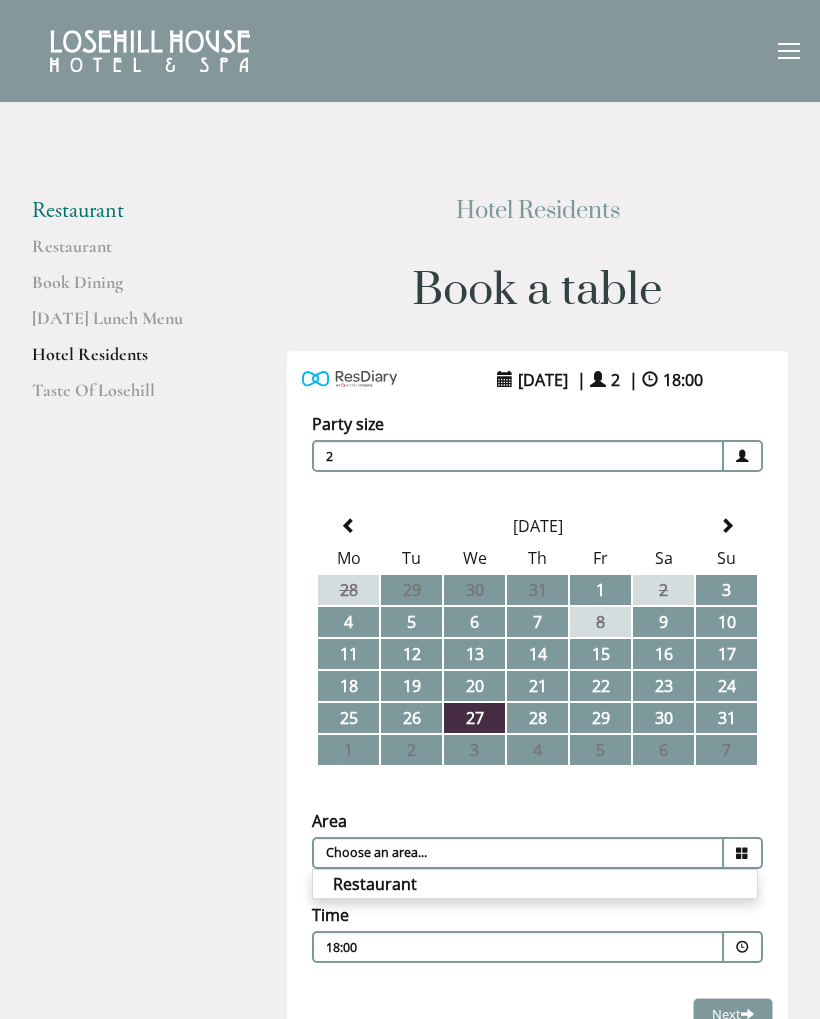 click on "Restaurant" at bounding box center (535, 884) 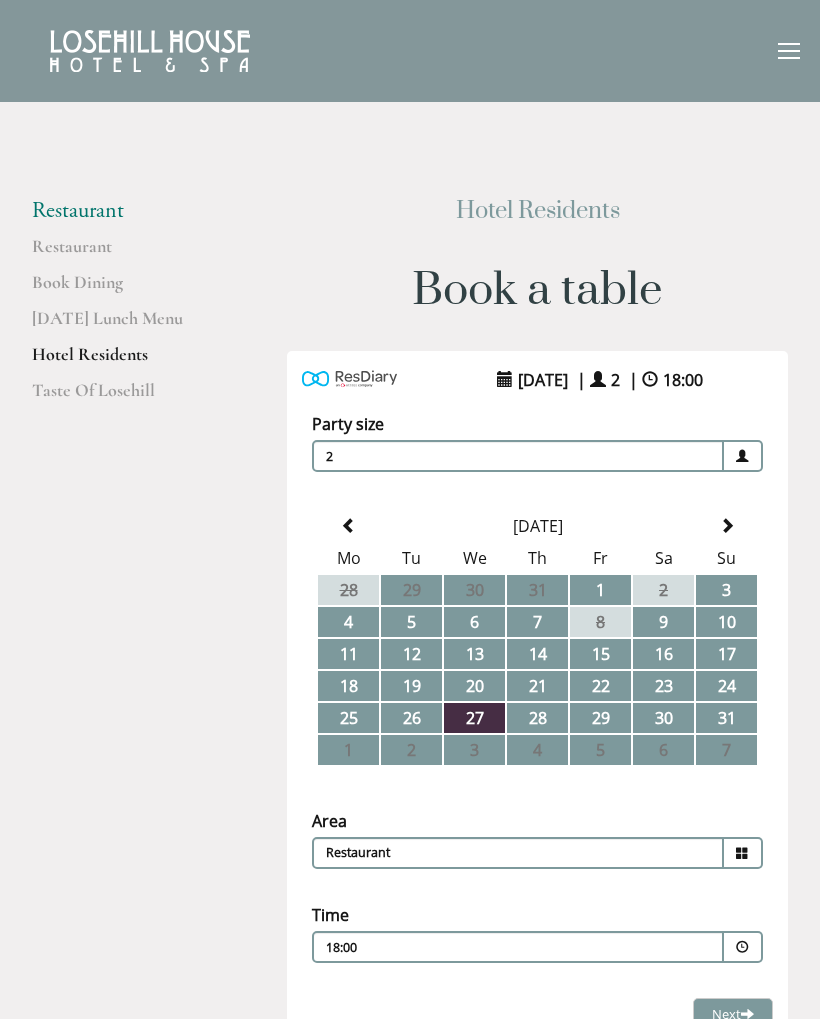 click at bounding box center [742, 947] 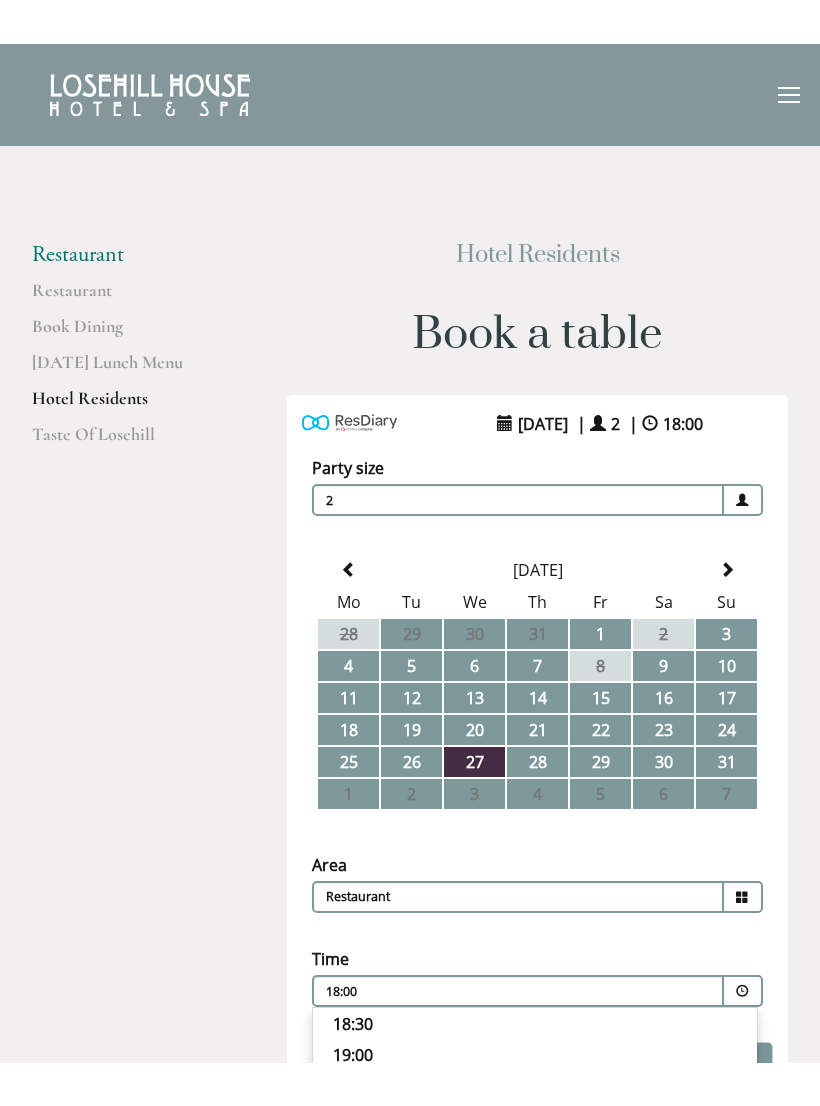 scroll, scrollTop: 760, scrollLeft: 0, axis: vertical 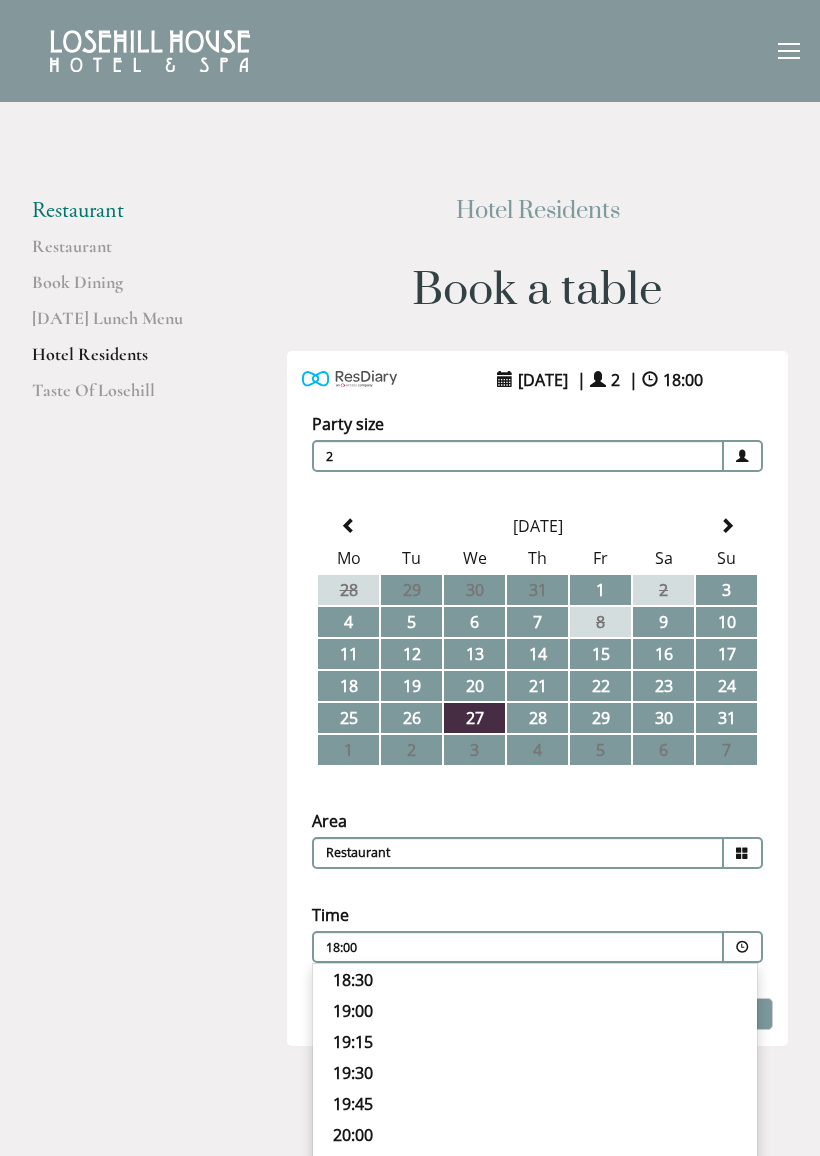 click on "19:00" at bounding box center (535, 1011) 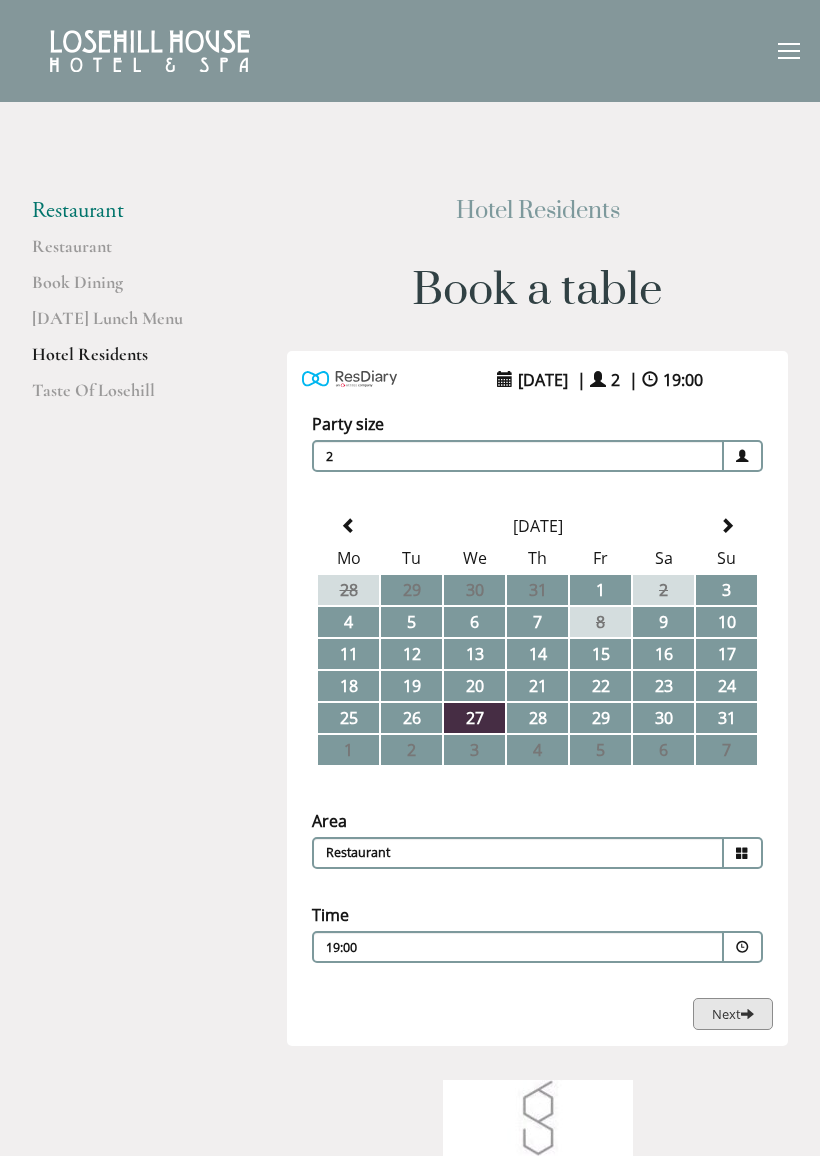click at bounding box center (747, 1013) 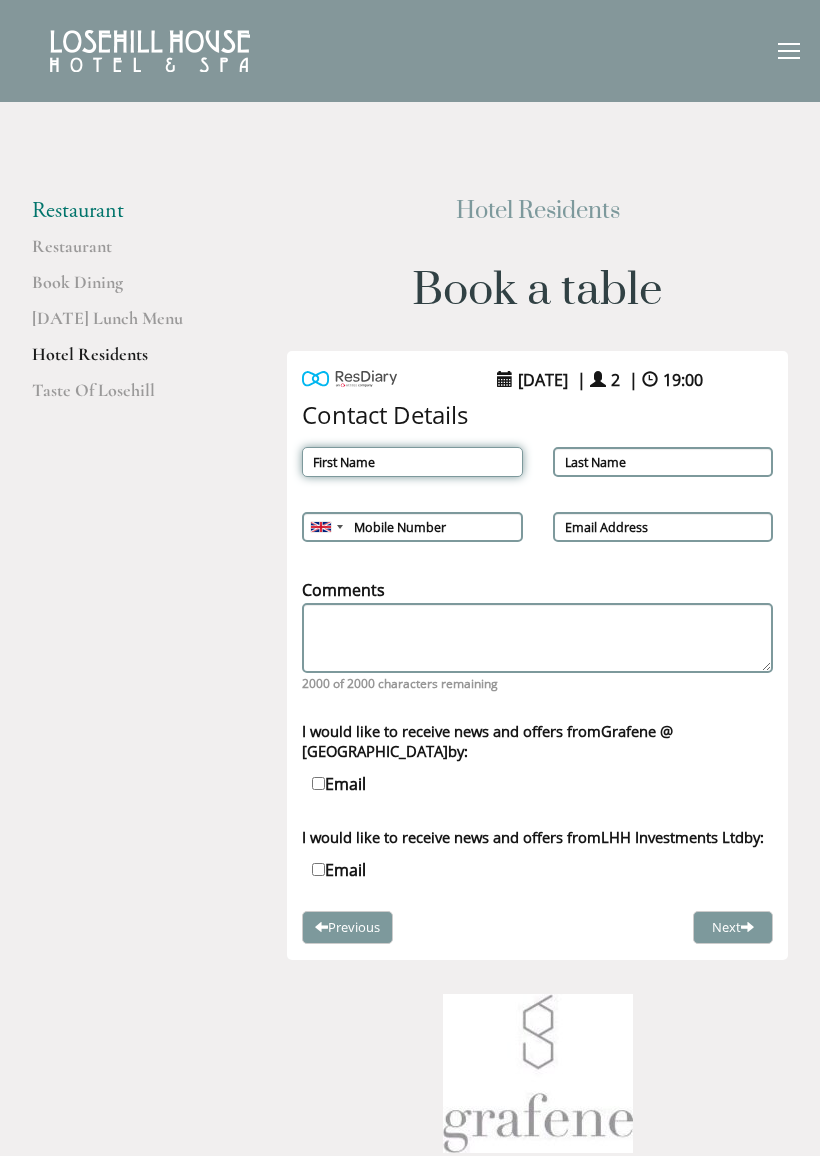 click on "First Name" at bounding box center [412, 462] 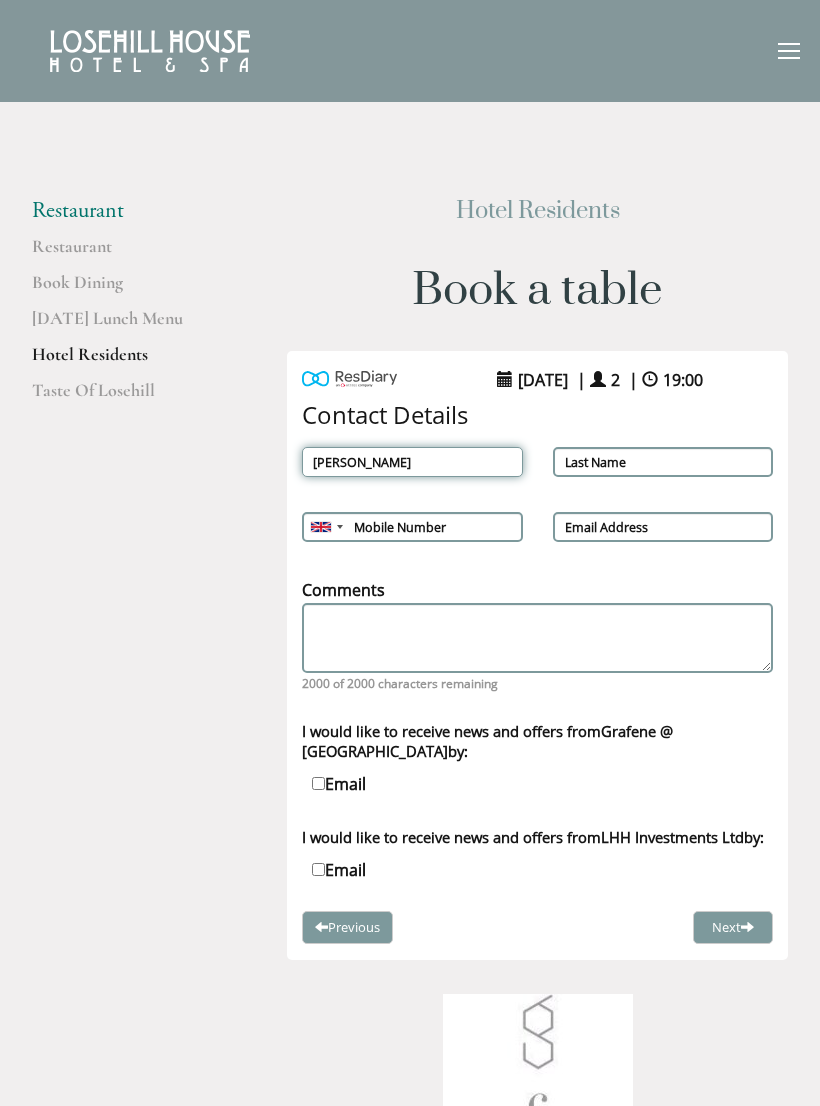 type on "Paul" 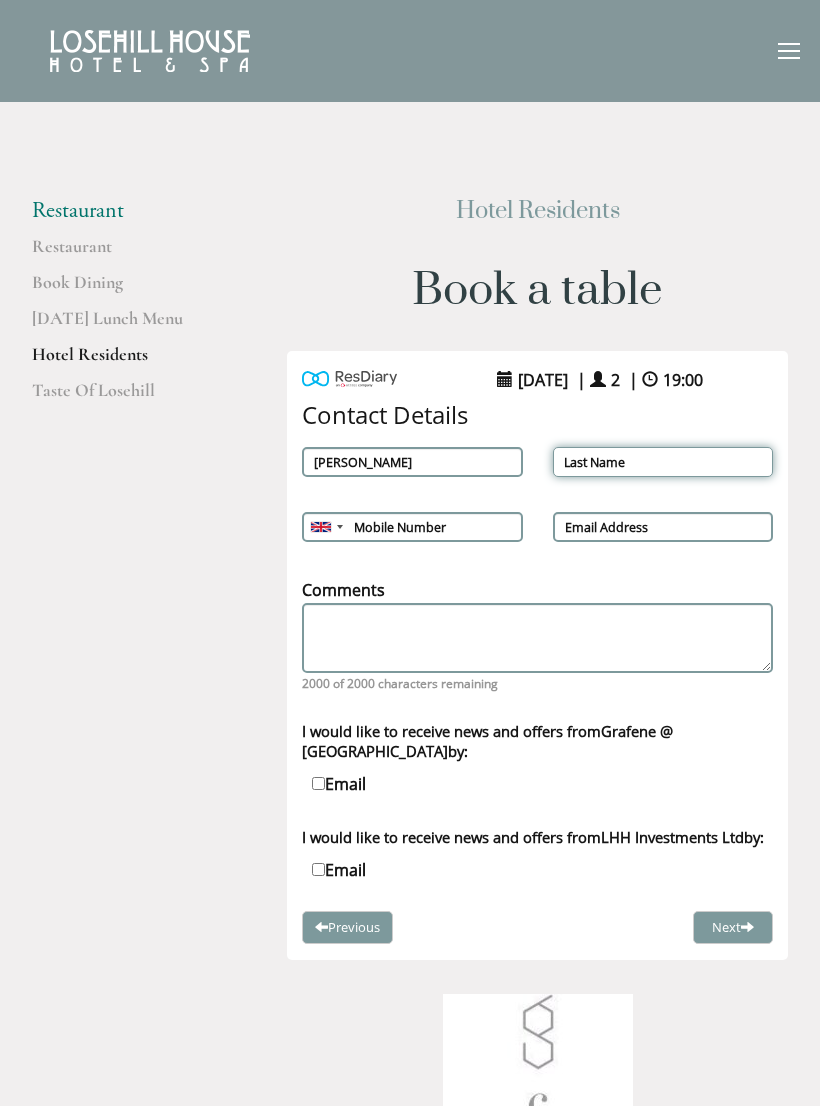 click on "Last Name" at bounding box center (663, 462) 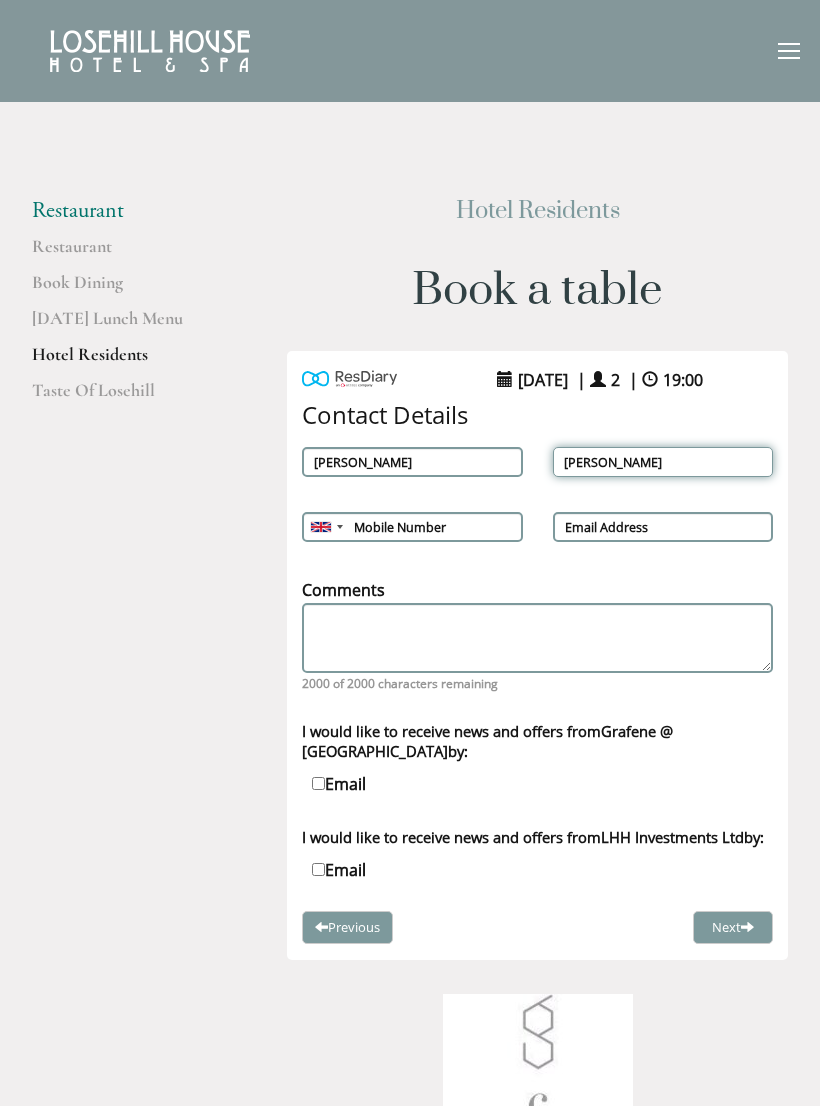 type on "Dillon" 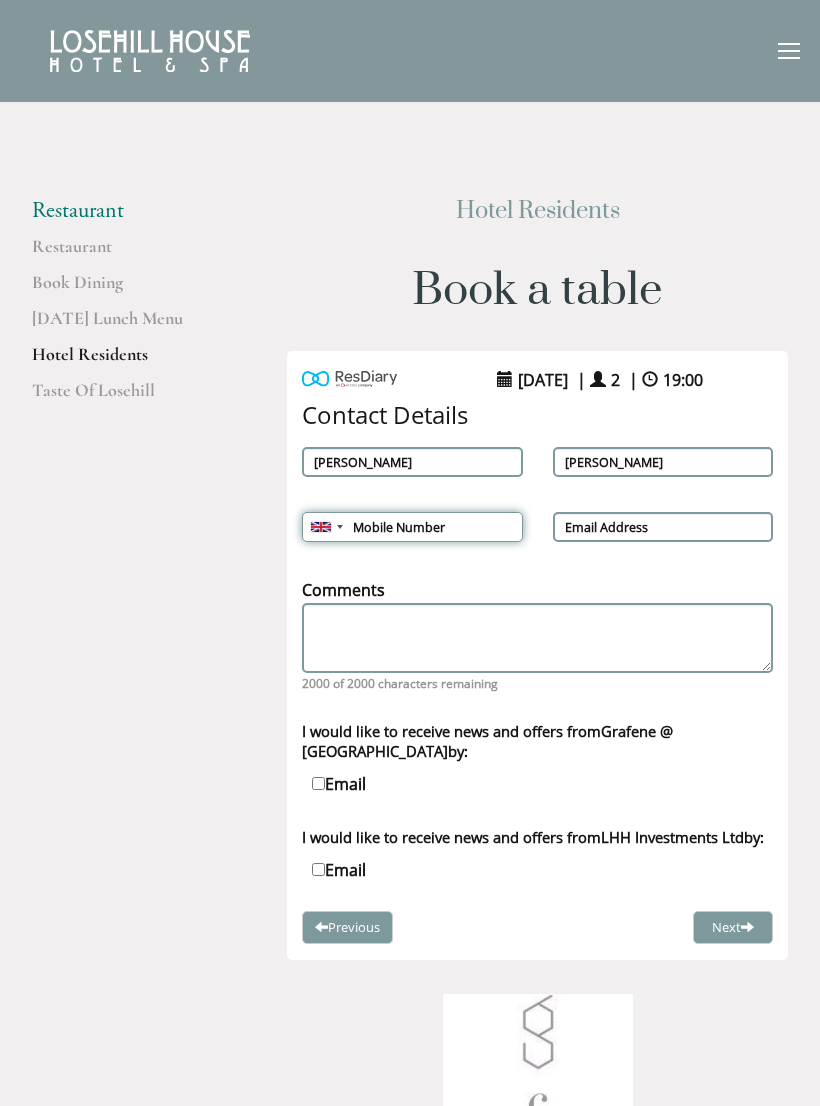 click on "Mobile Number" at bounding box center [412, 527] 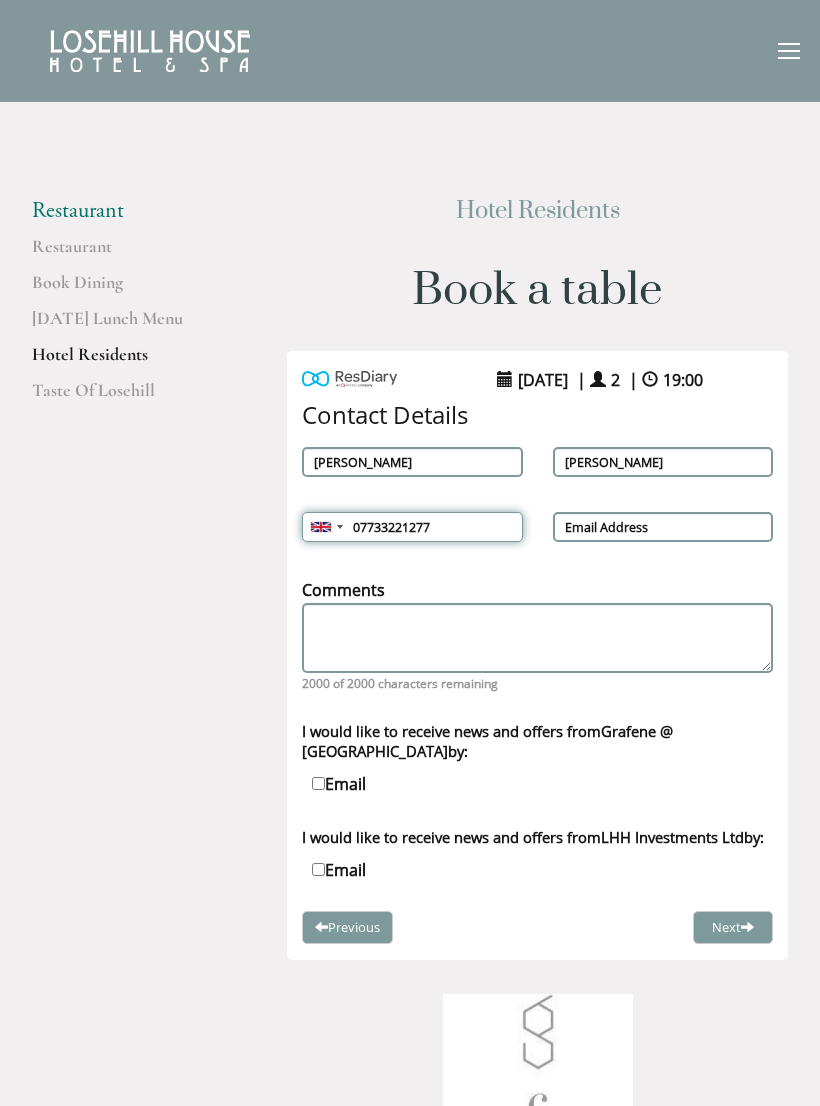 type on "07733221277" 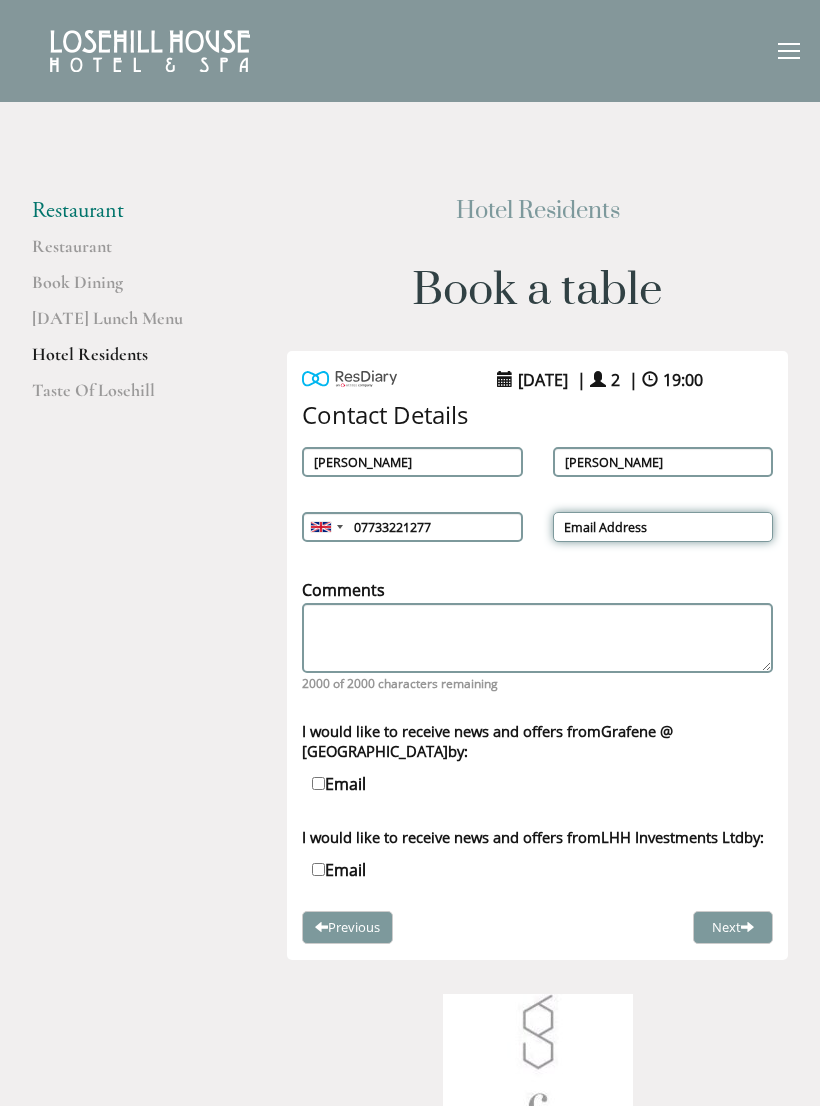 click on "Email Address" at bounding box center [663, 527] 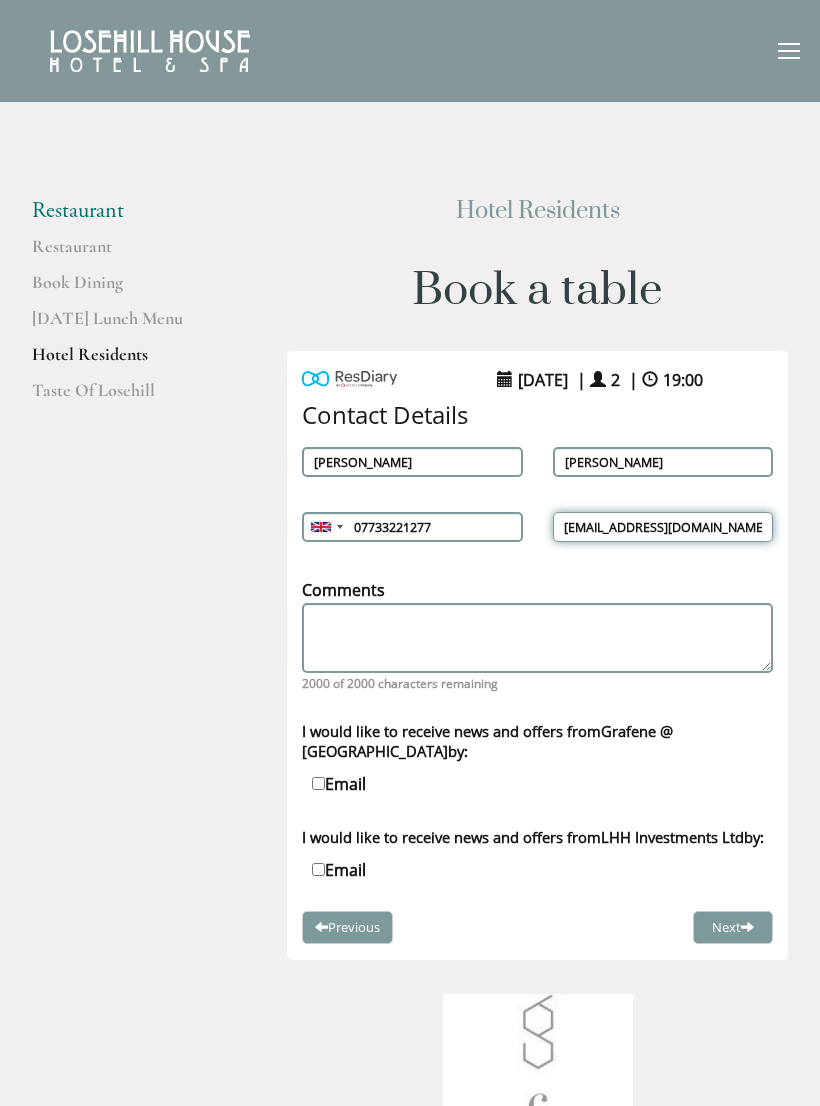 type on "p.dillon01@gmail.com" 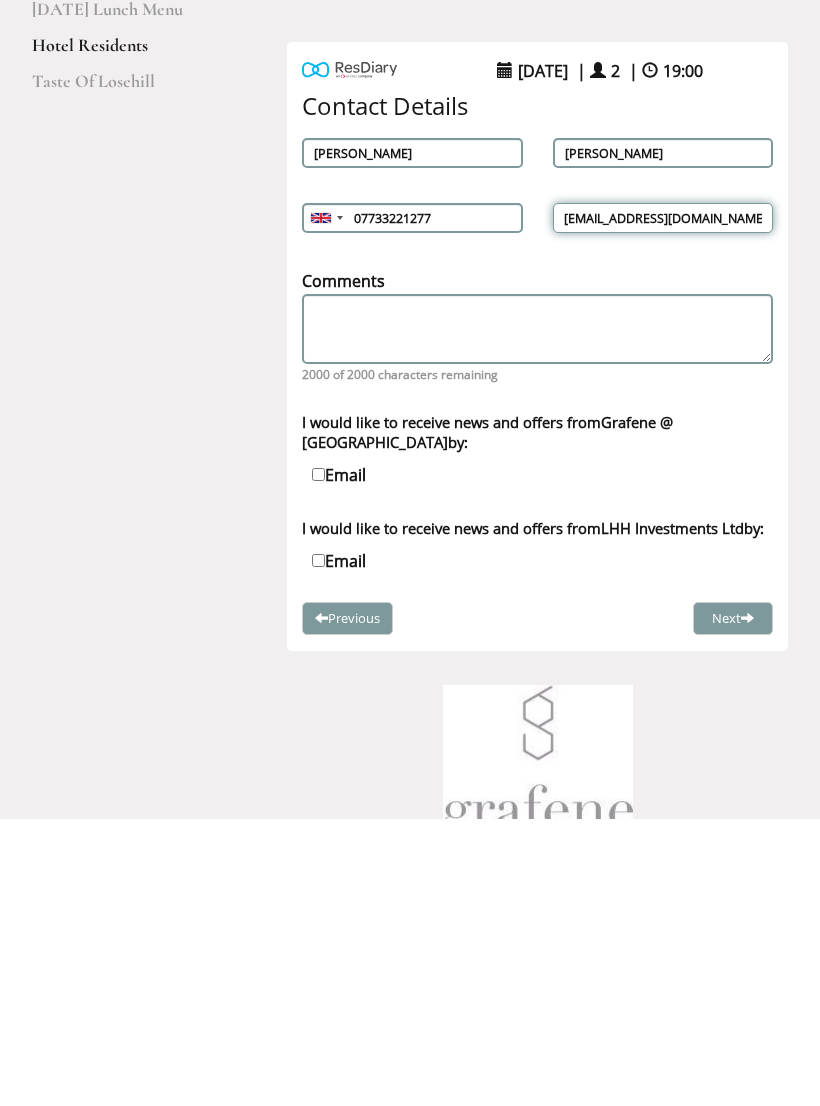 scroll, scrollTop: 23, scrollLeft: 0, axis: vertical 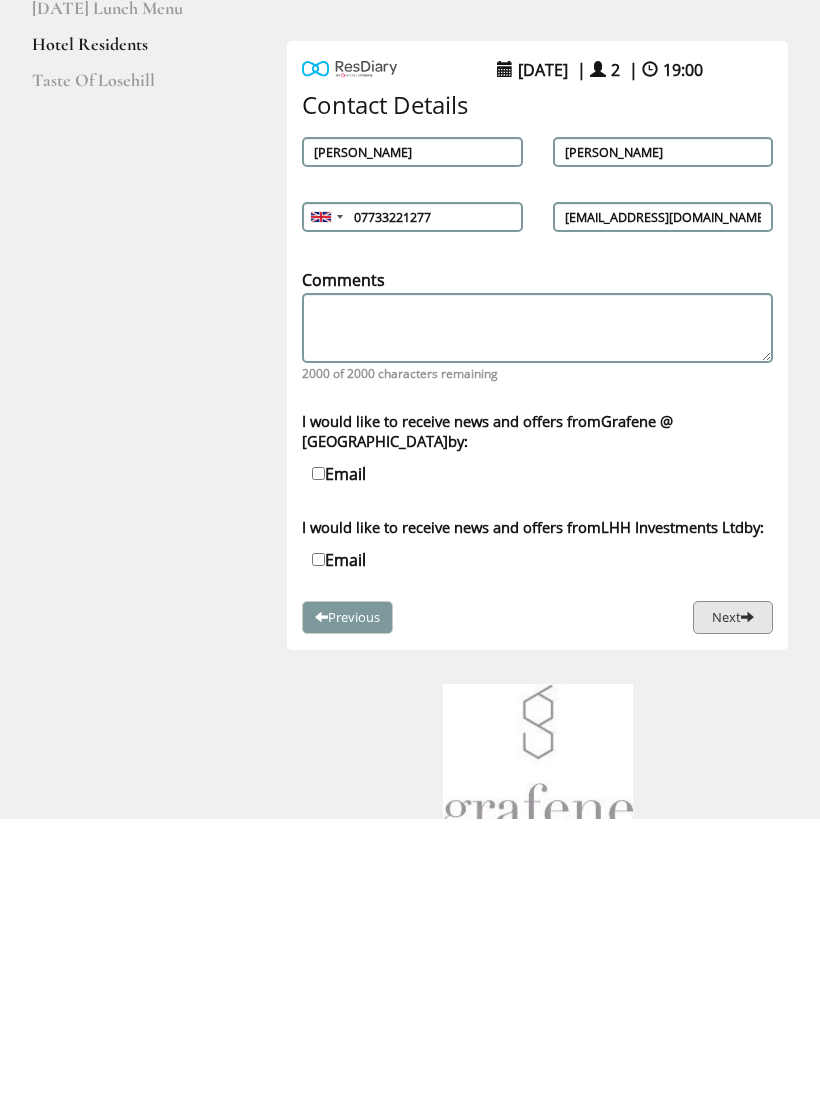 click on "Next" at bounding box center (733, 904) 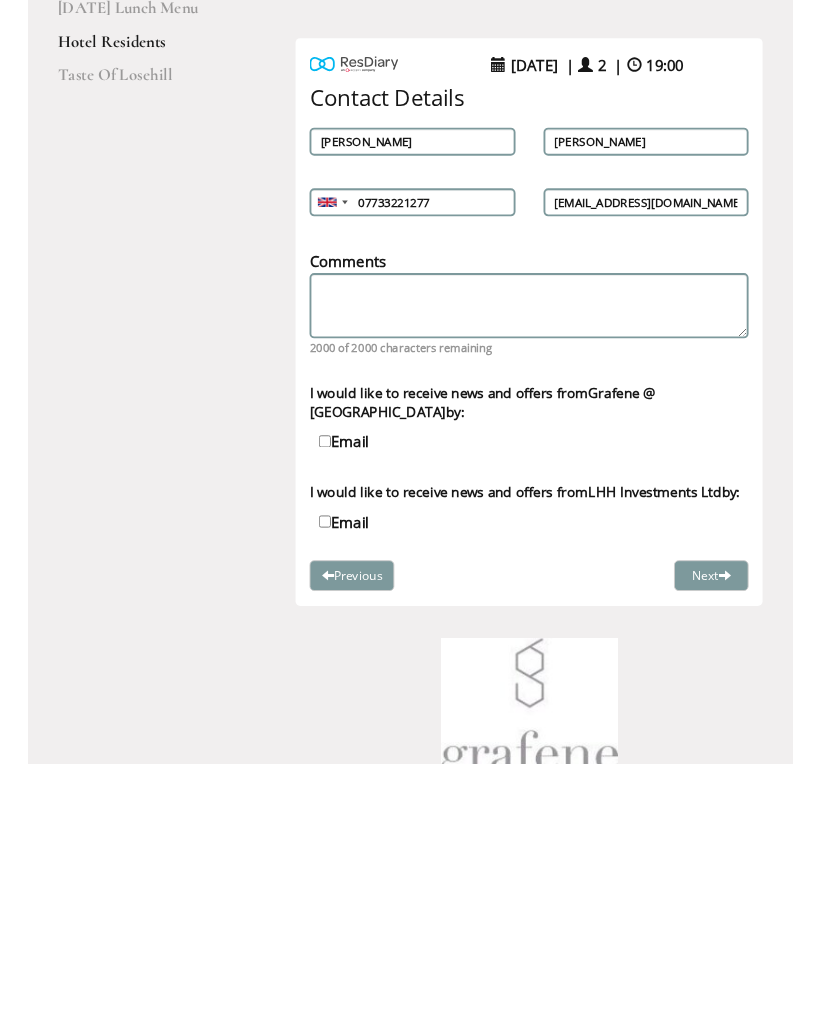 scroll, scrollTop: 310, scrollLeft: 0, axis: vertical 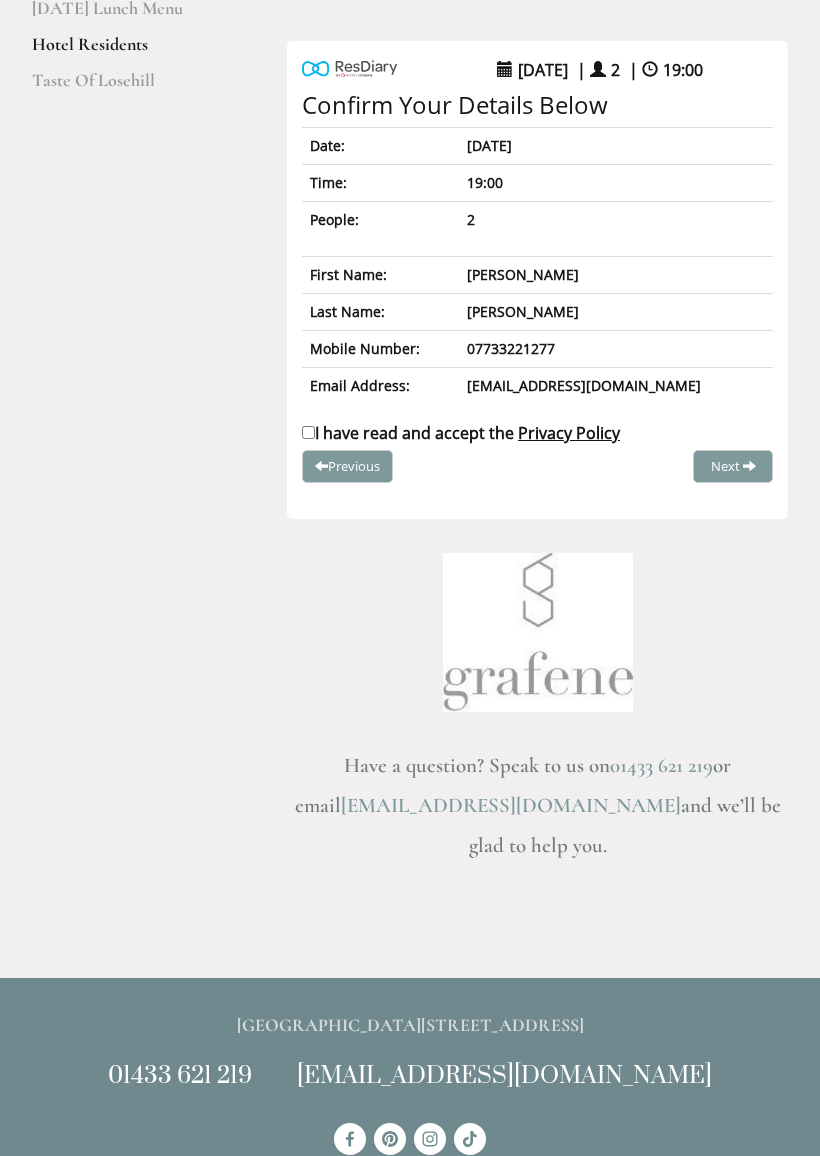 click on "I have read and accept the
Privacy Policy" at bounding box center (308, 432) 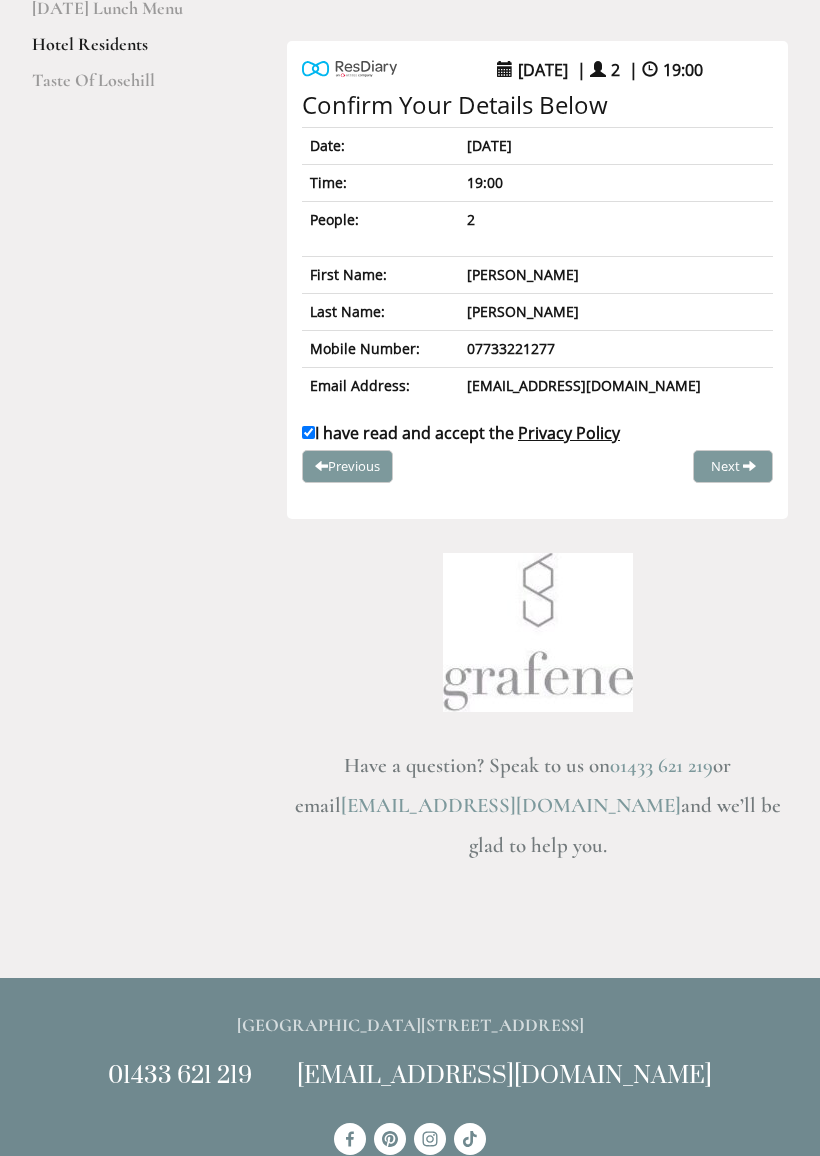 checkbox on "true" 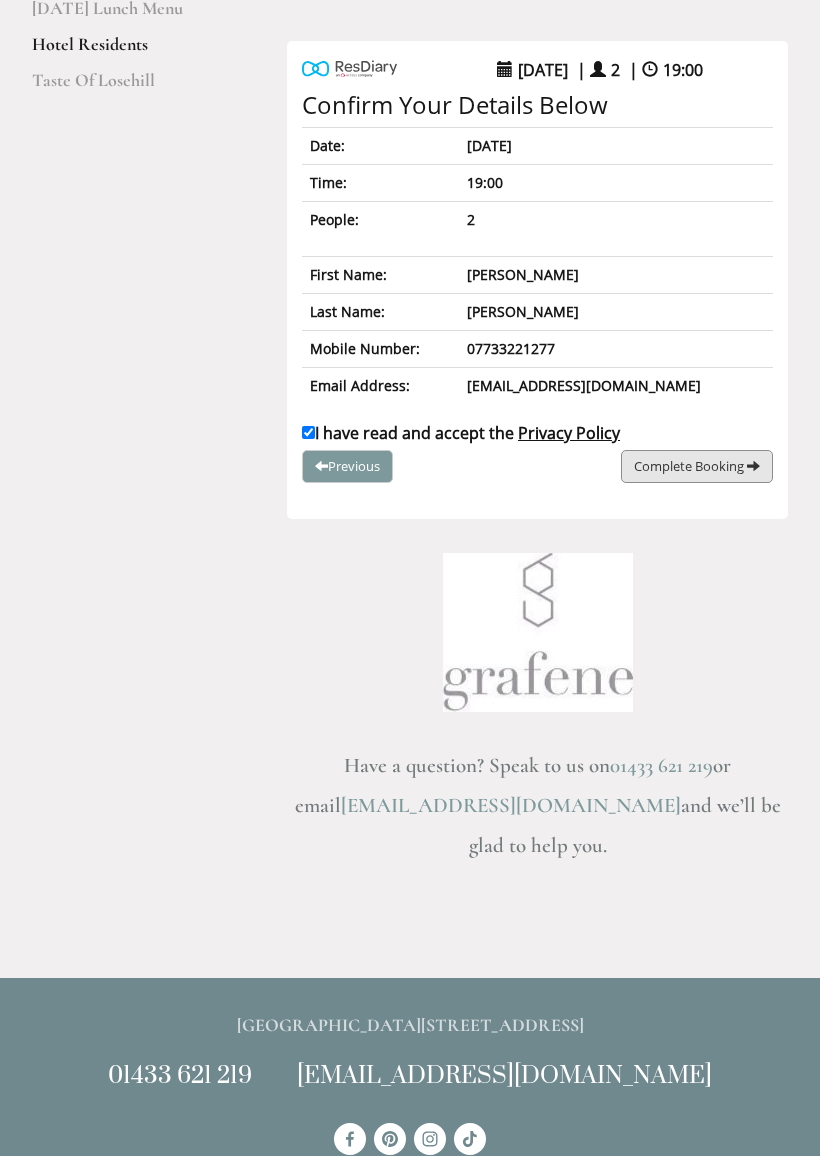 click on "Complete Booking" at bounding box center [689, 466] 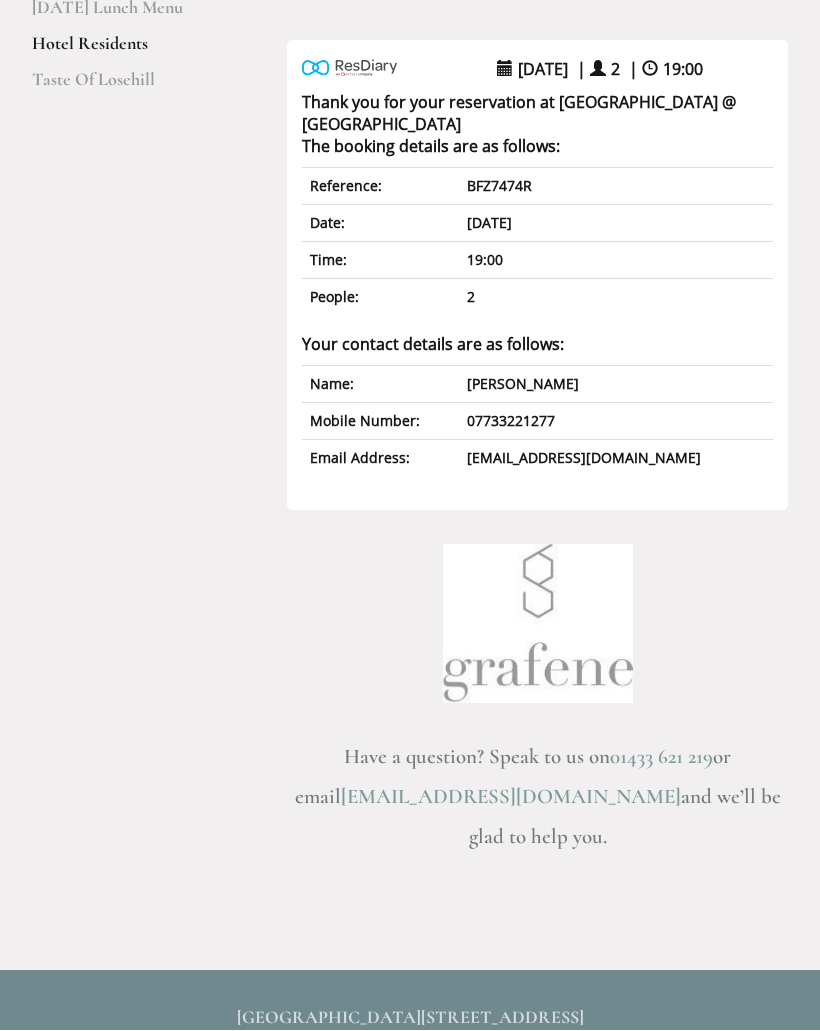 scroll, scrollTop: 366, scrollLeft: 0, axis: vertical 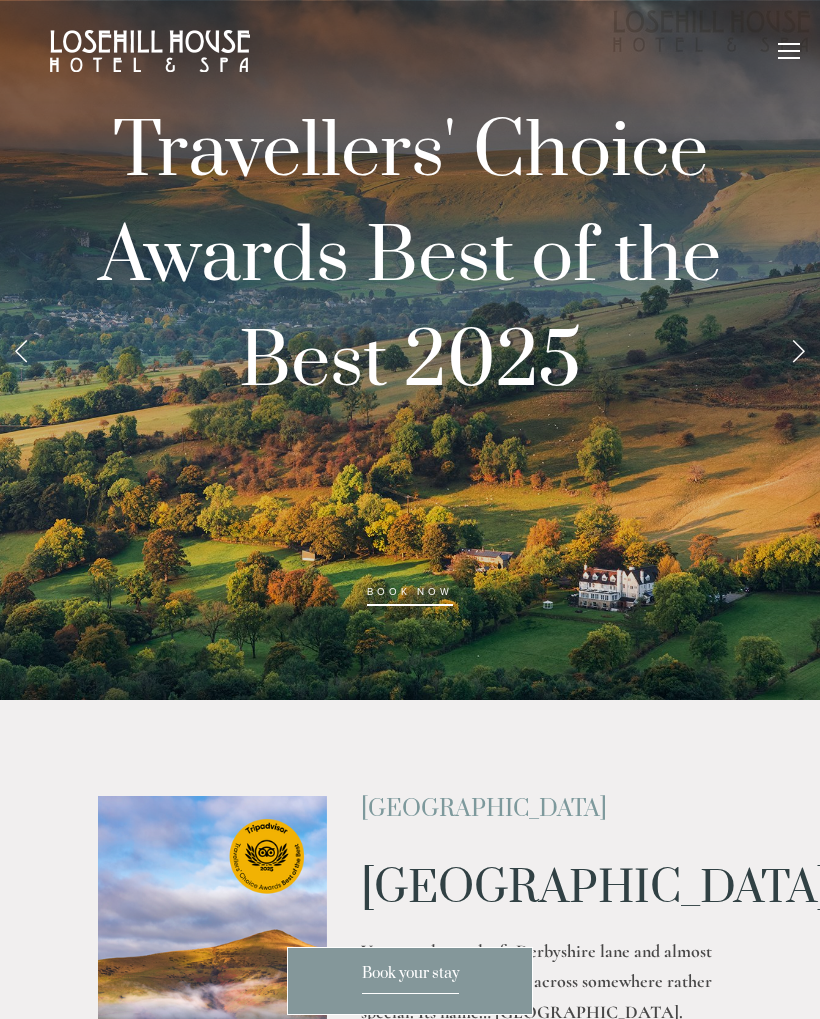 click at bounding box center [789, 54] 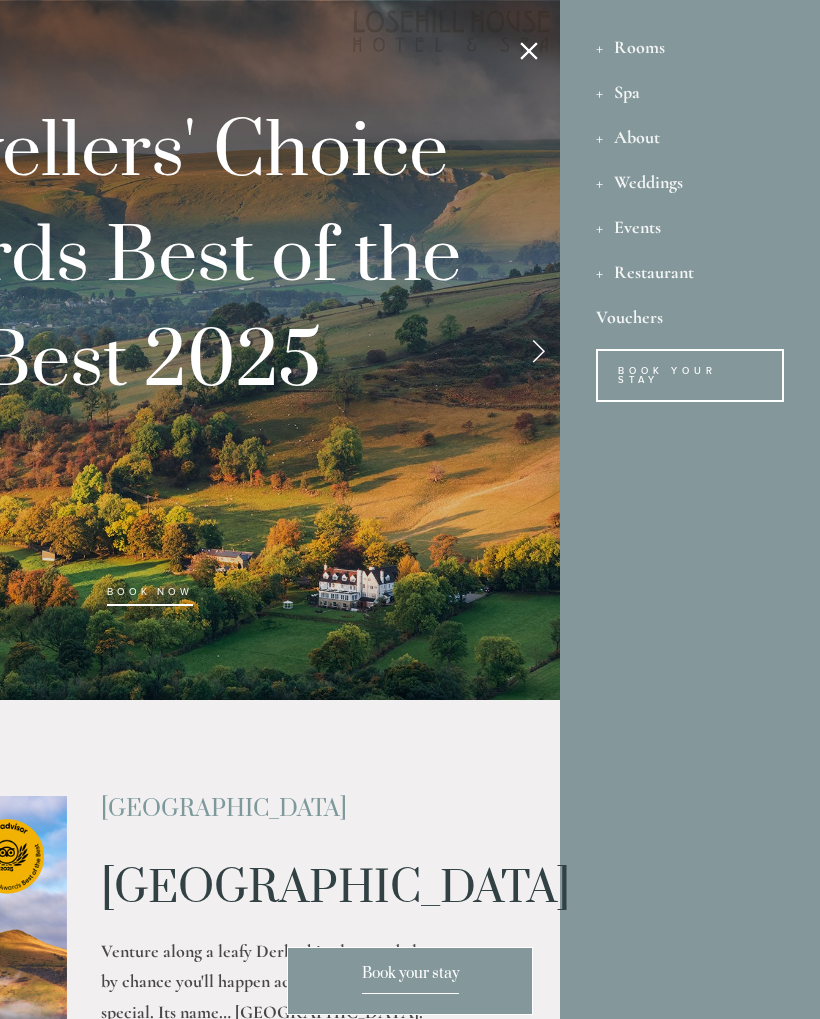 click on "Restaurant" at bounding box center [690, 271] 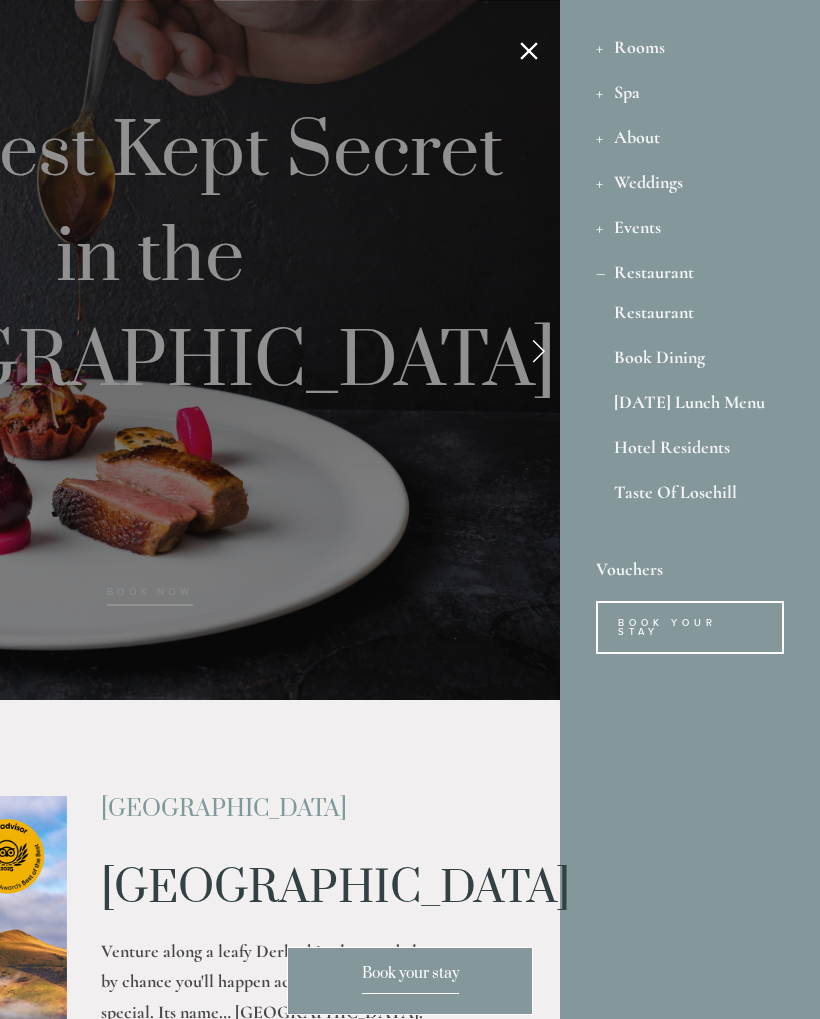 click on "Book Dining" at bounding box center [690, 361] 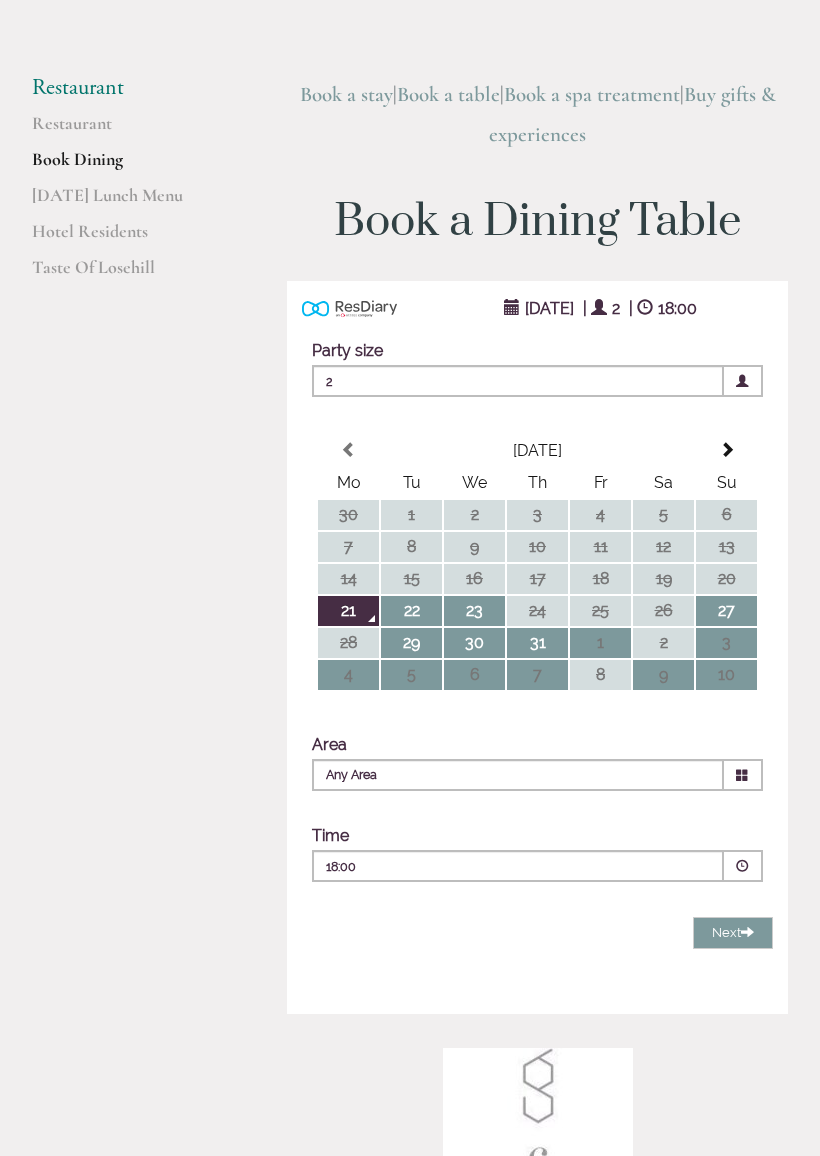 scroll, scrollTop: 123, scrollLeft: 0, axis: vertical 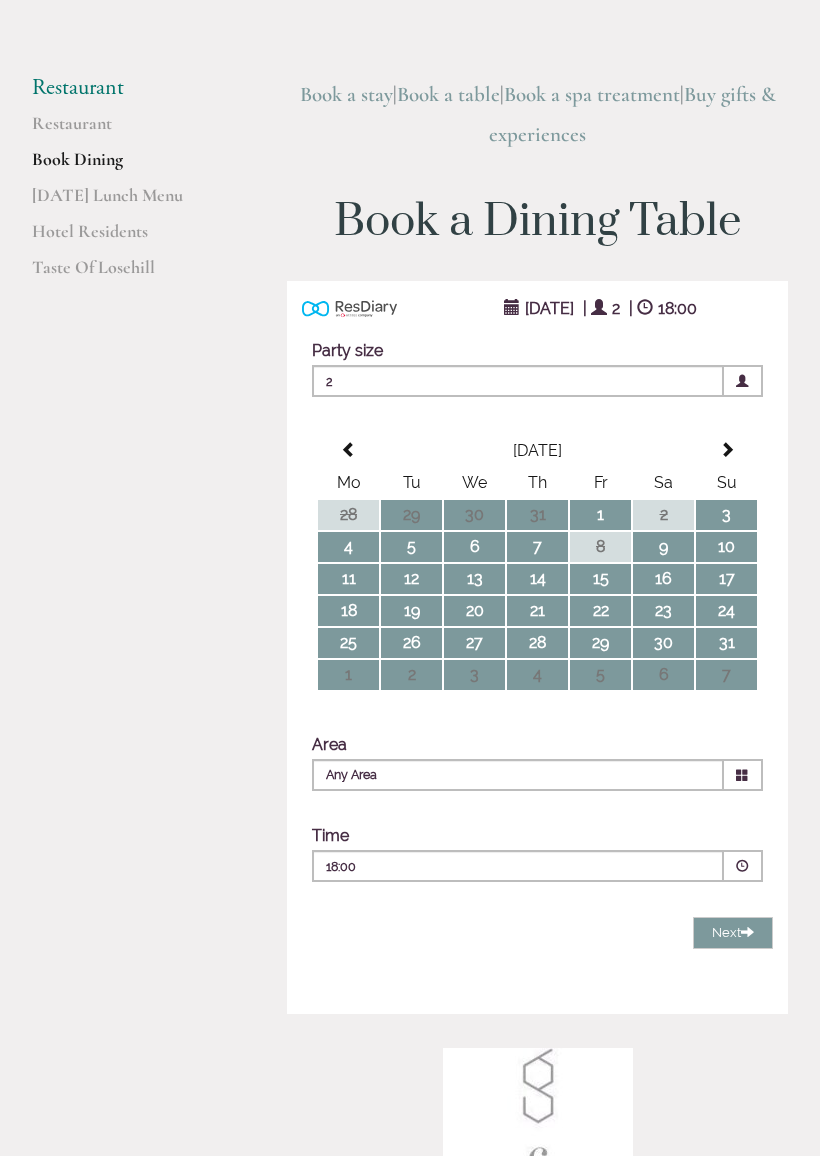 click on "26" at bounding box center [411, 643] 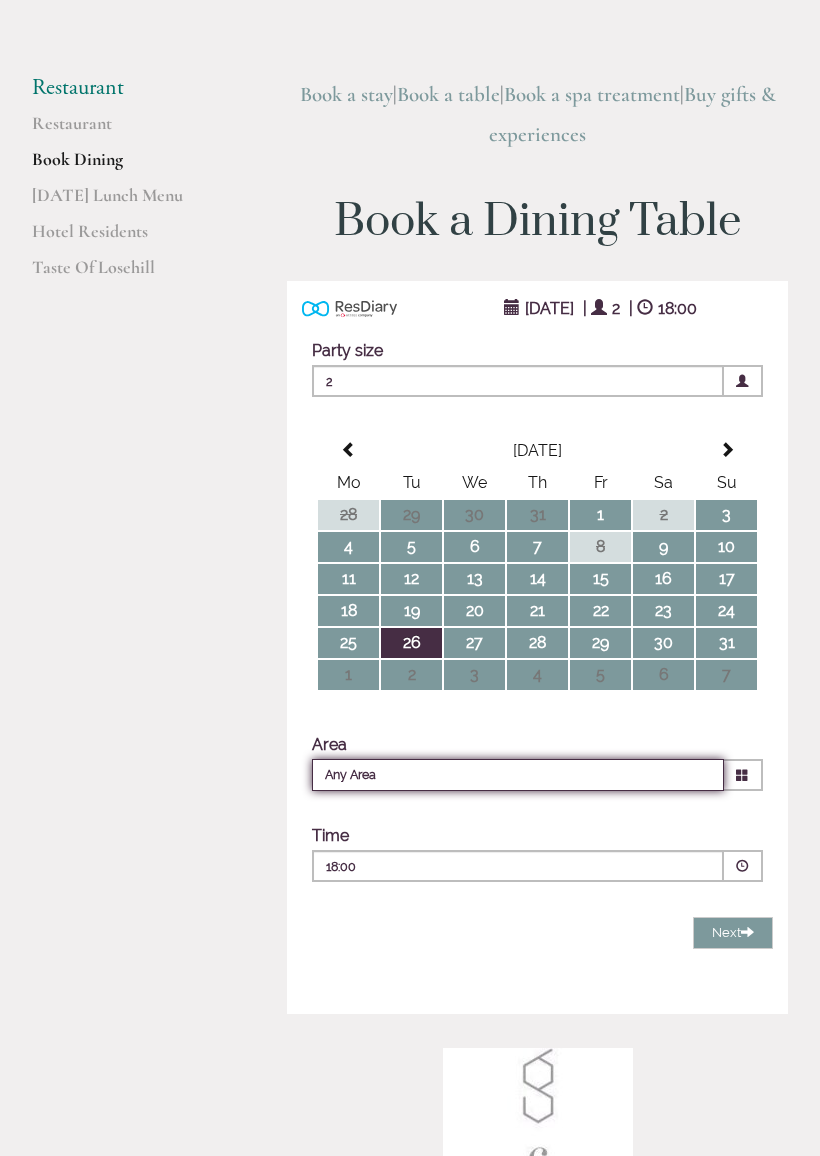click on "Any Area" at bounding box center (518, 775) 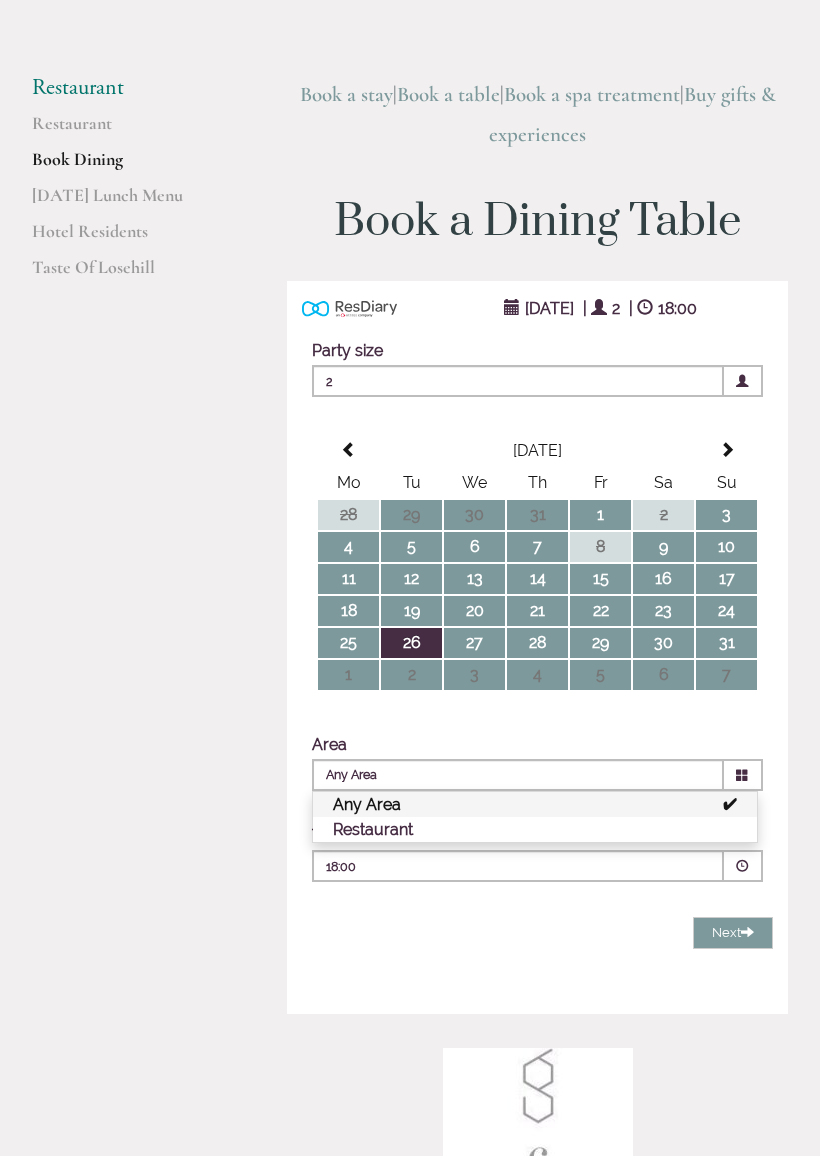 click on "Restaurant" at bounding box center [535, 829] 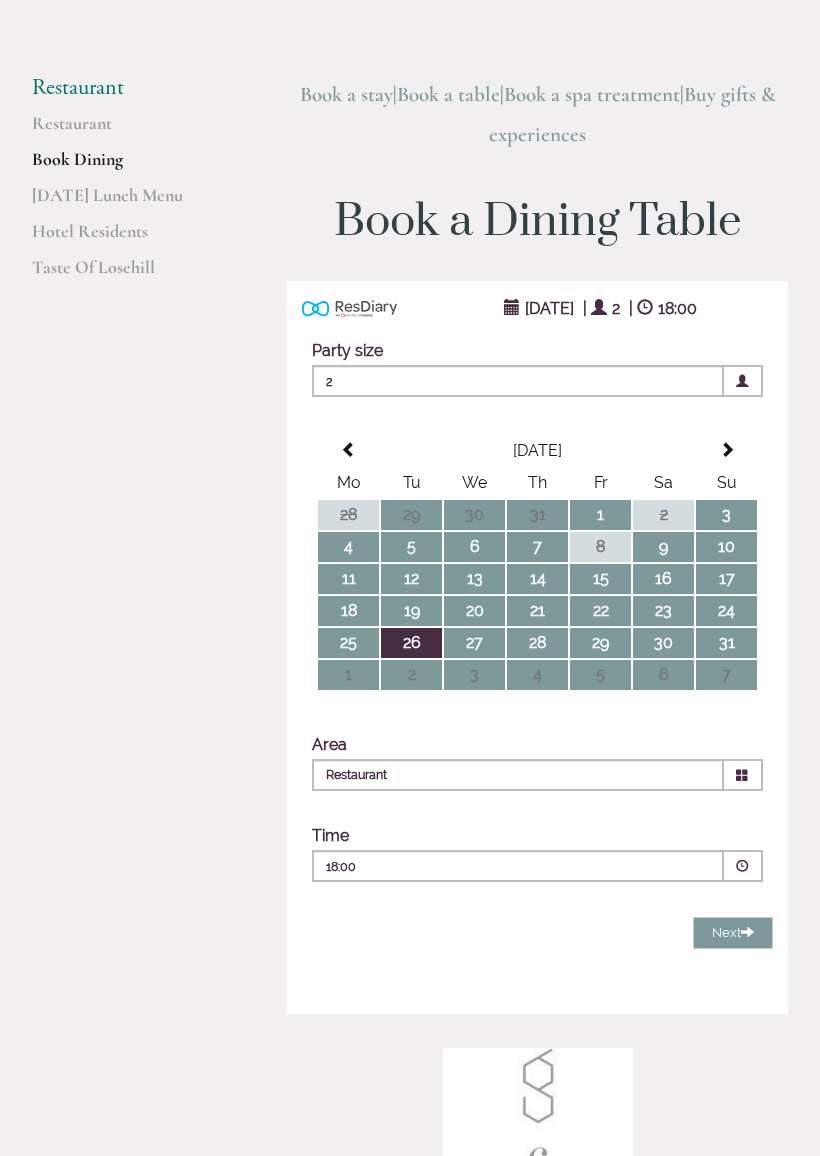 click at bounding box center (743, 866) 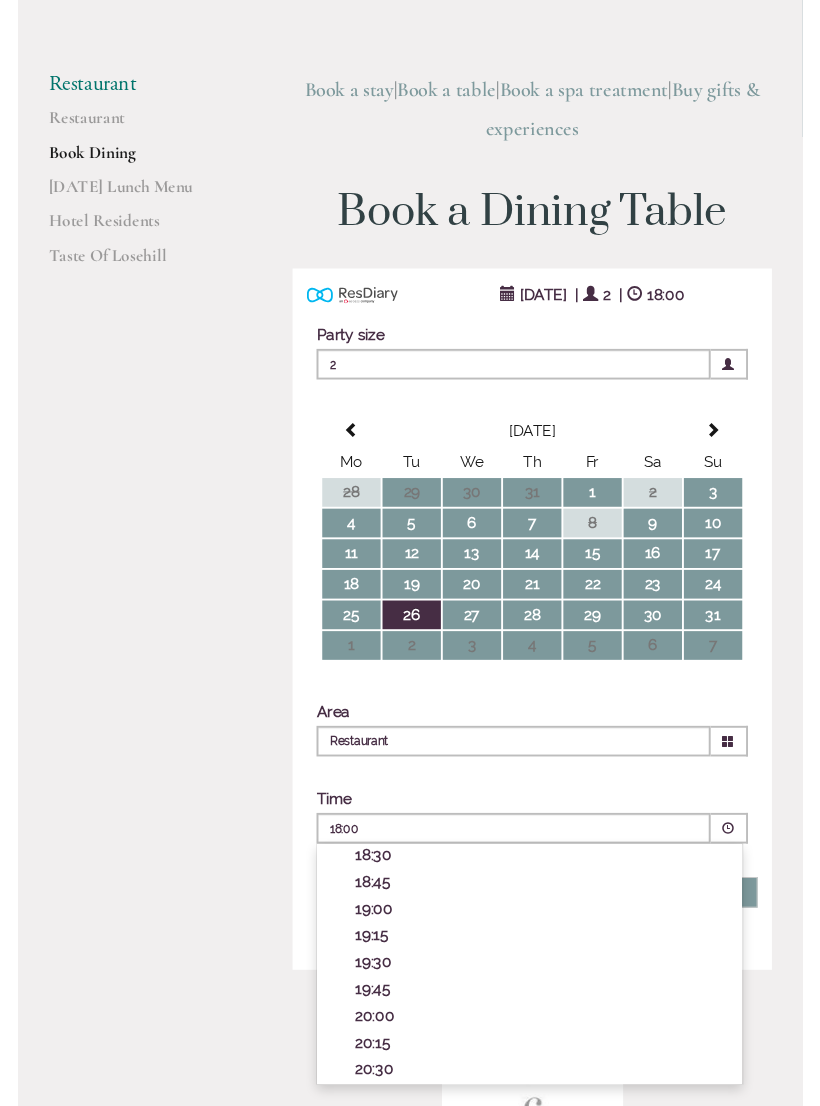 scroll, scrollTop: 756, scrollLeft: 0, axis: vertical 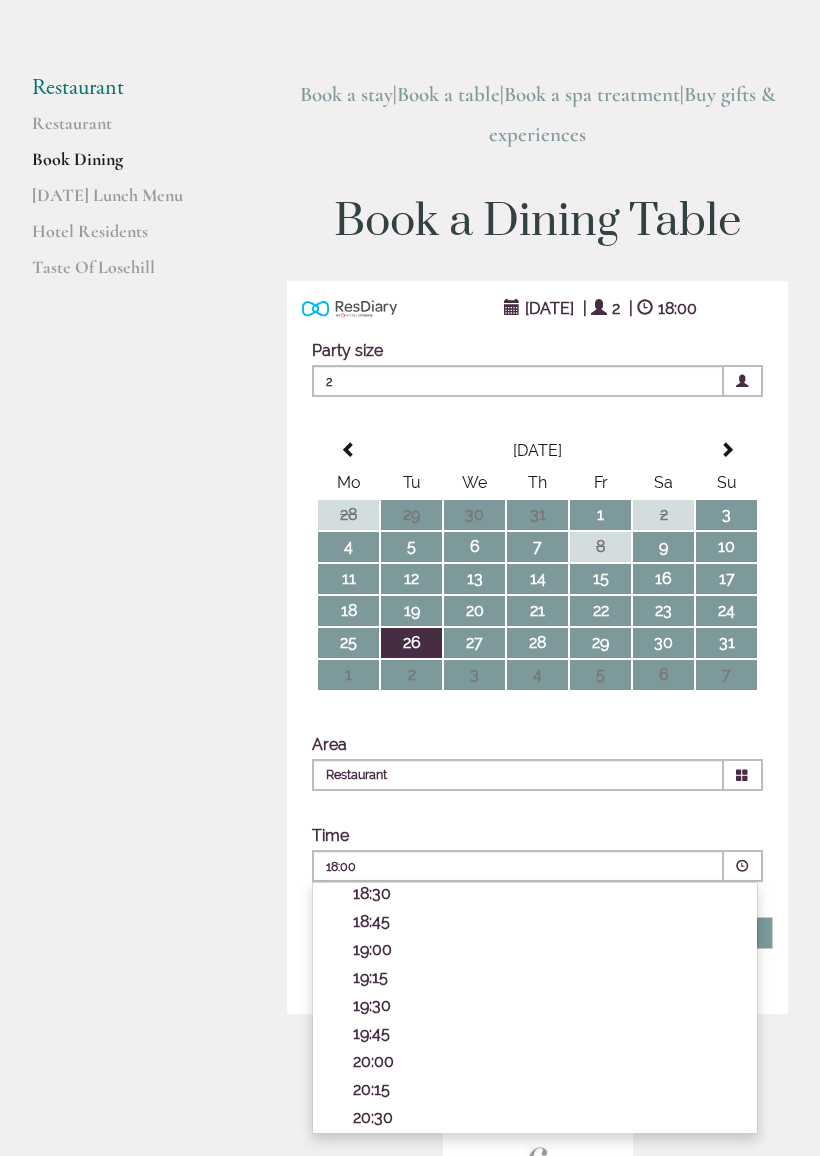 click on "19:00" at bounding box center (545, 949) 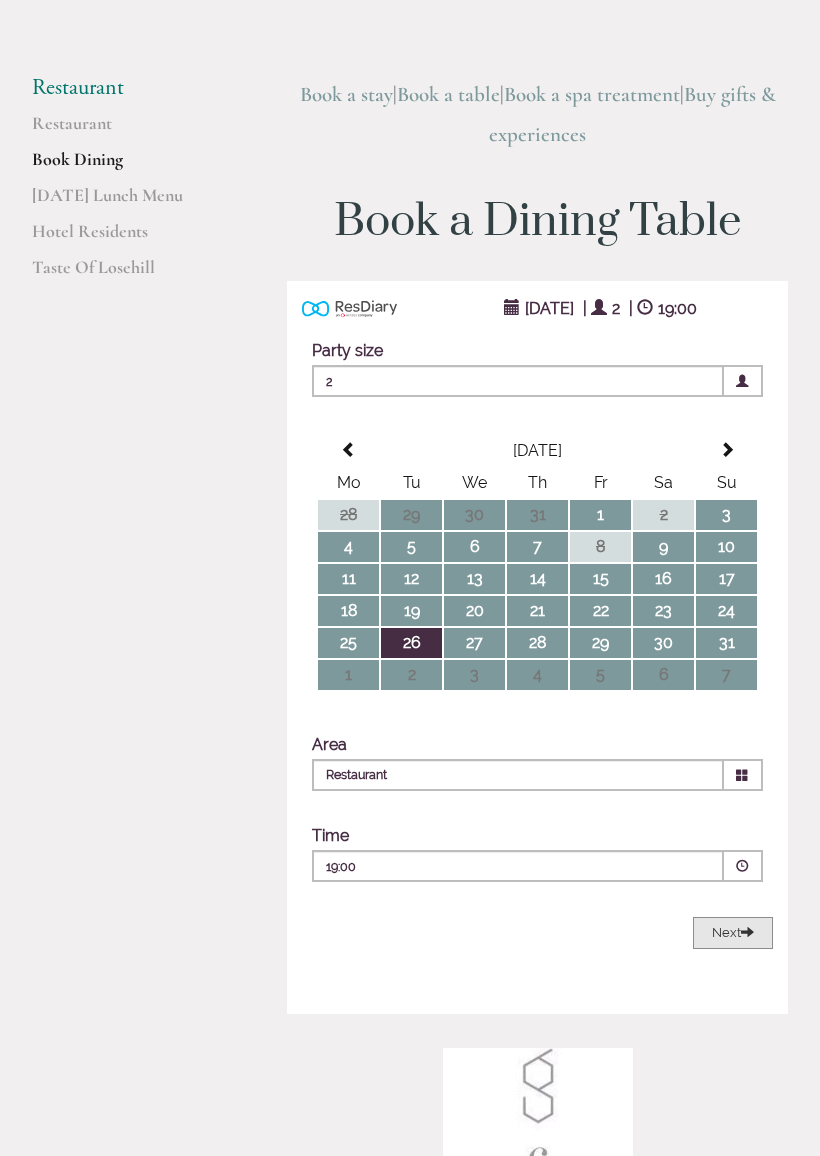 click at bounding box center [747, 931] 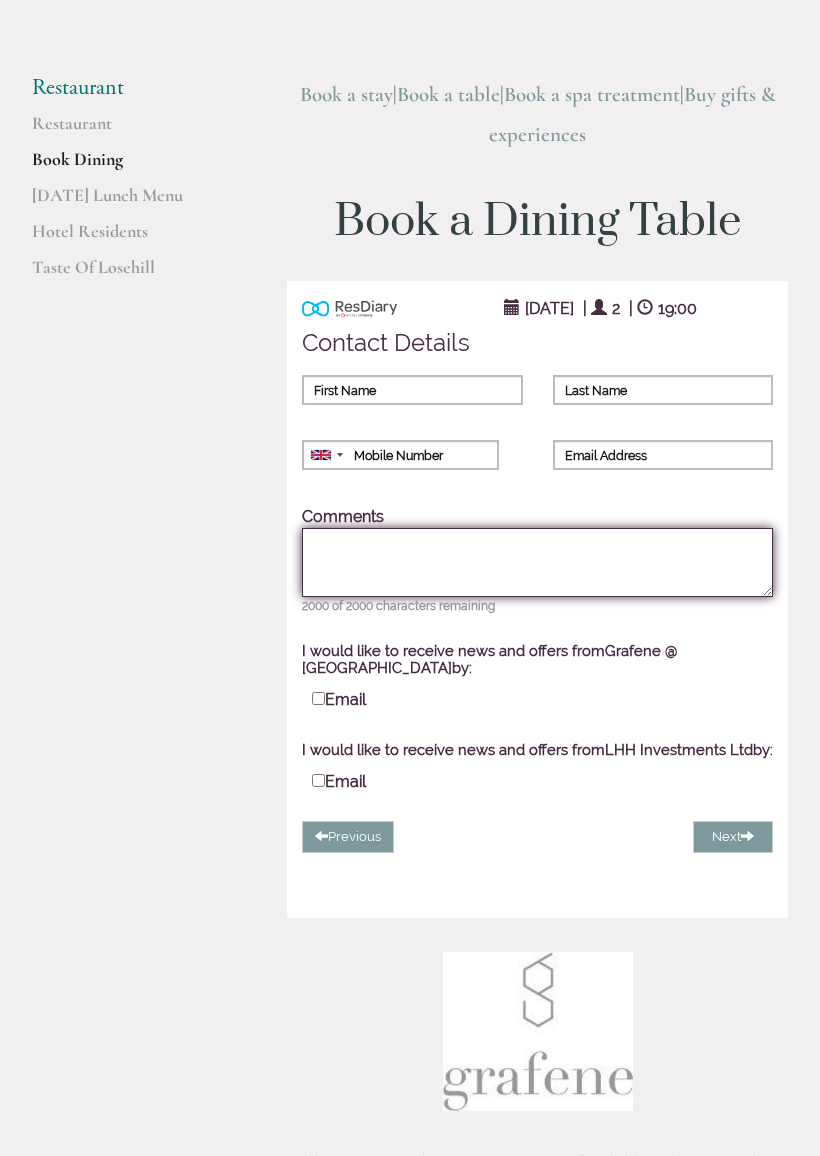 click on "Comments" at bounding box center [537, 562] 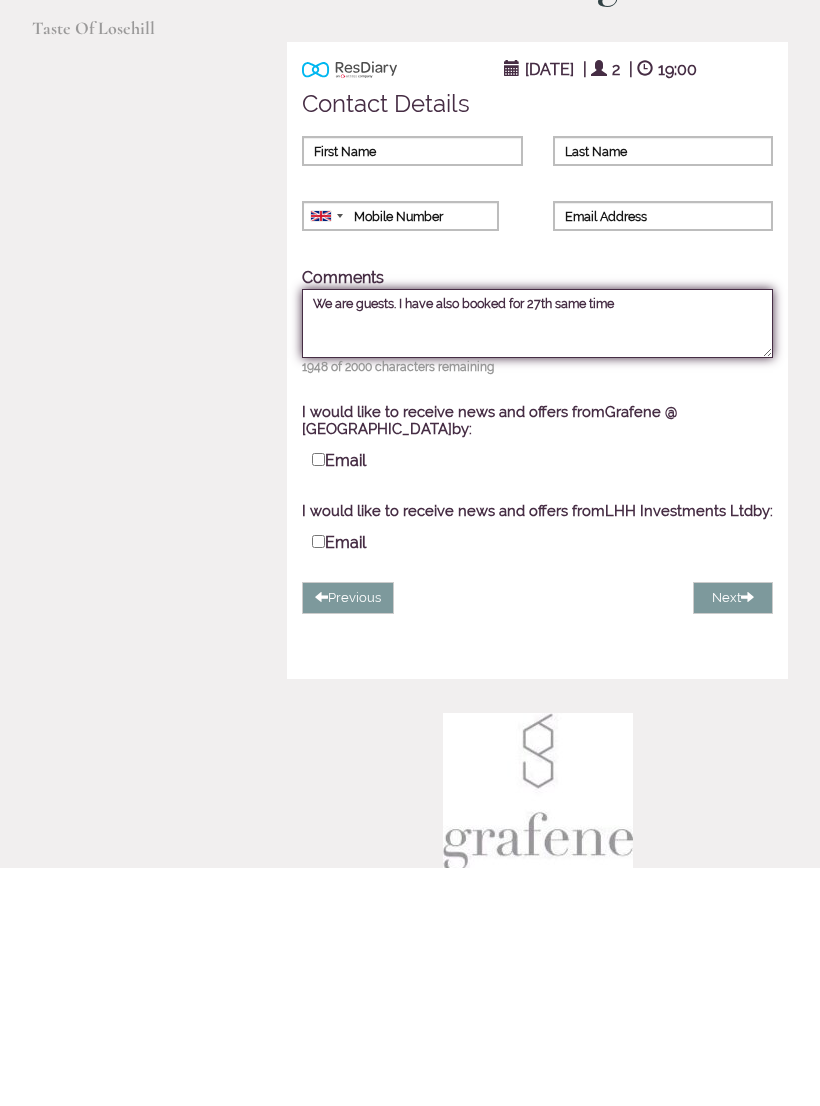 type on "We are guests. I have also booked for 27th same time" 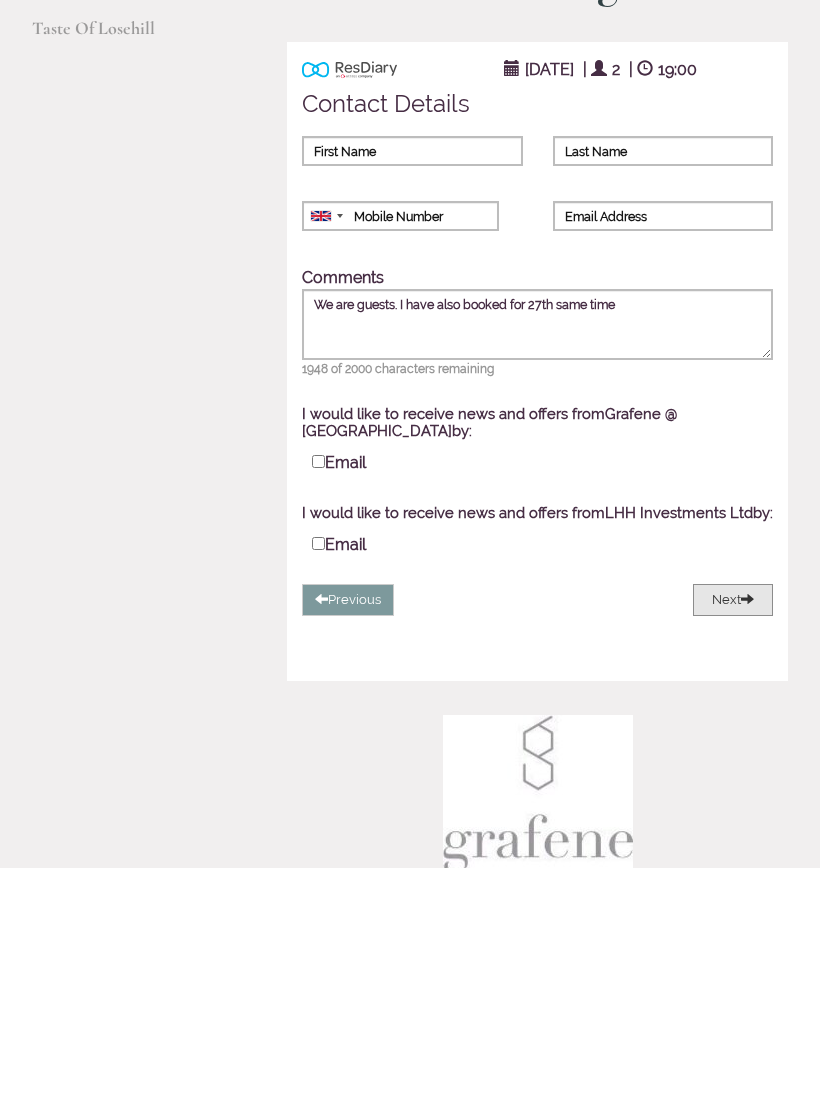 click on "Next" at bounding box center [733, 839] 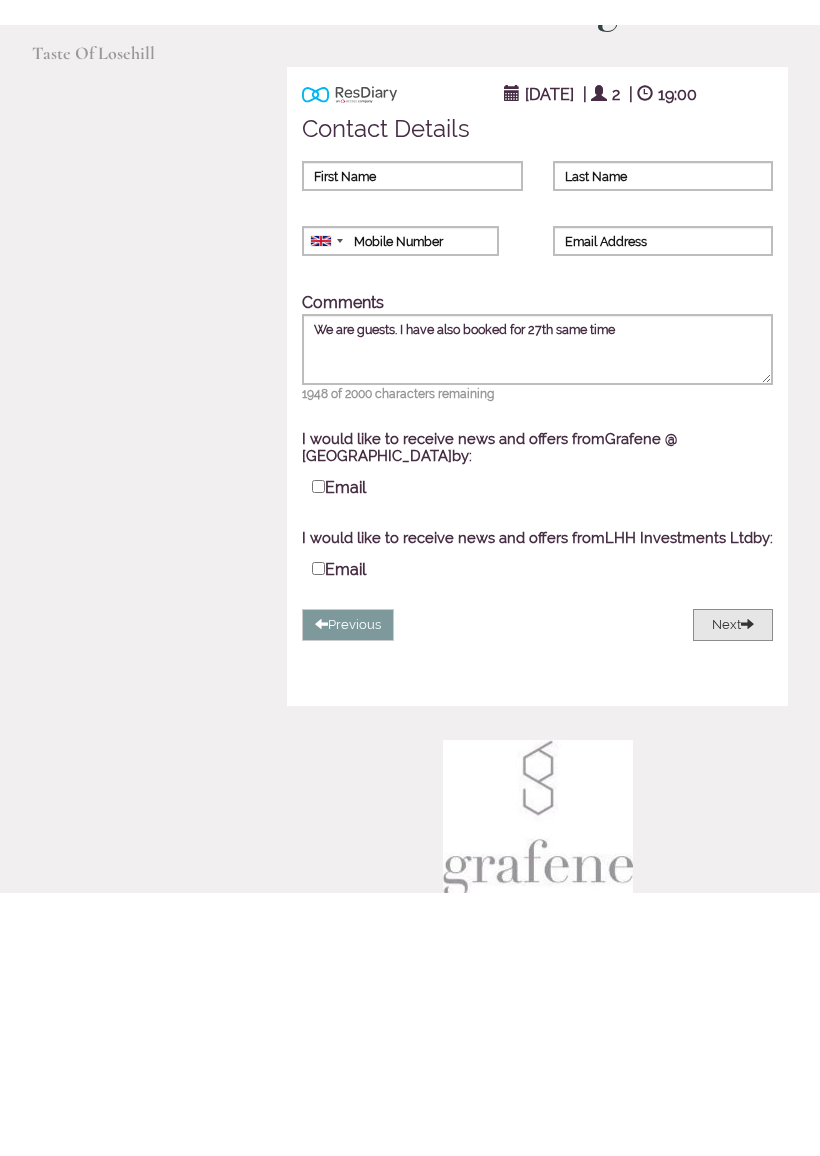 scroll, scrollTop: 362, scrollLeft: 0, axis: vertical 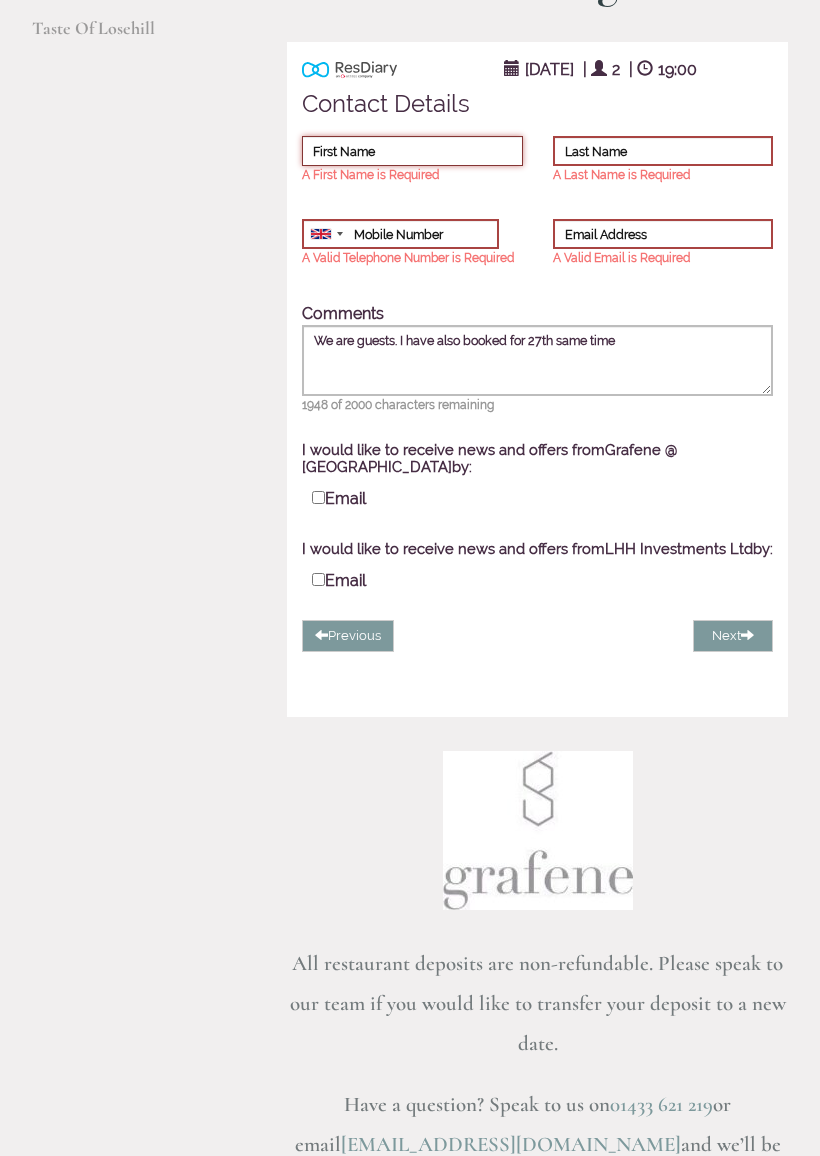 click on "First Name" at bounding box center [412, 151] 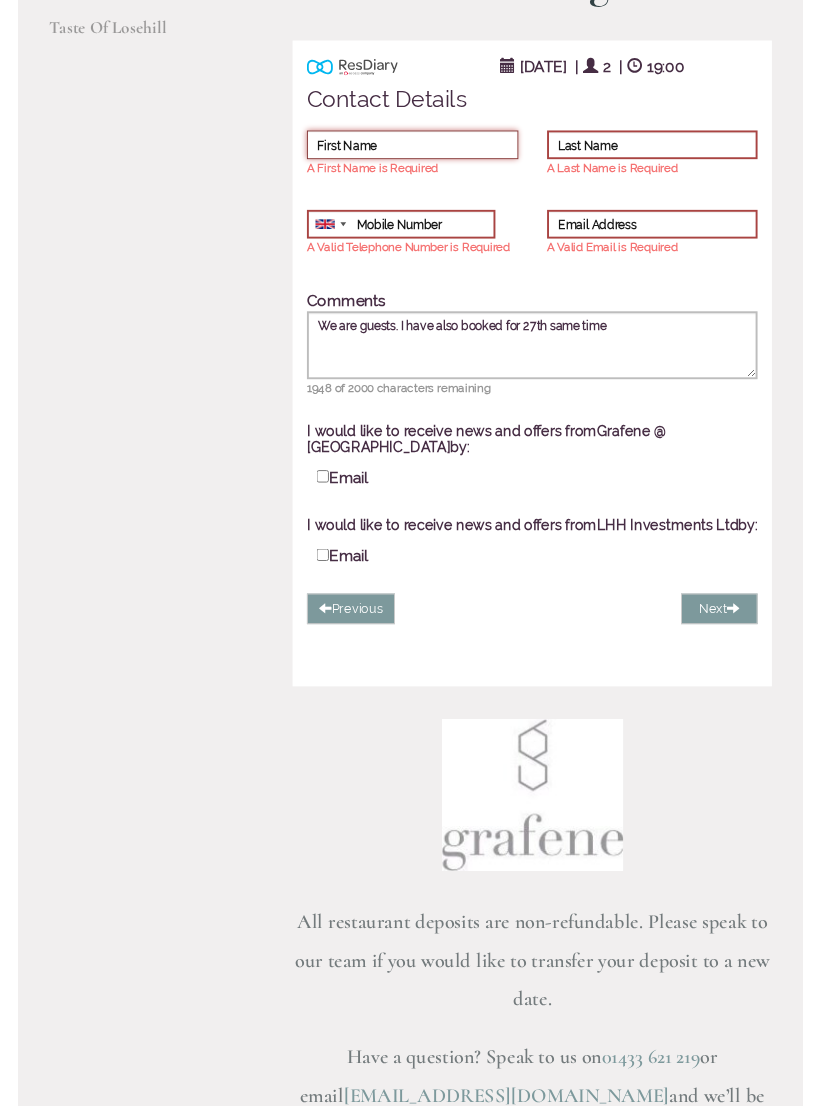 scroll, scrollTop: 361, scrollLeft: 0, axis: vertical 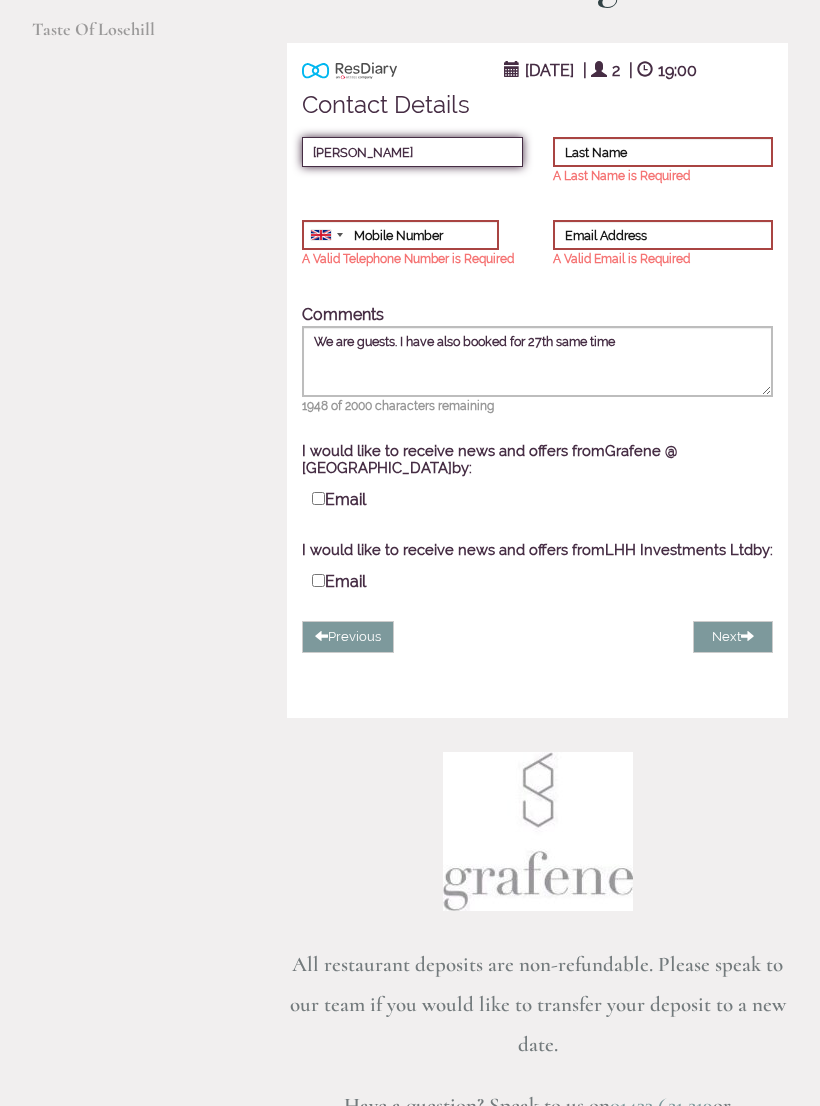 type on "[PERSON_NAME]" 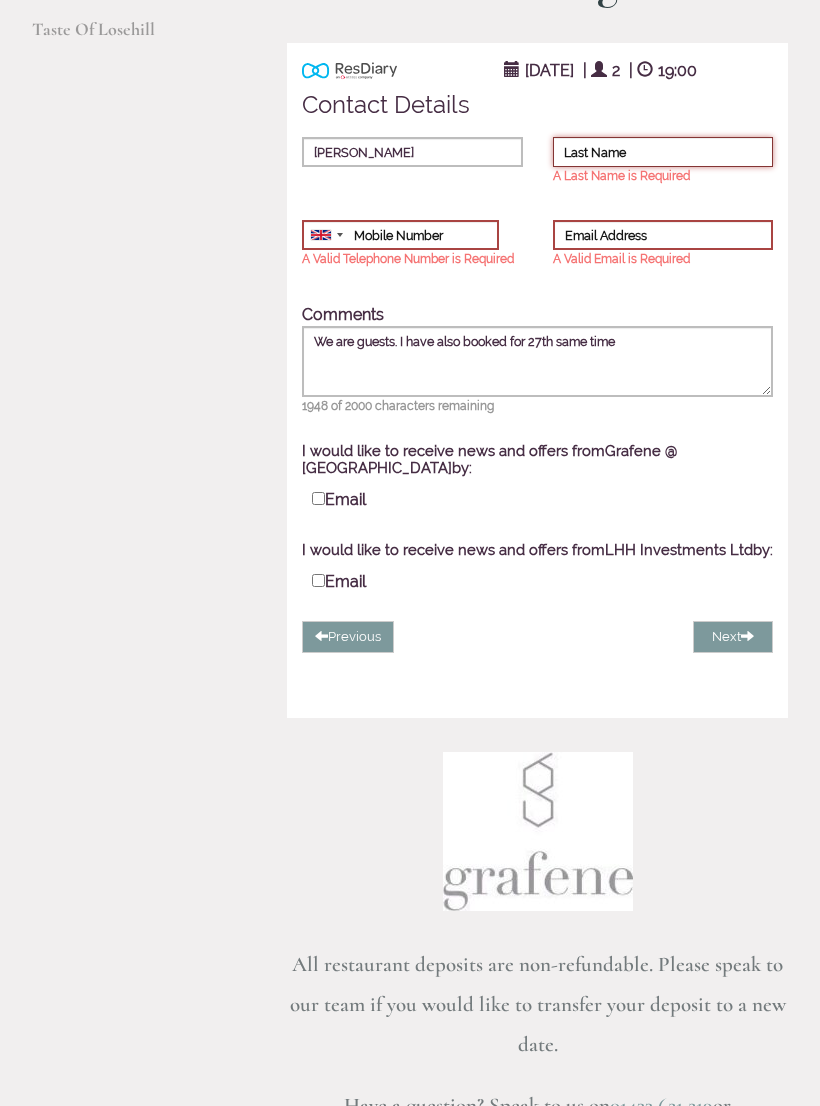 click on "Last Name" at bounding box center [663, 152] 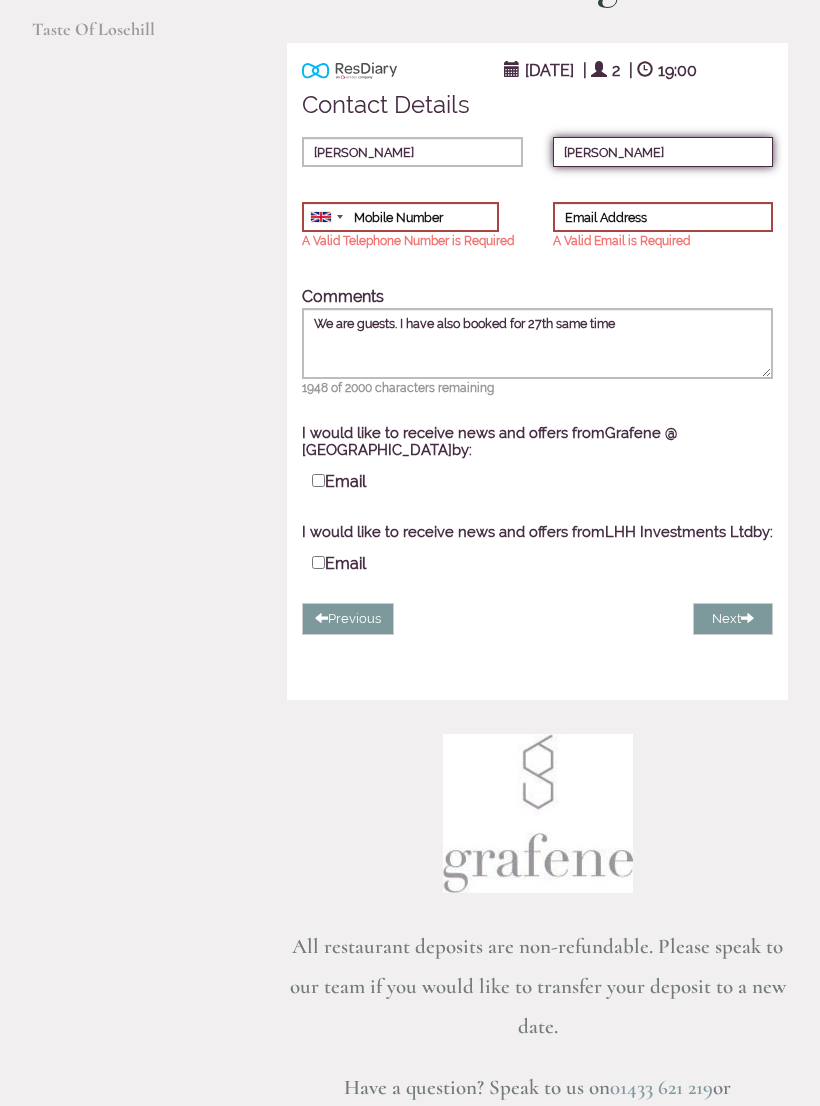 type on "[PERSON_NAME]" 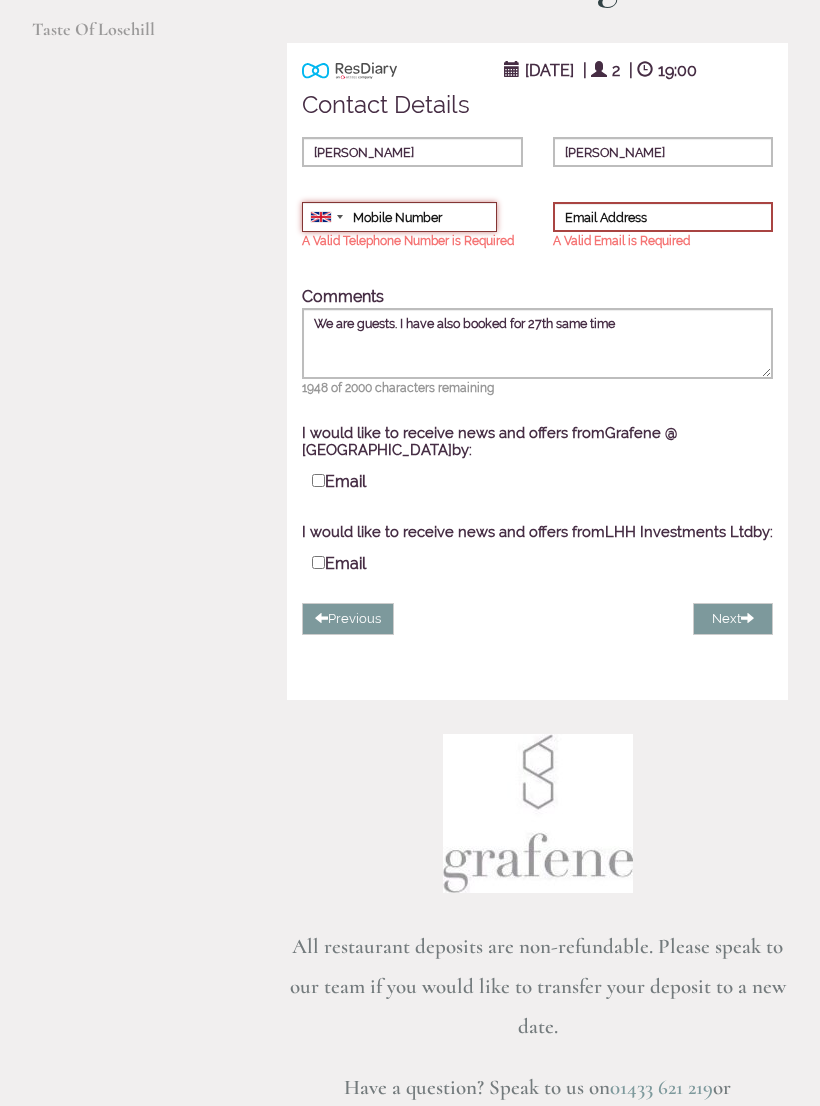 click on "Mobile Number" at bounding box center [399, 217] 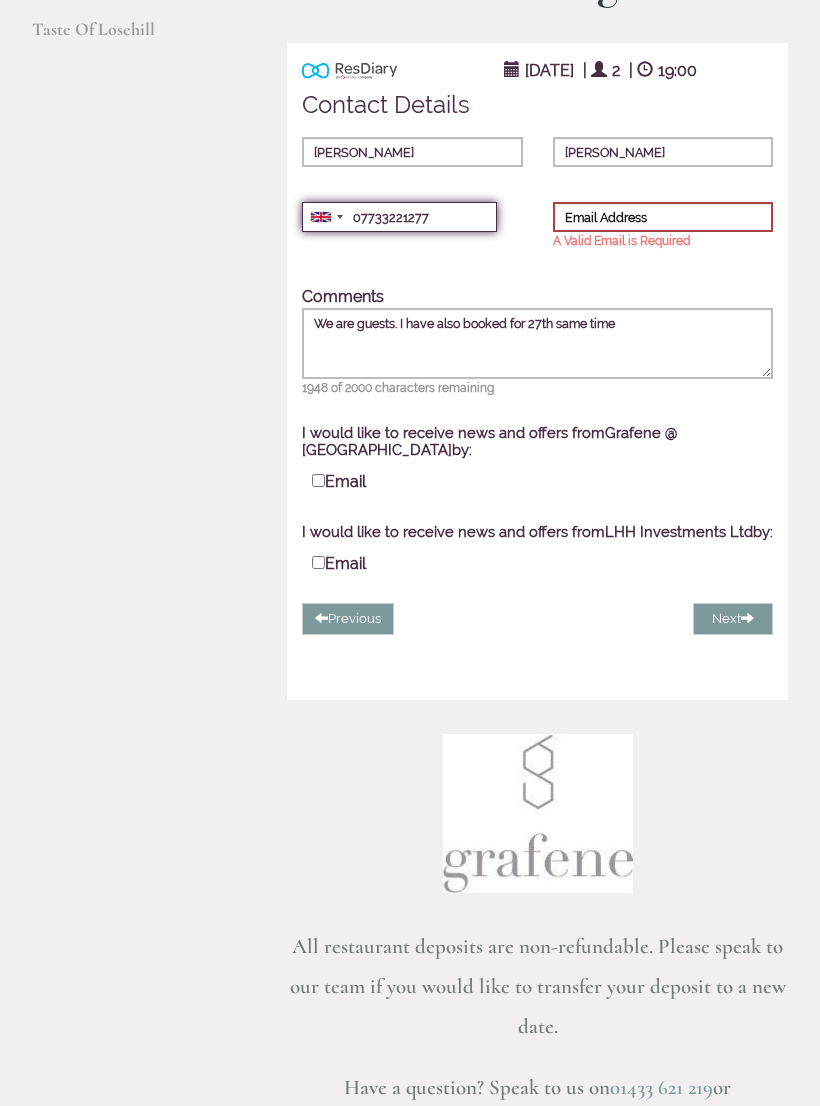 type on "07733221277" 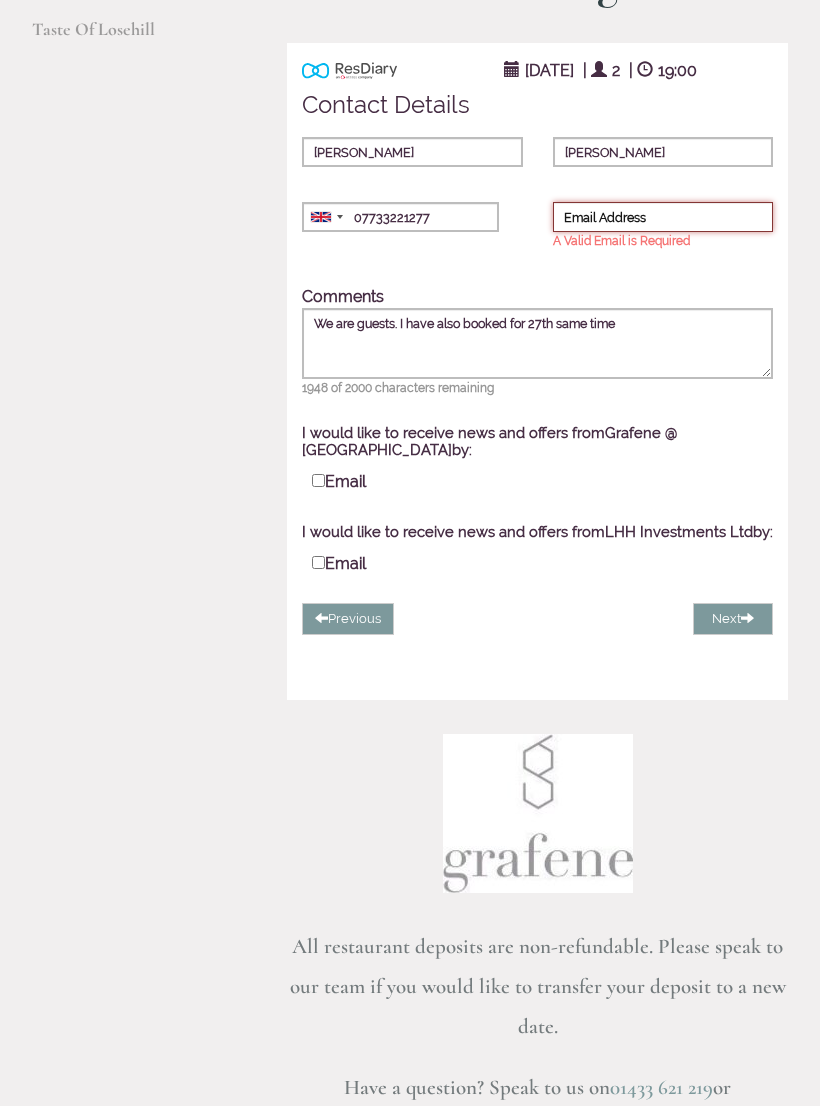 click on "Email Address" at bounding box center [663, 217] 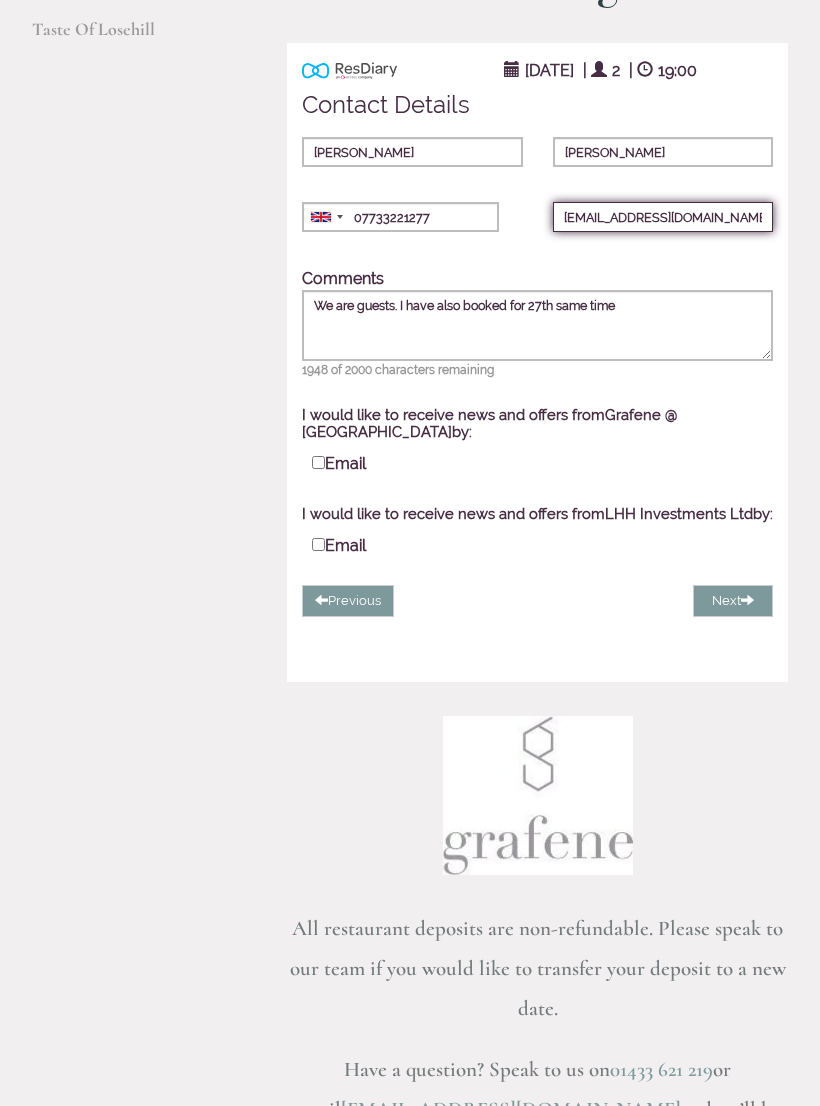 type on "p.dillon01@gmail.com" 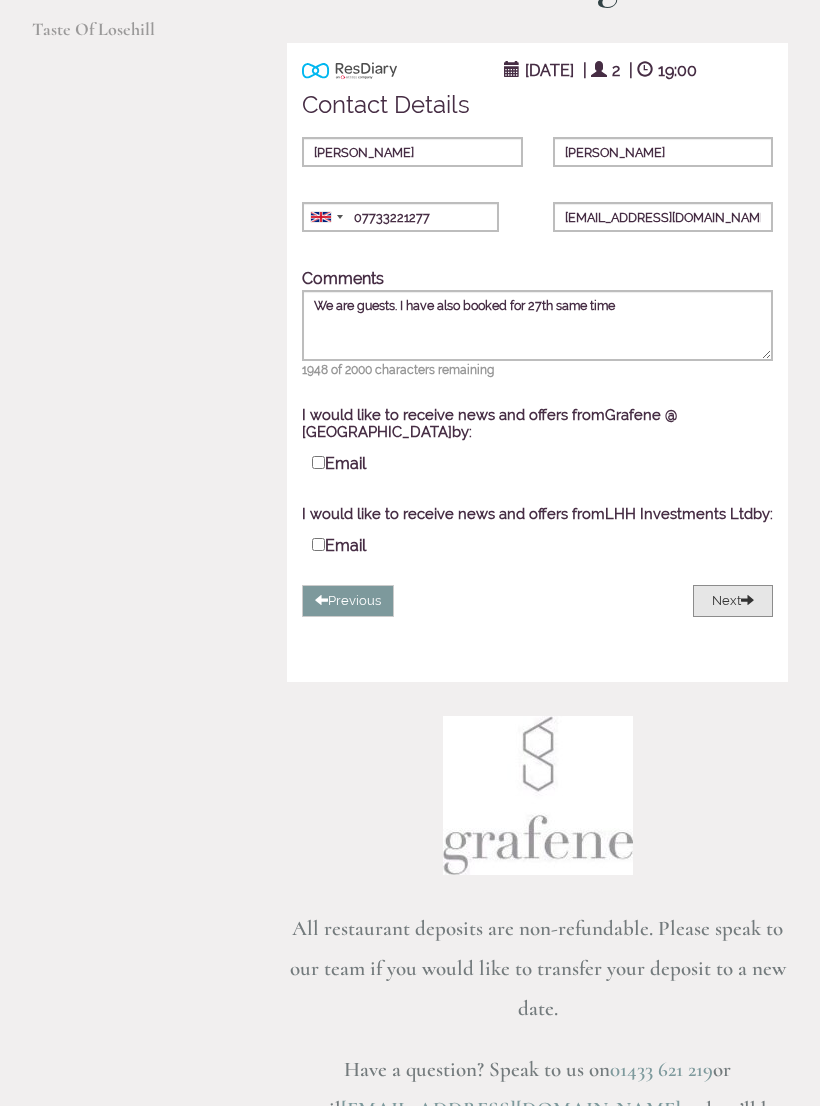 click on "Next" at bounding box center [733, 601] 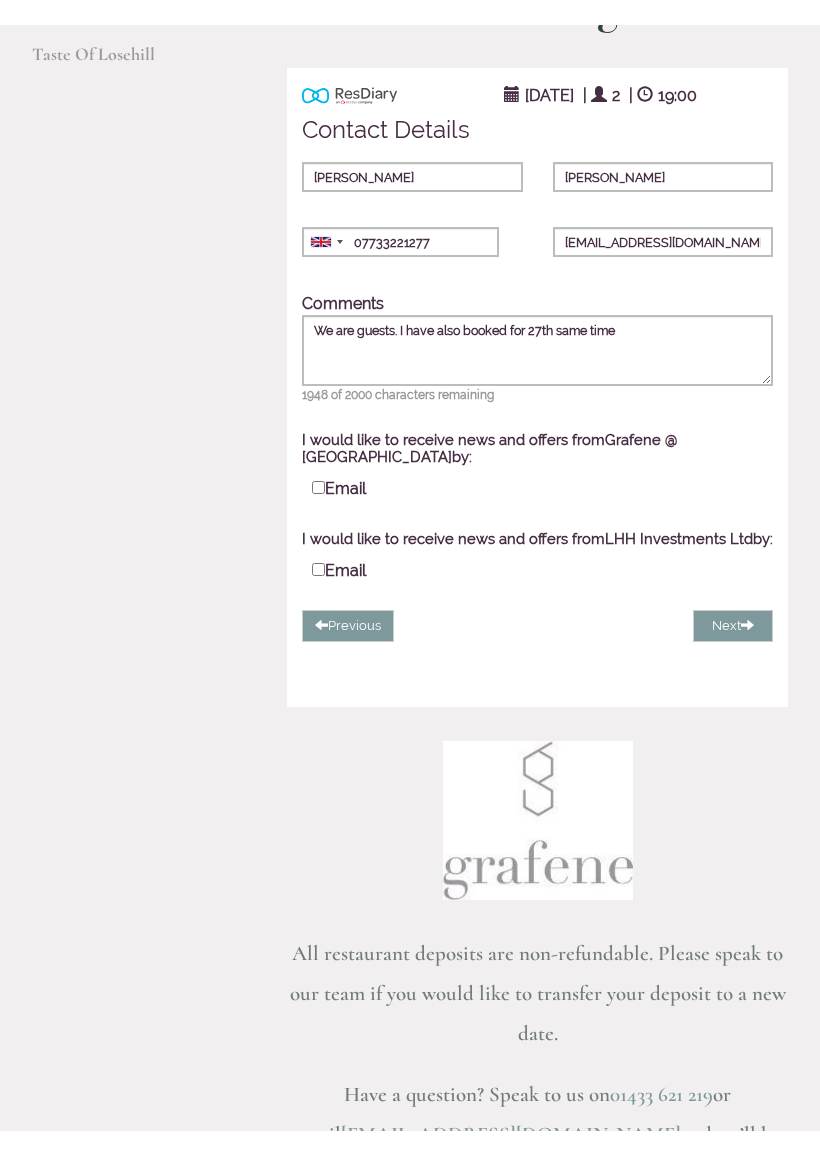 scroll, scrollTop: 362, scrollLeft: 0, axis: vertical 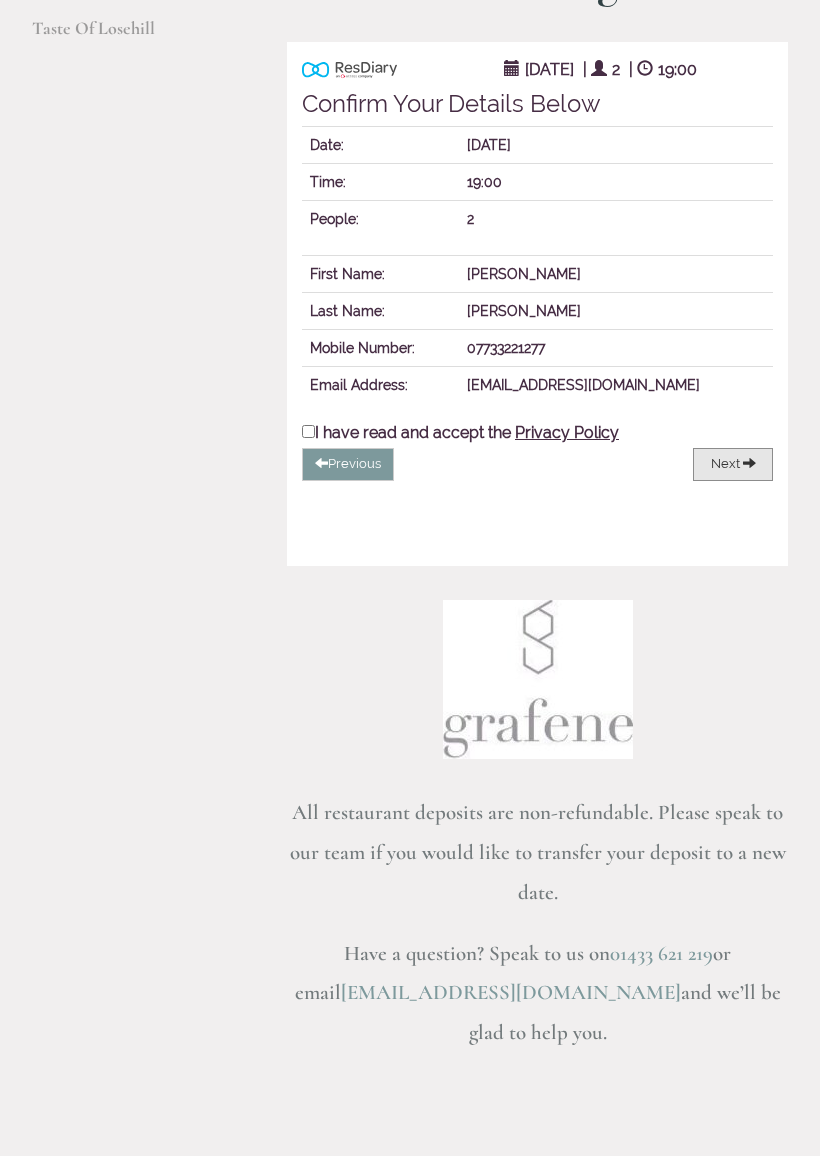 click at bounding box center [749, 462] 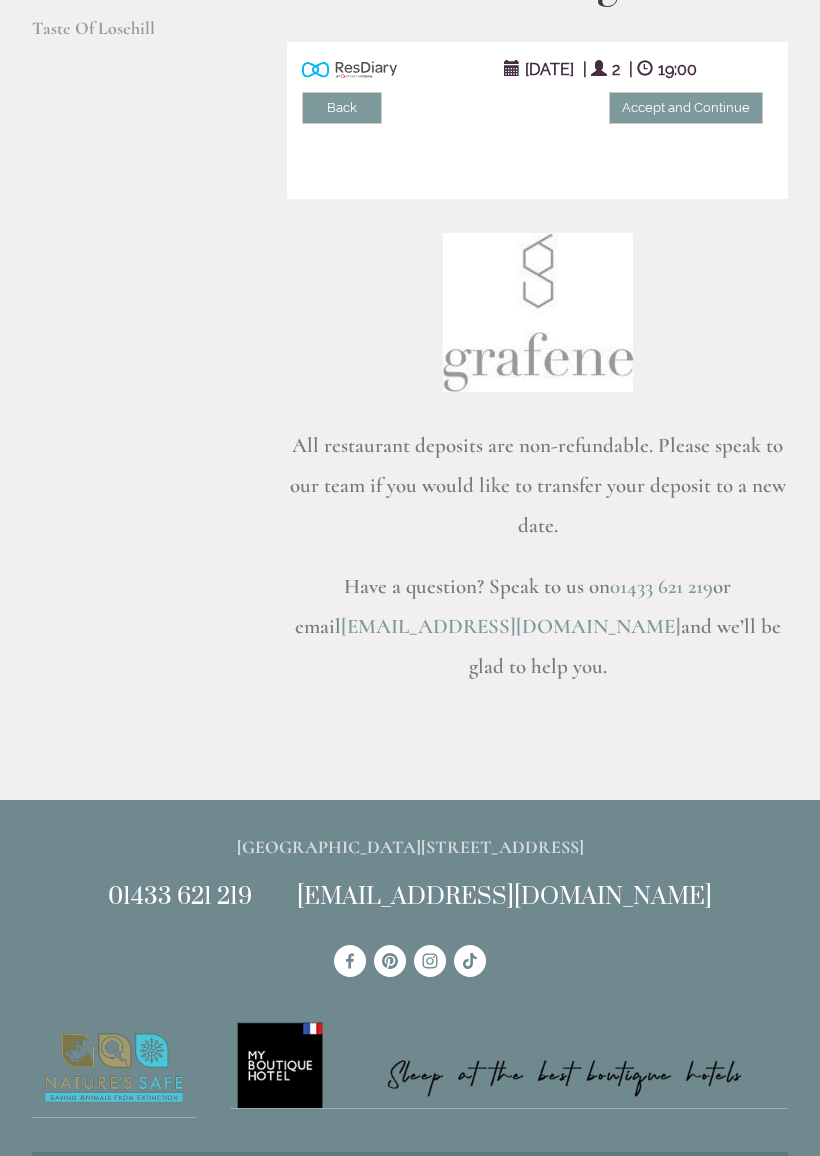 click on "Accept and Continue" at bounding box center (686, 108) 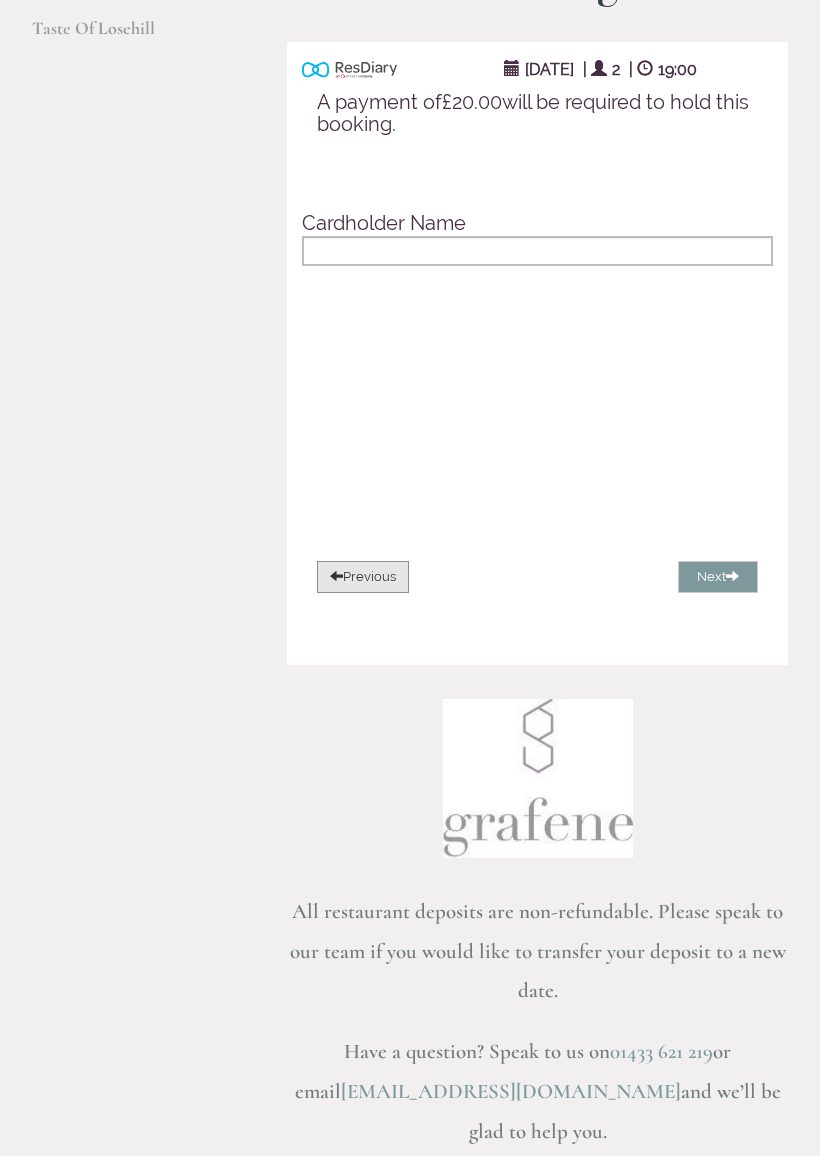 click on "Previous" at bounding box center (363, 577) 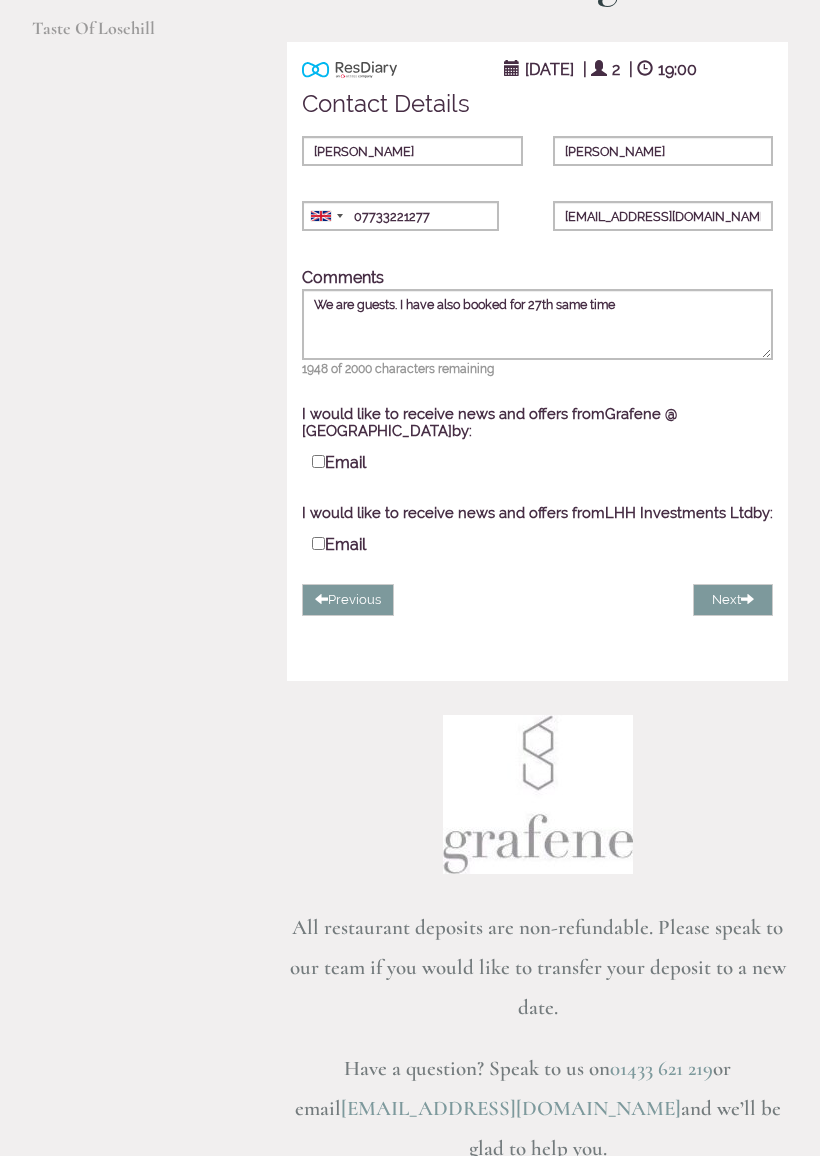 click on "Email
SMS" at bounding box center [537, 553] 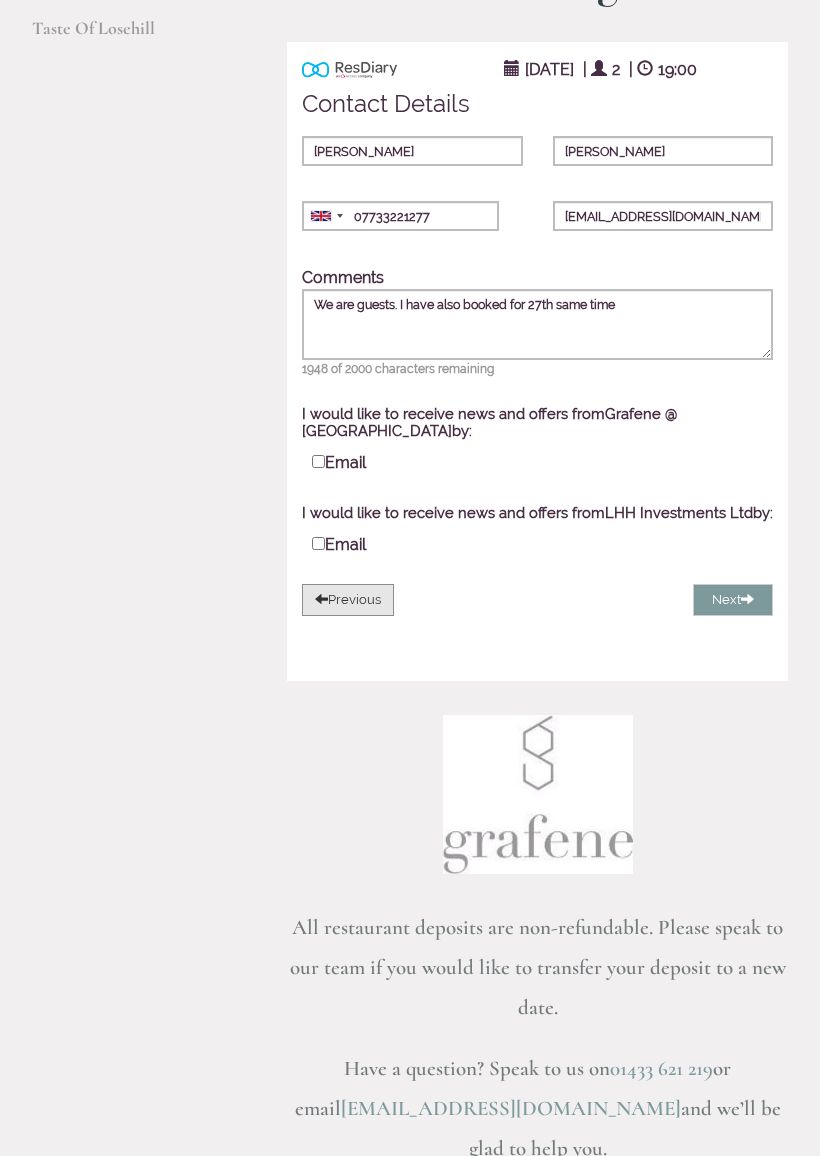 click on "Previous" at bounding box center (348, 600) 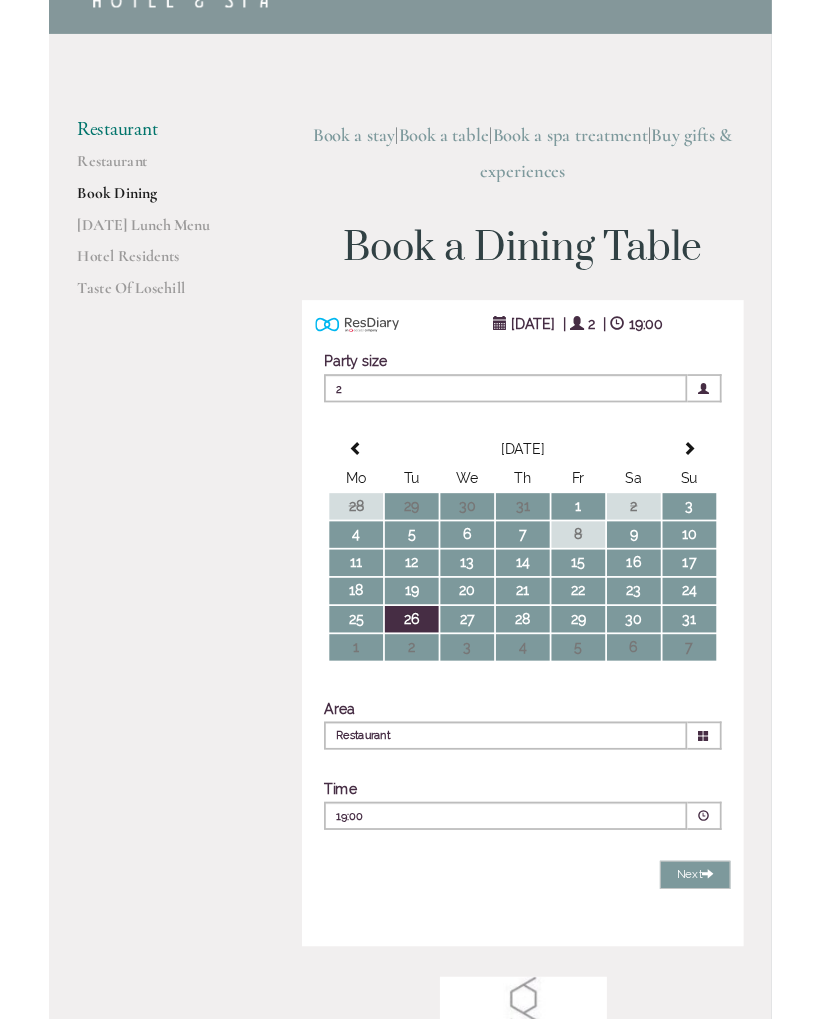 scroll, scrollTop: 0, scrollLeft: 0, axis: both 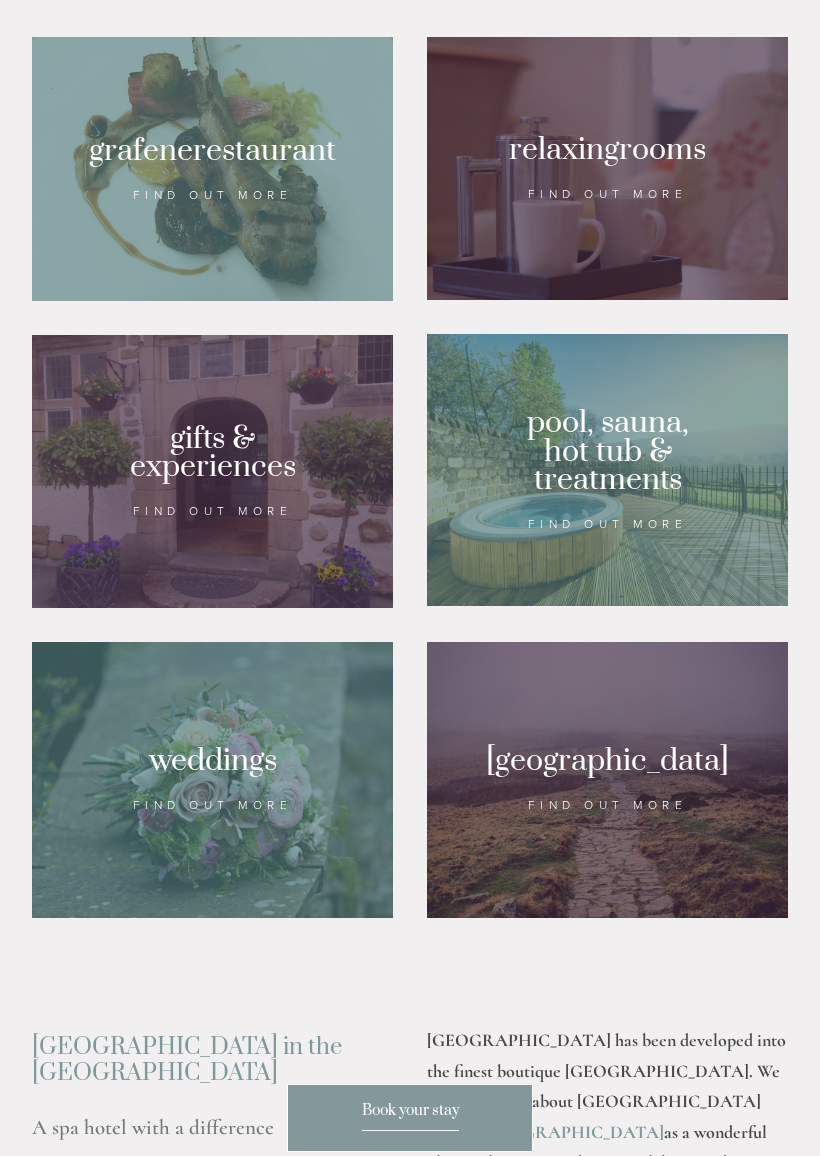 click at bounding box center [212, 169] 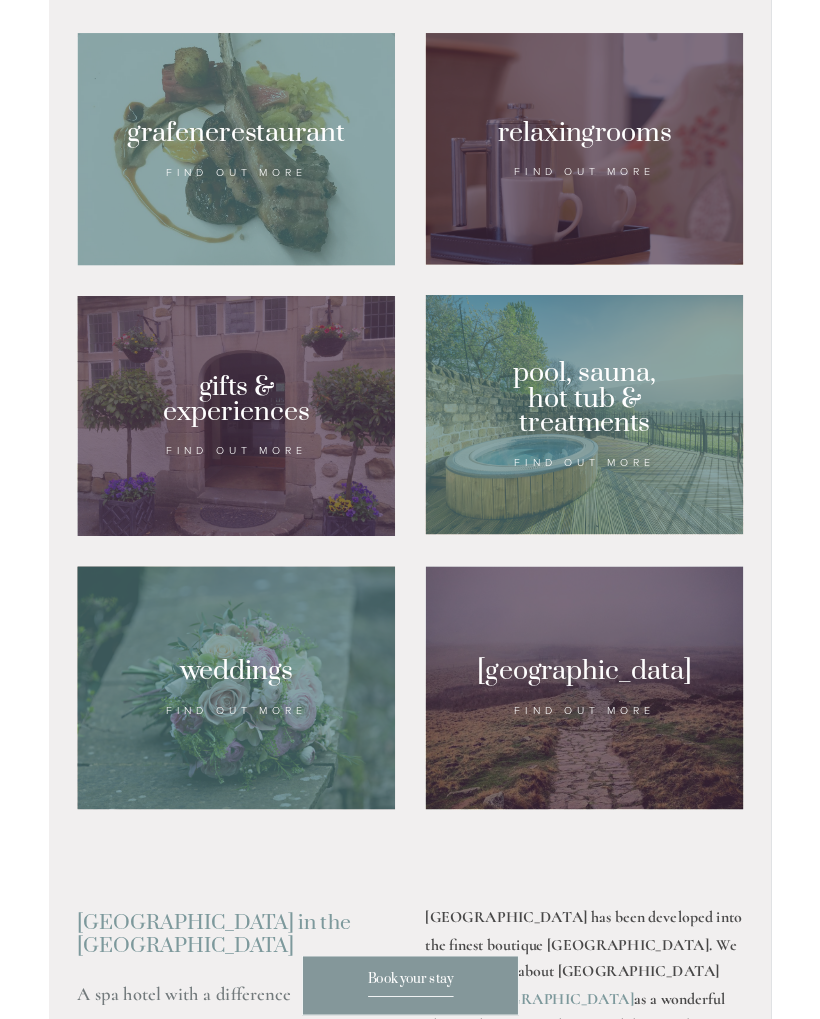 scroll, scrollTop: 1487, scrollLeft: 0, axis: vertical 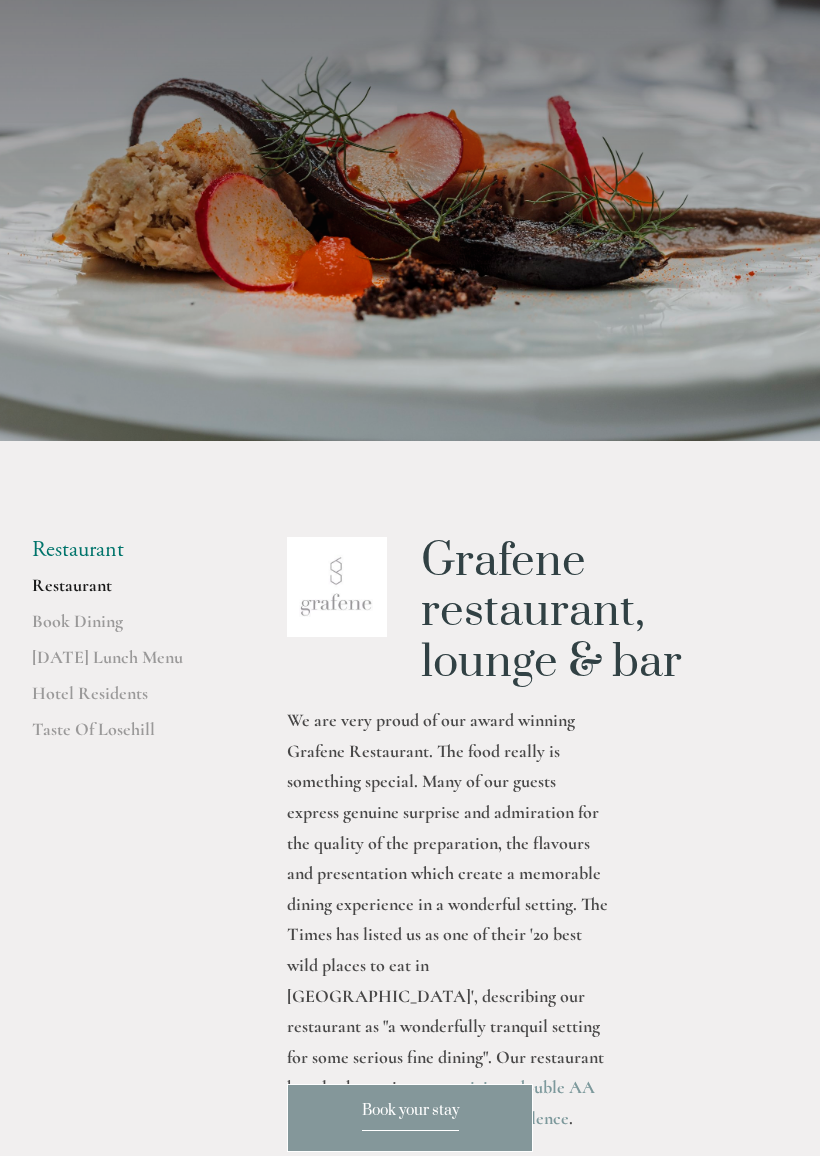 click on "Book Dining" at bounding box center [127, 628] 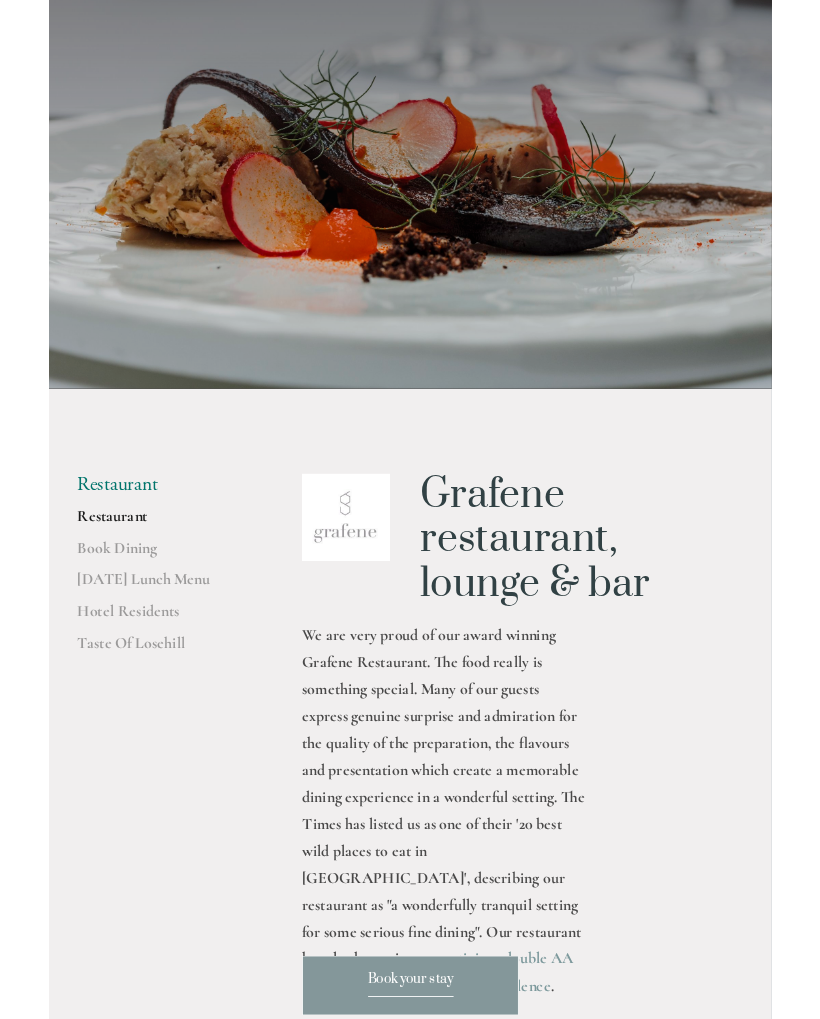 scroll, scrollTop: 259, scrollLeft: 0, axis: vertical 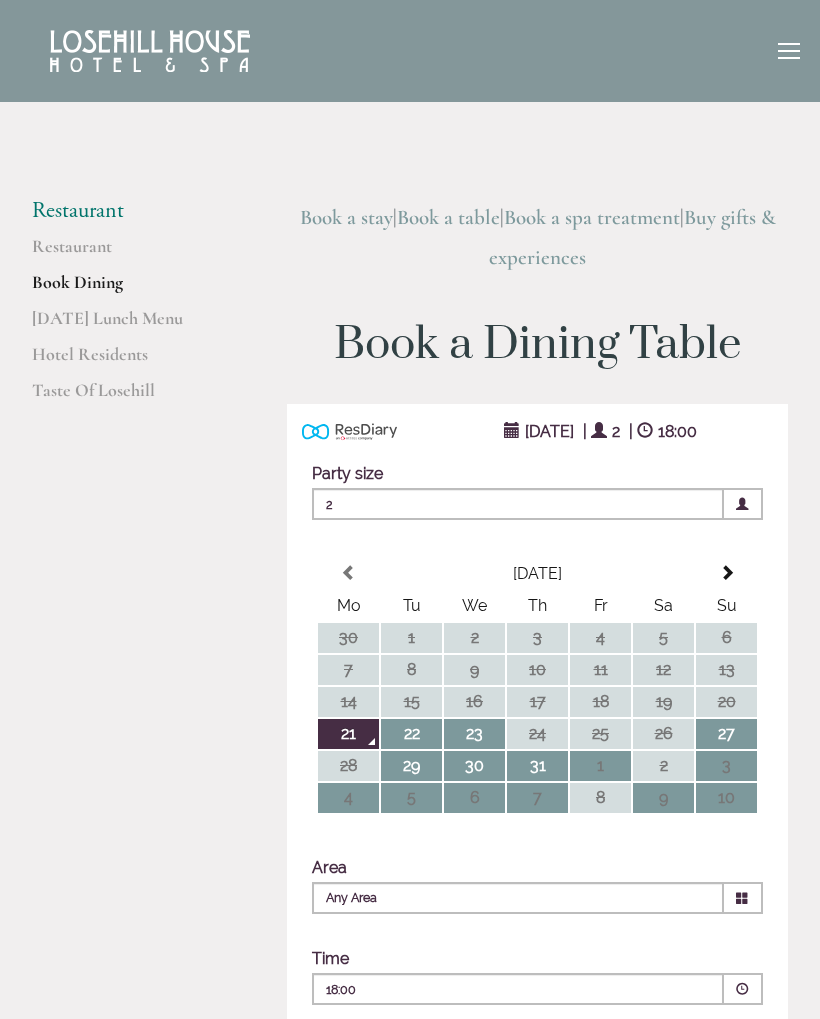 click at bounding box center (727, 573) 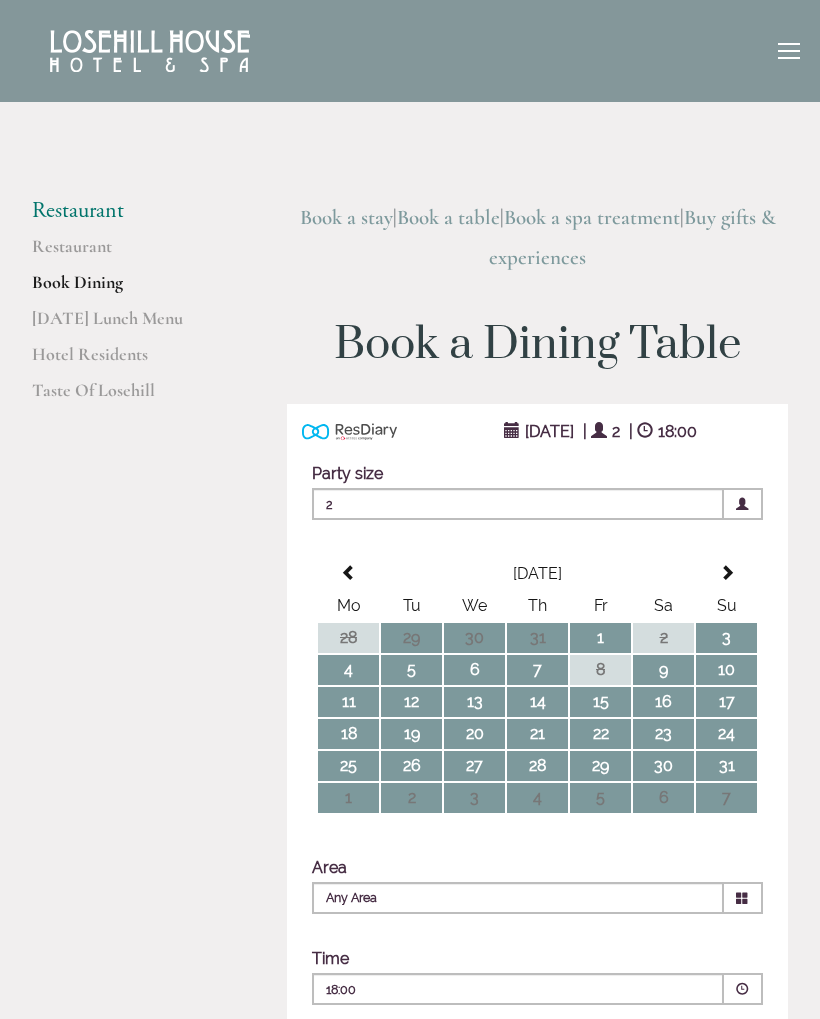 click on "26" at bounding box center (411, 766) 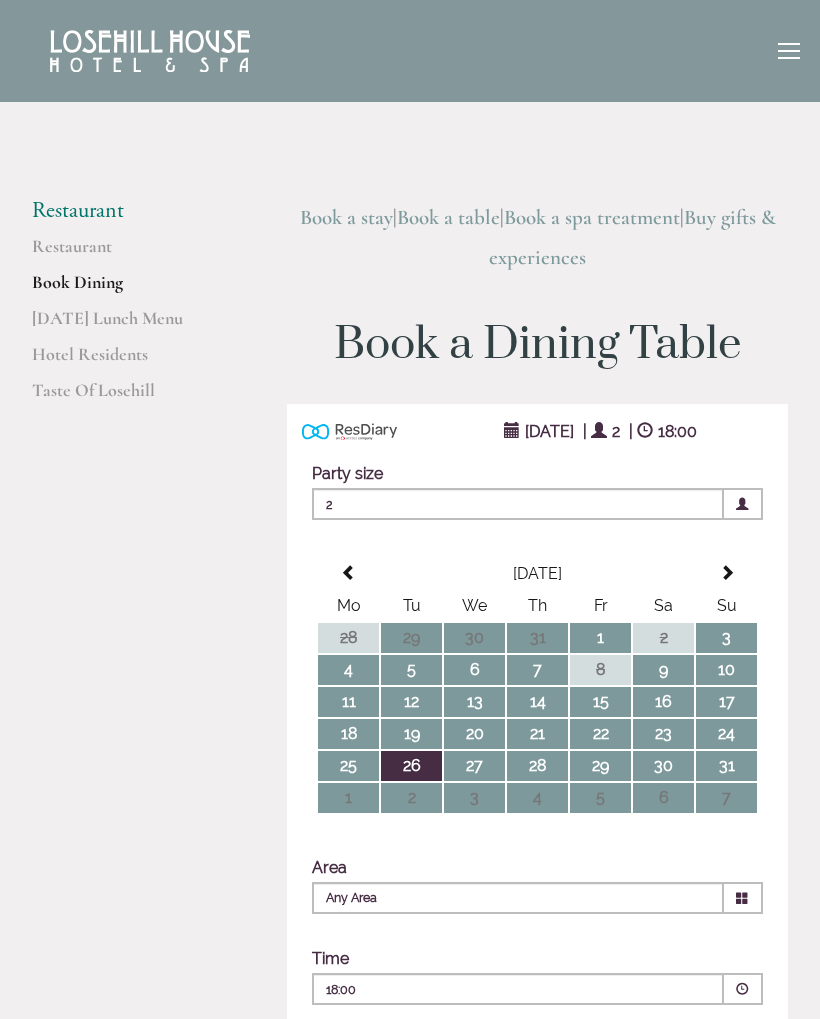 click at bounding box center (743, 898) 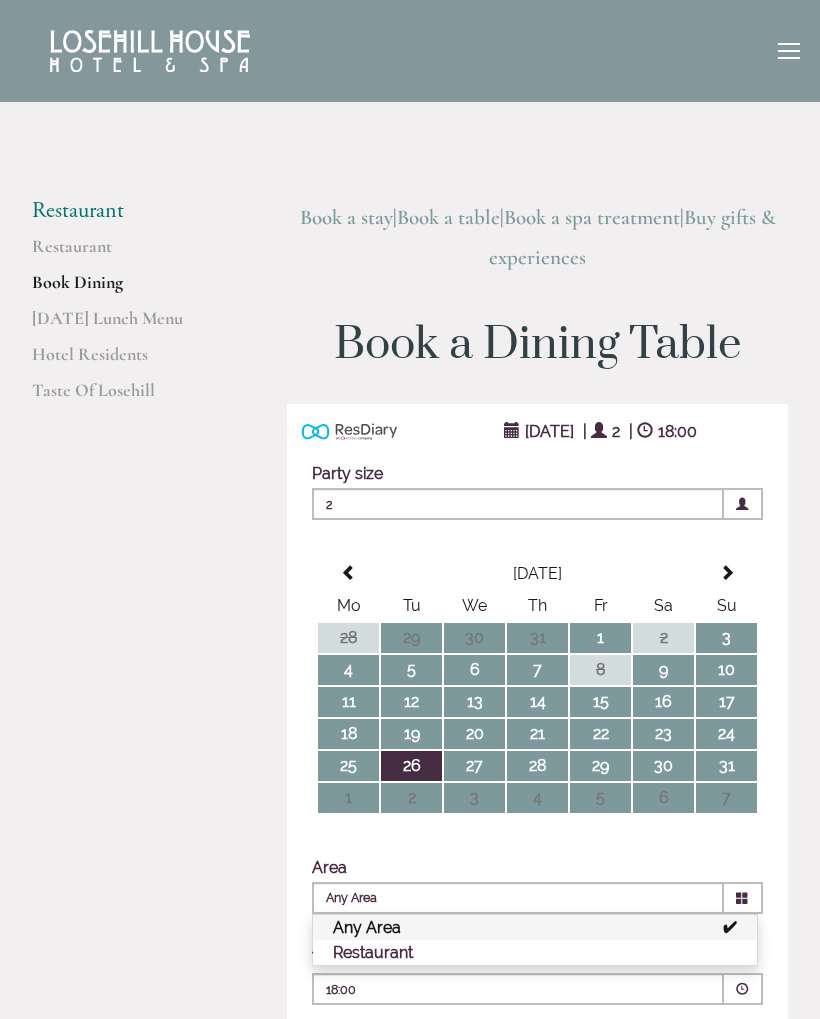 click on "Restaurant" at bounding box center [535, 952] 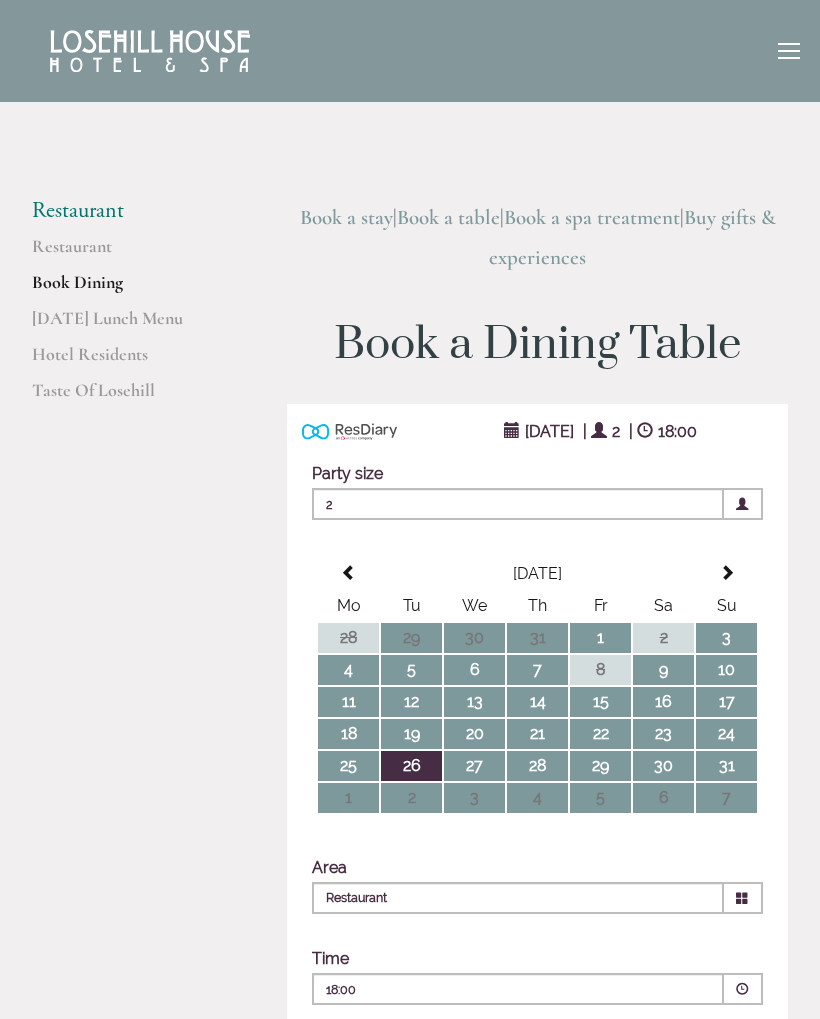 click at bounding box center (743, 989) 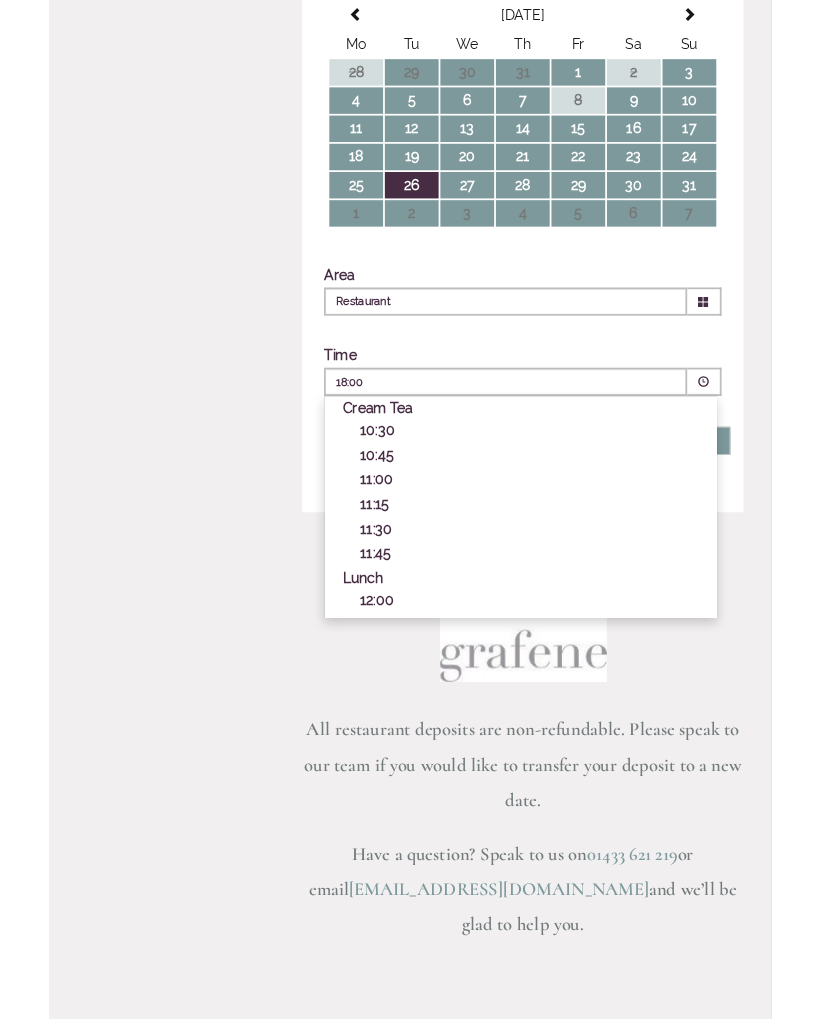 scroll, scrollTop: 550, scrollLeft: 0, axis: vertical 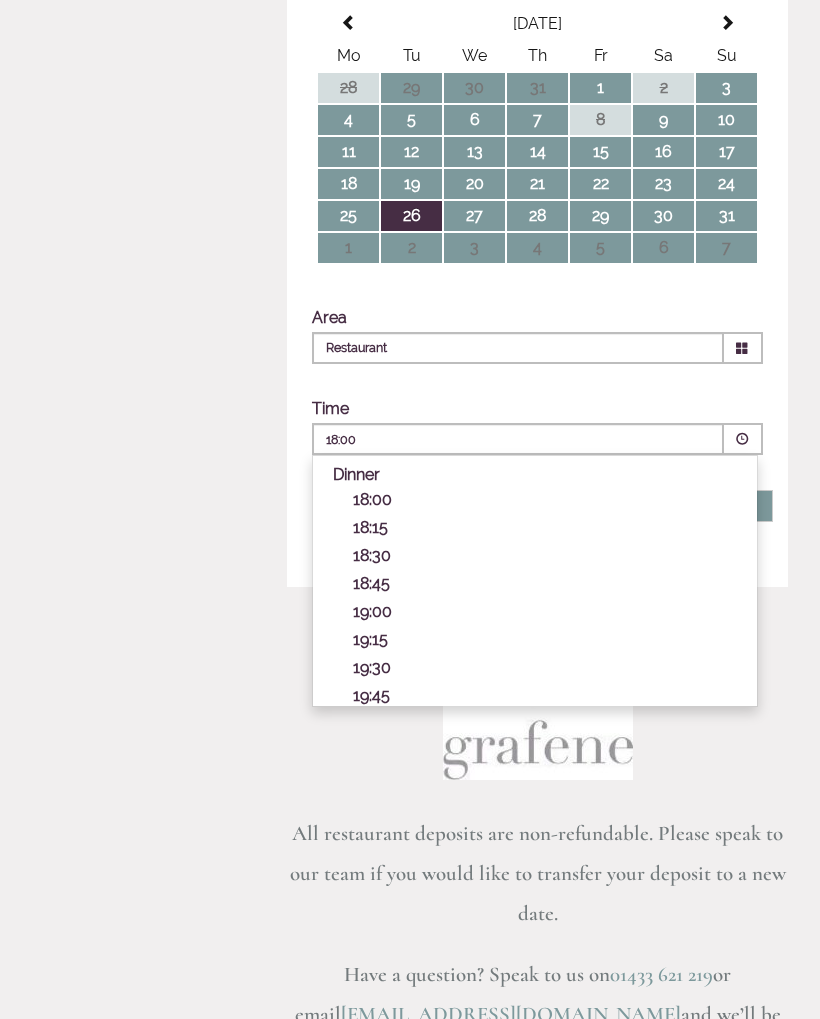 click on "19:00" at bounding box center (545, 611) 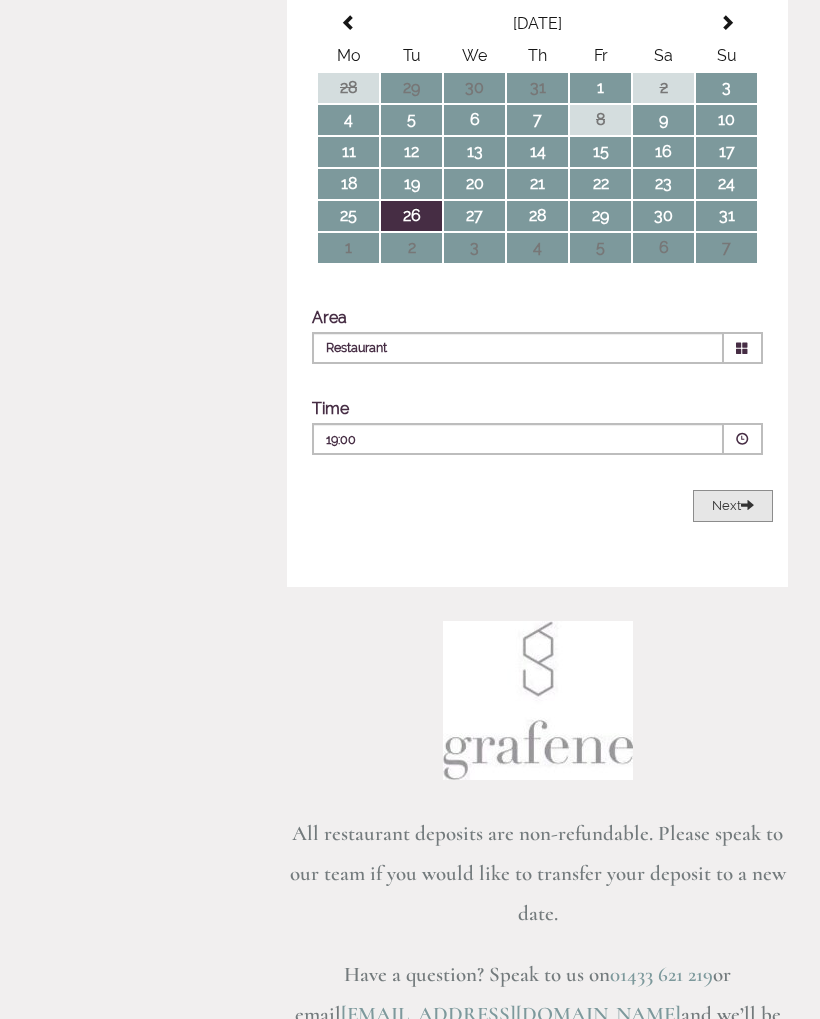 click at bounding box center (747, 504) 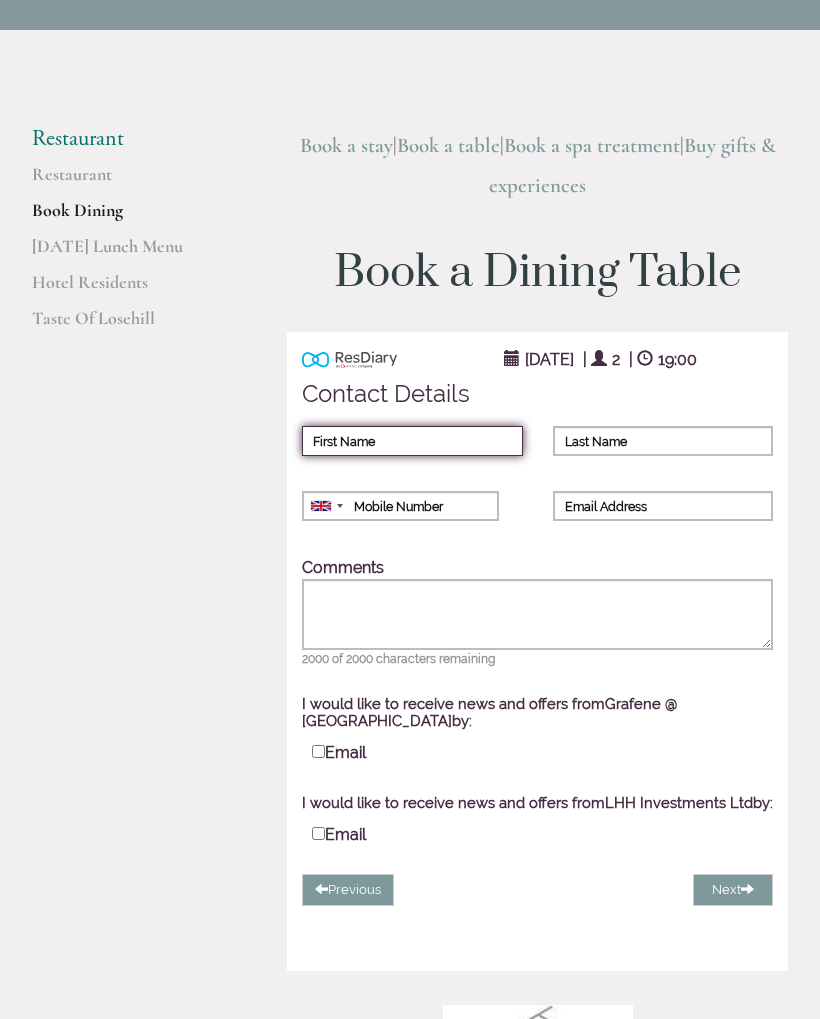 click on "First Name" at bounding box center (412, 441) 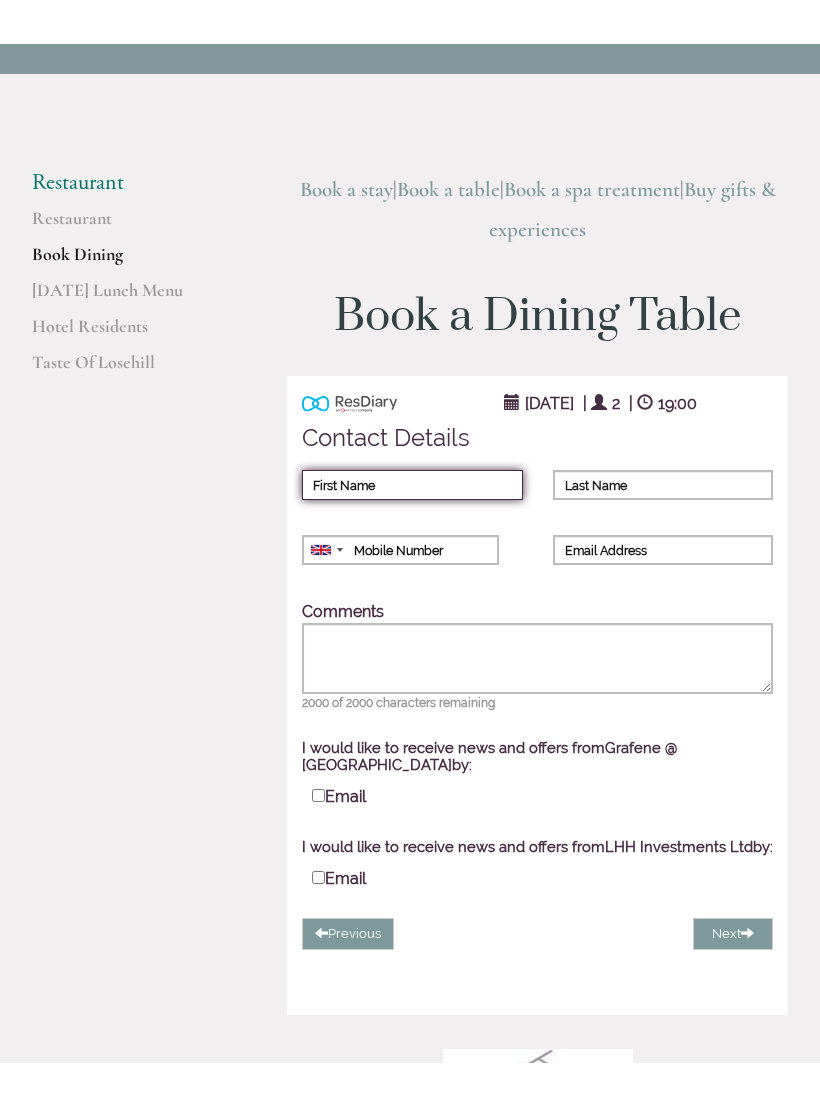scroll, scrollTop: 71, scrollLeft: 0, axis: vertical 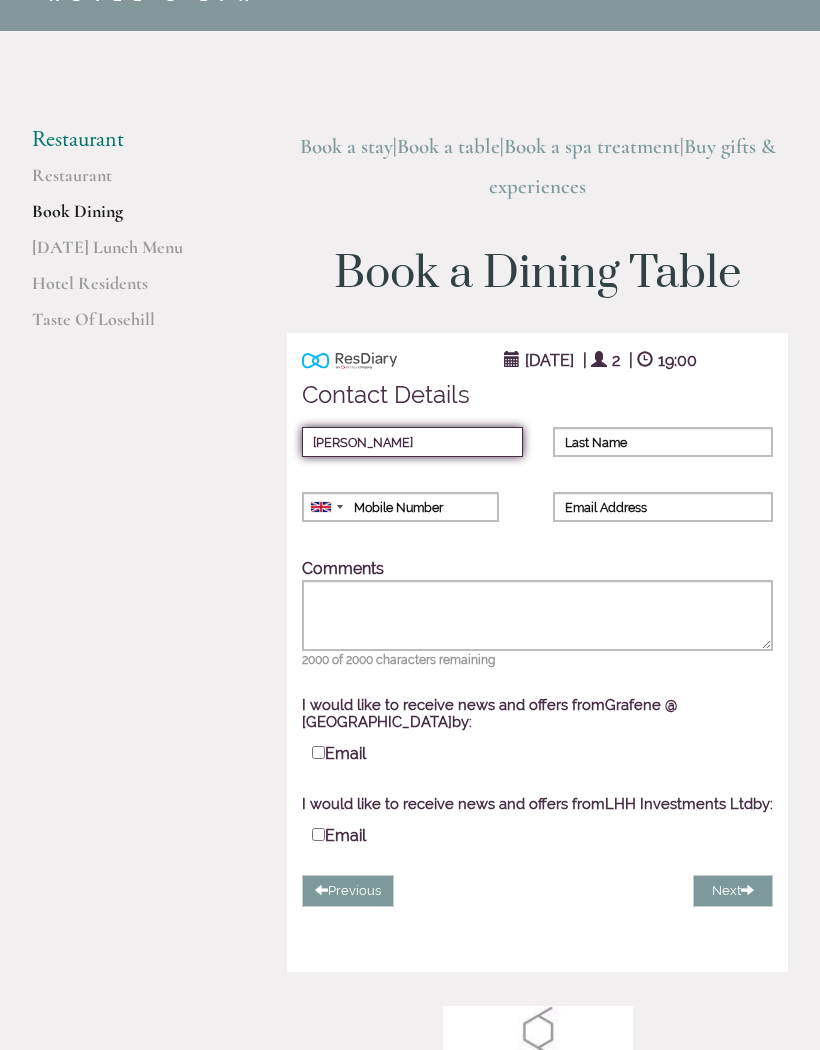 type on "Paul" 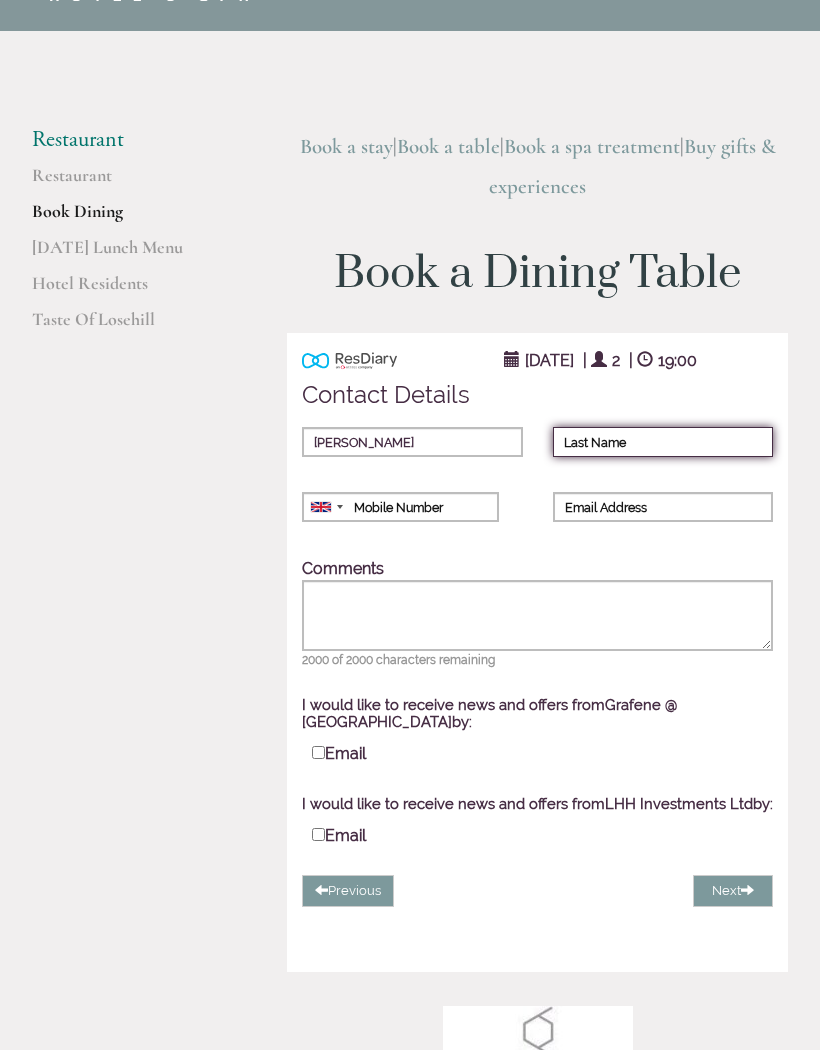 click on "Last Name" at bounding box center (663, 442) 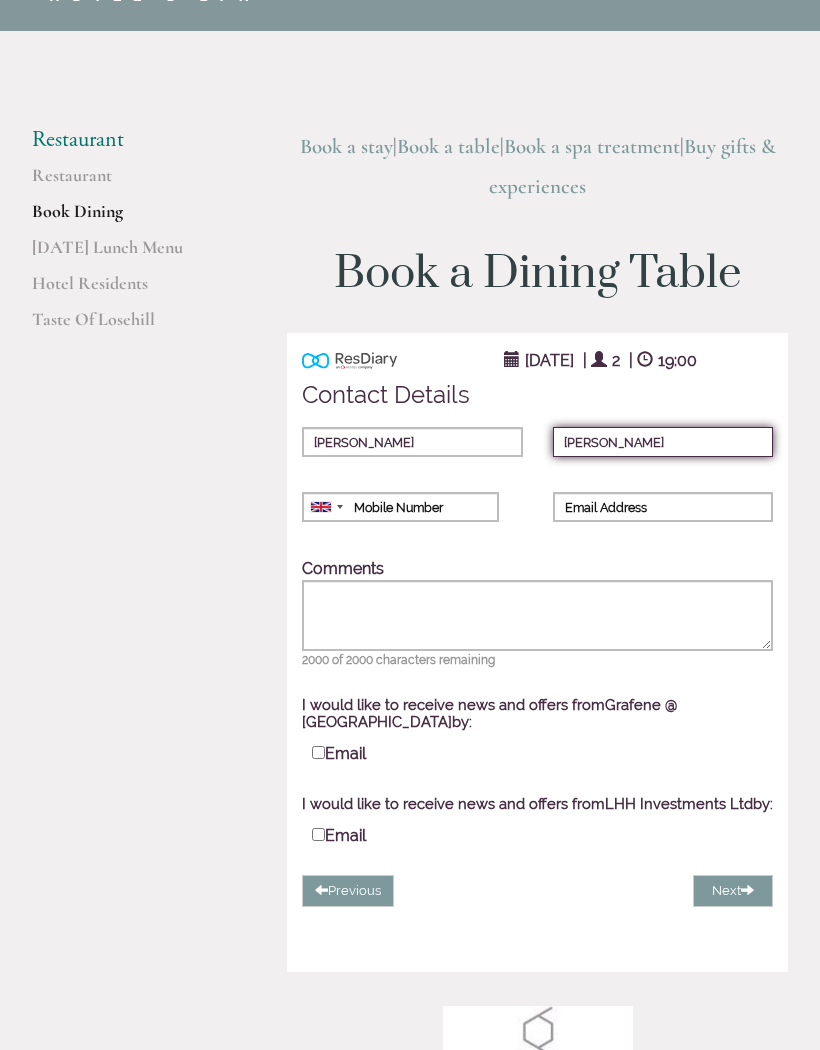 type on "Dillon" 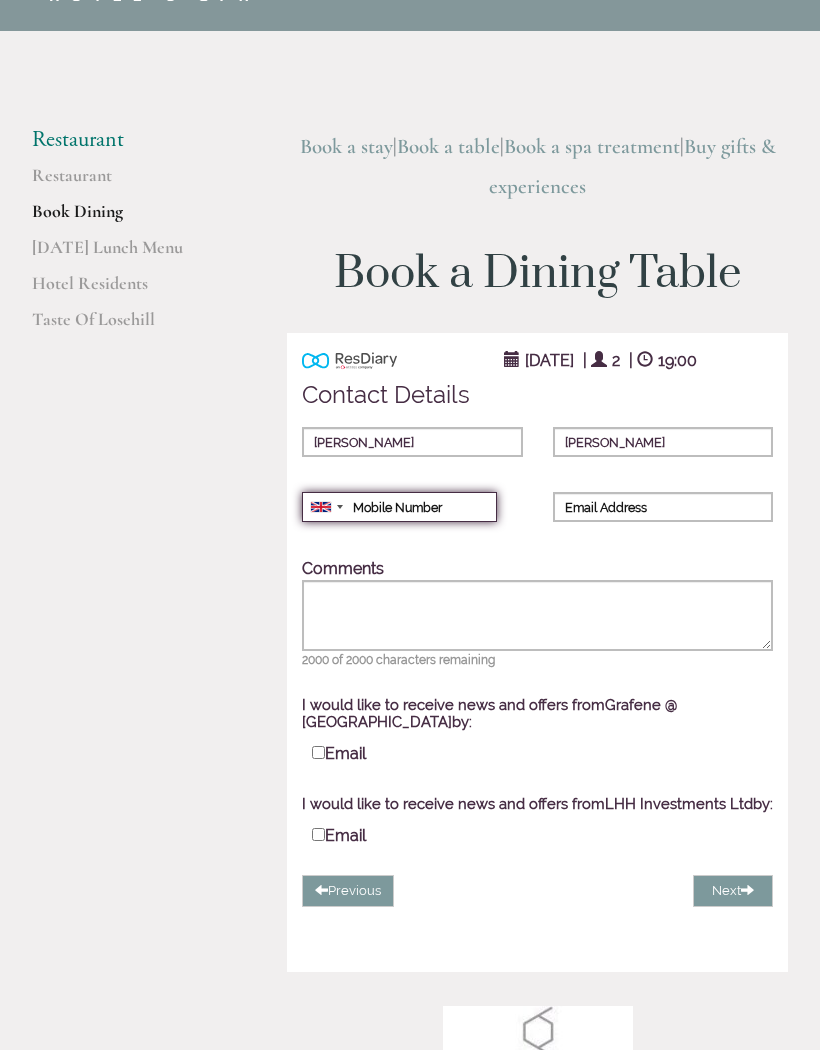 click on "Mobile Number" at bounding box center [399, 507] 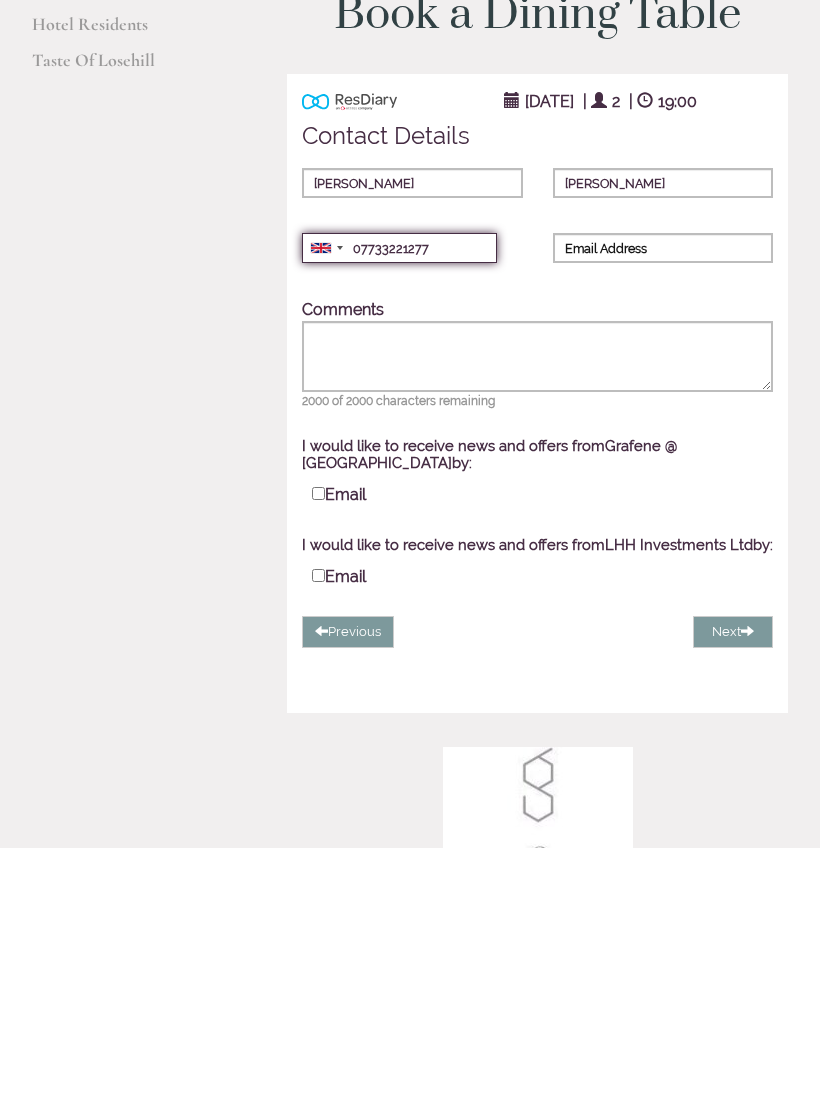type on "07733221277" 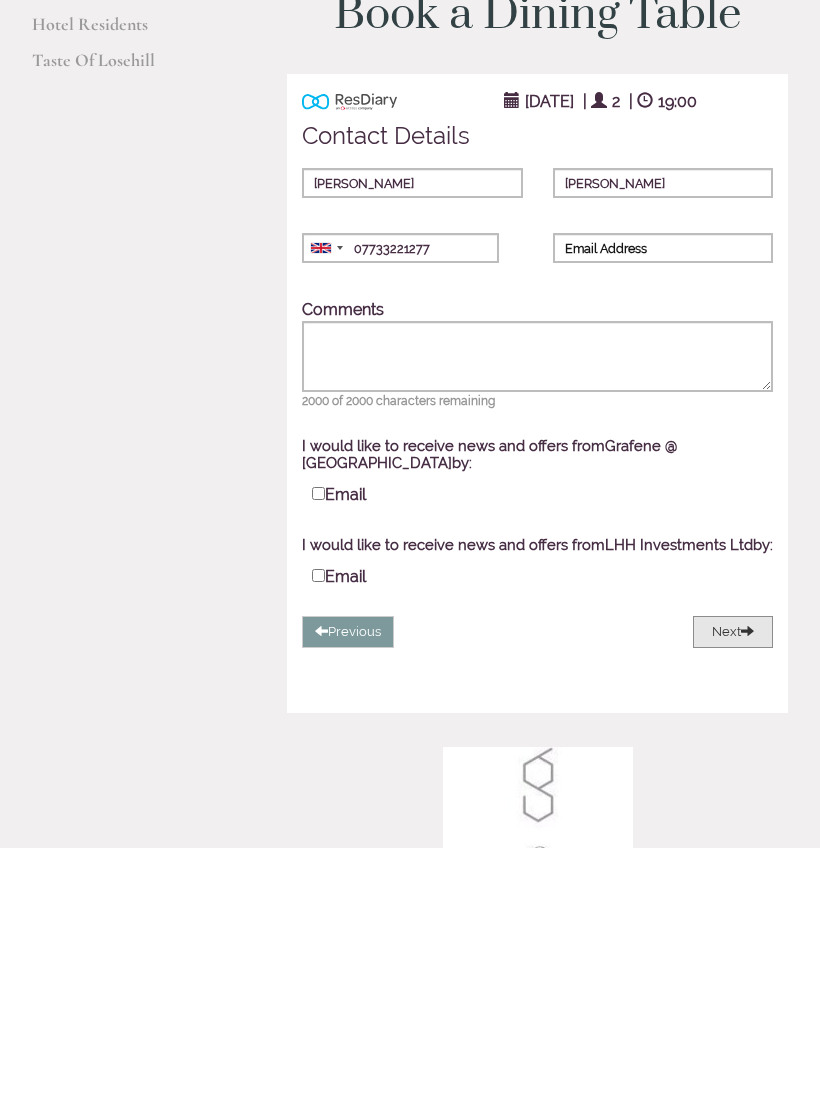 click on "Next" at bounding box center (733, 891) 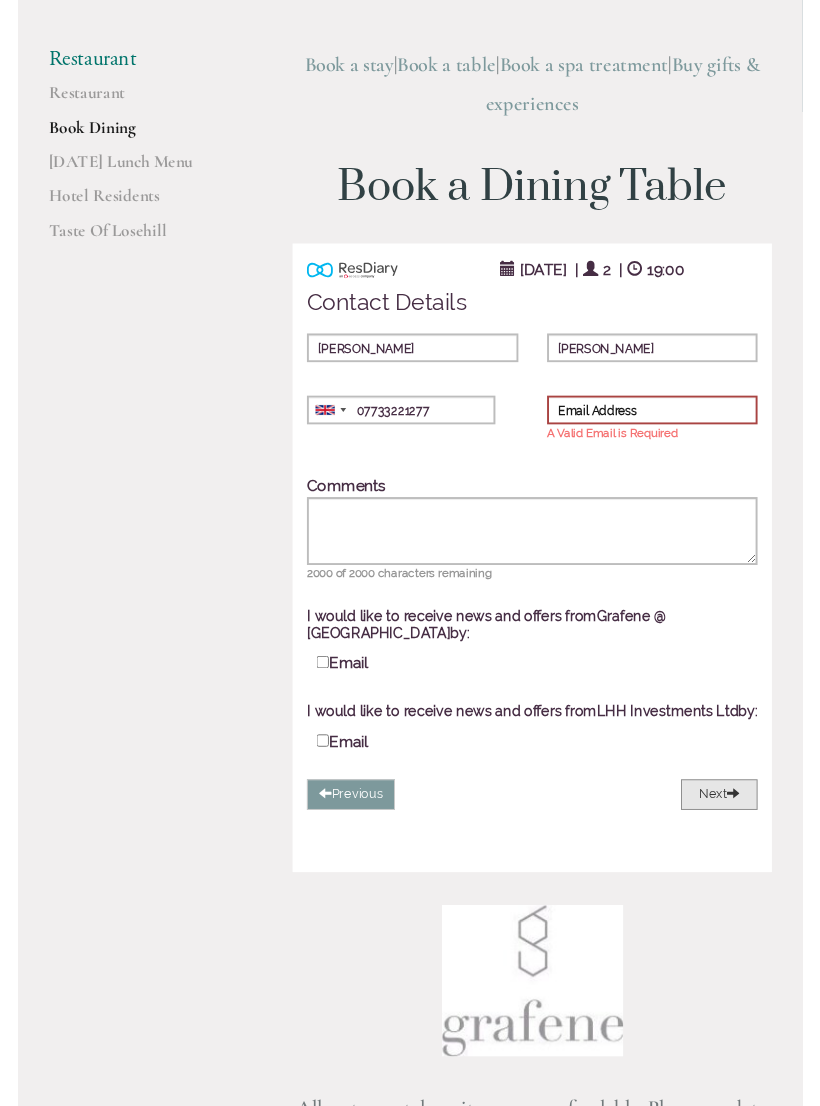 scroll, scrollTop: 149, scrollLeft: 0, axis: vertical 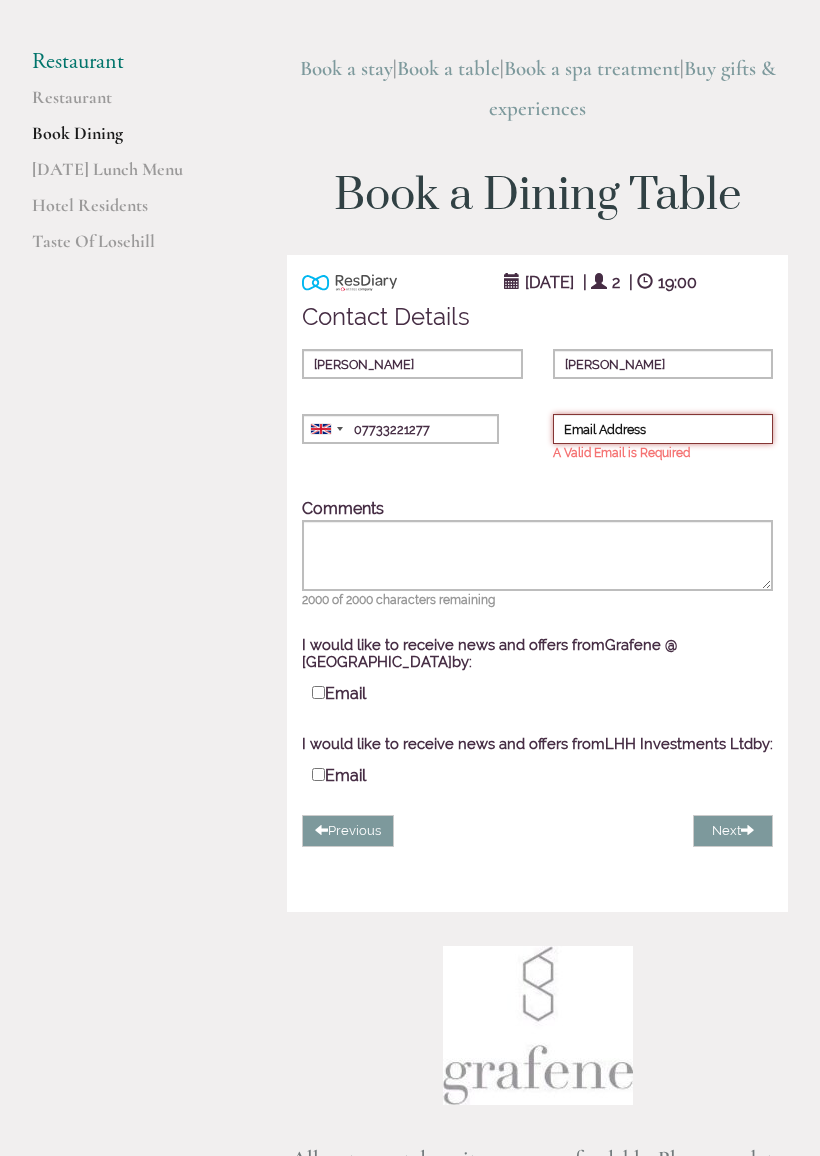 click on "Email Address" at bounding box center [663, 429] 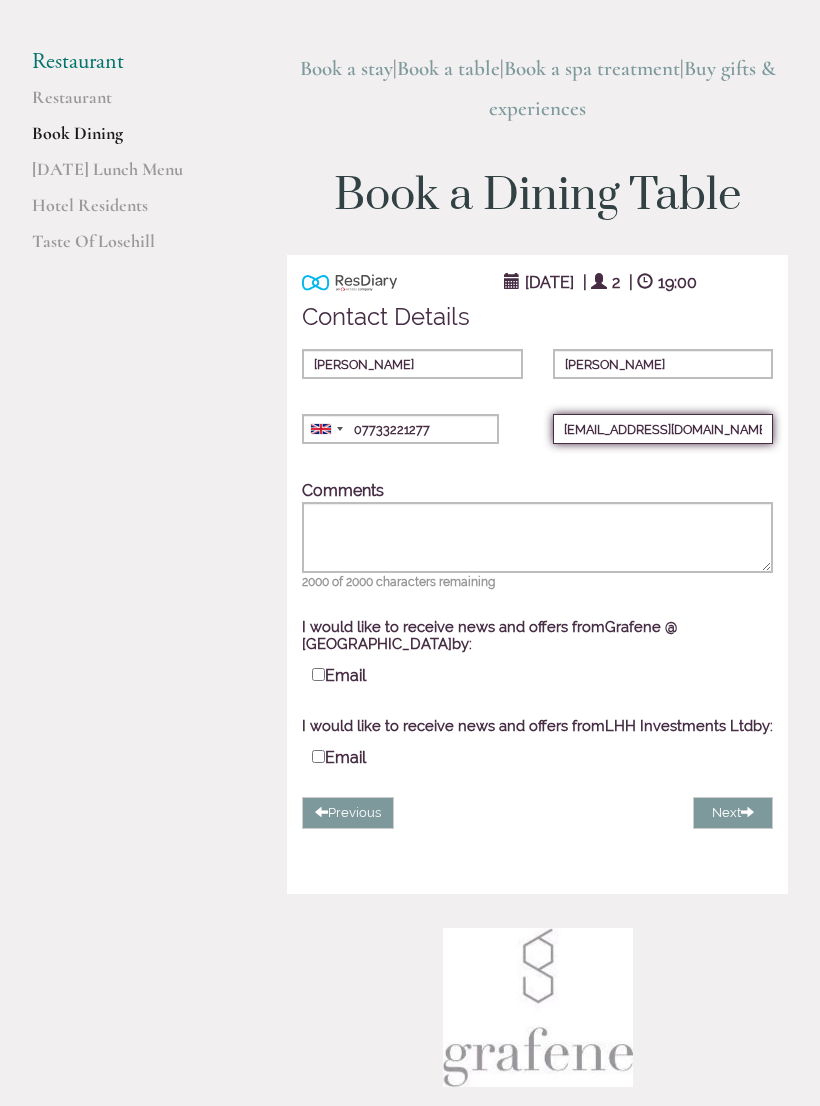 type on "P.dillon01@gmail.com" 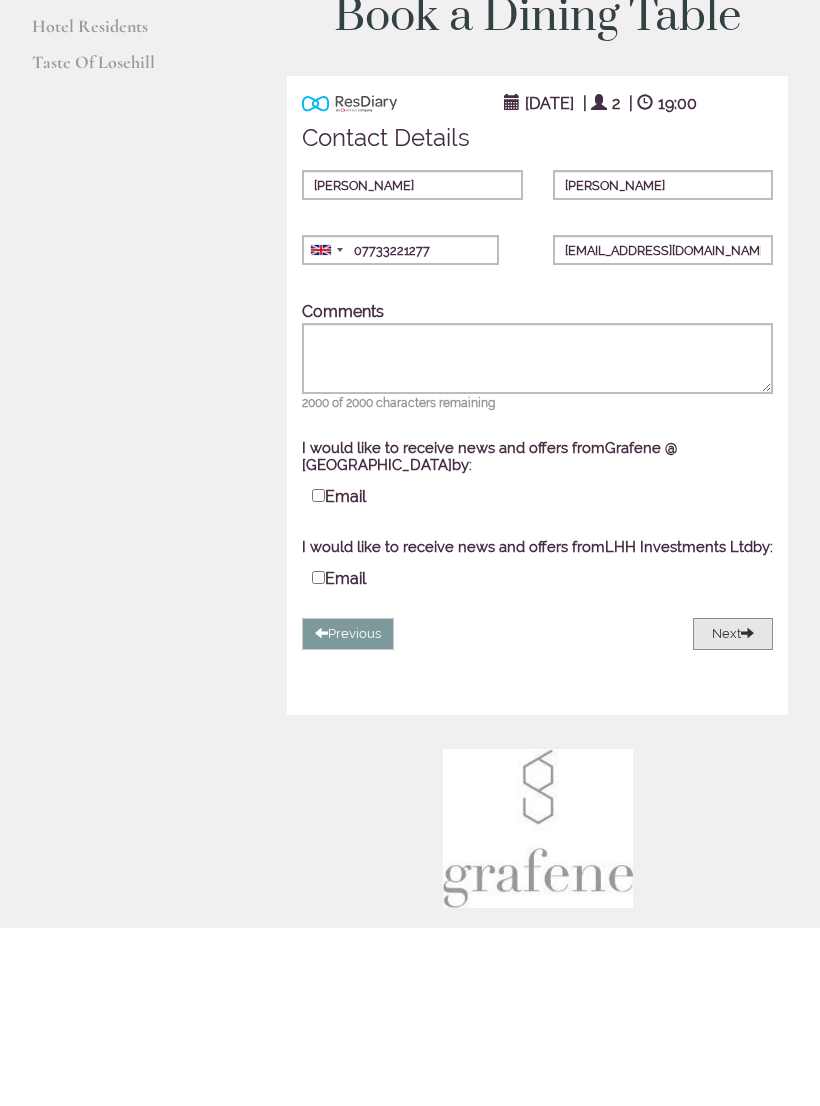 click on "Next" at bounding box center (733, 813) 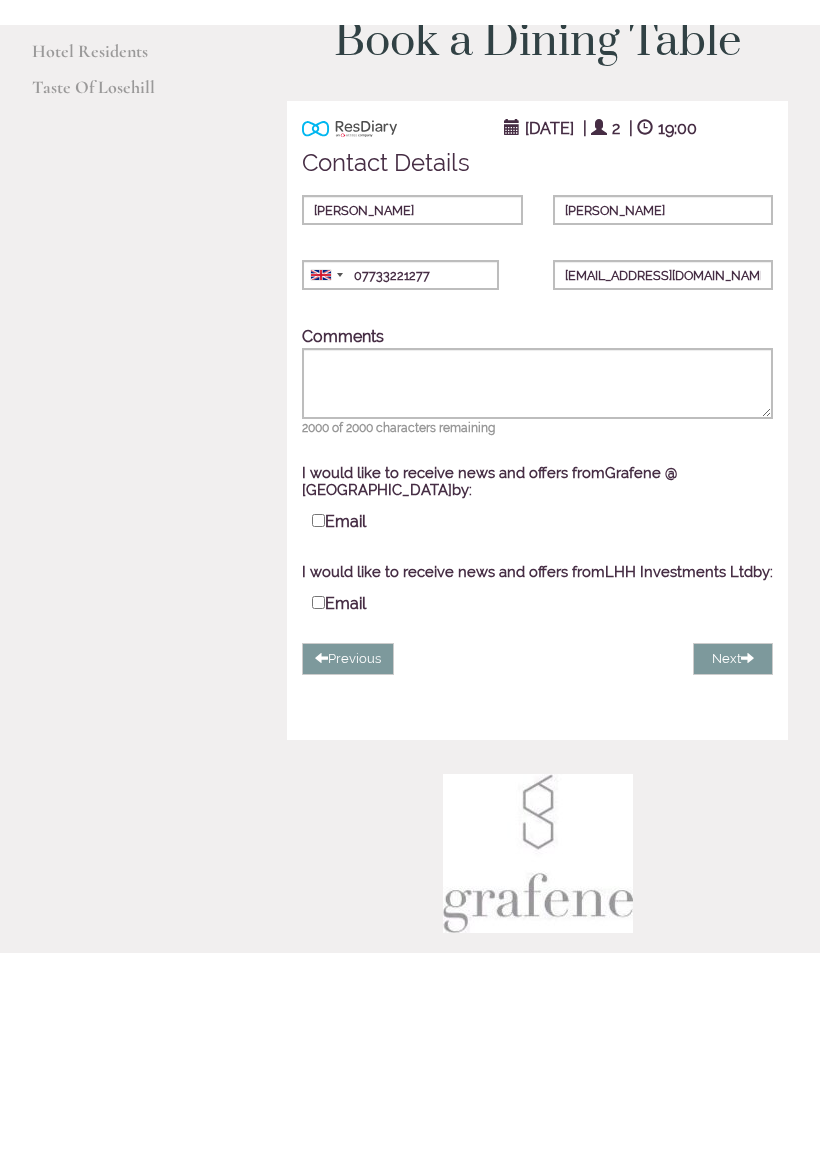 scroll, scrollTop: 328, scrollLeft: 0, axis: vertical 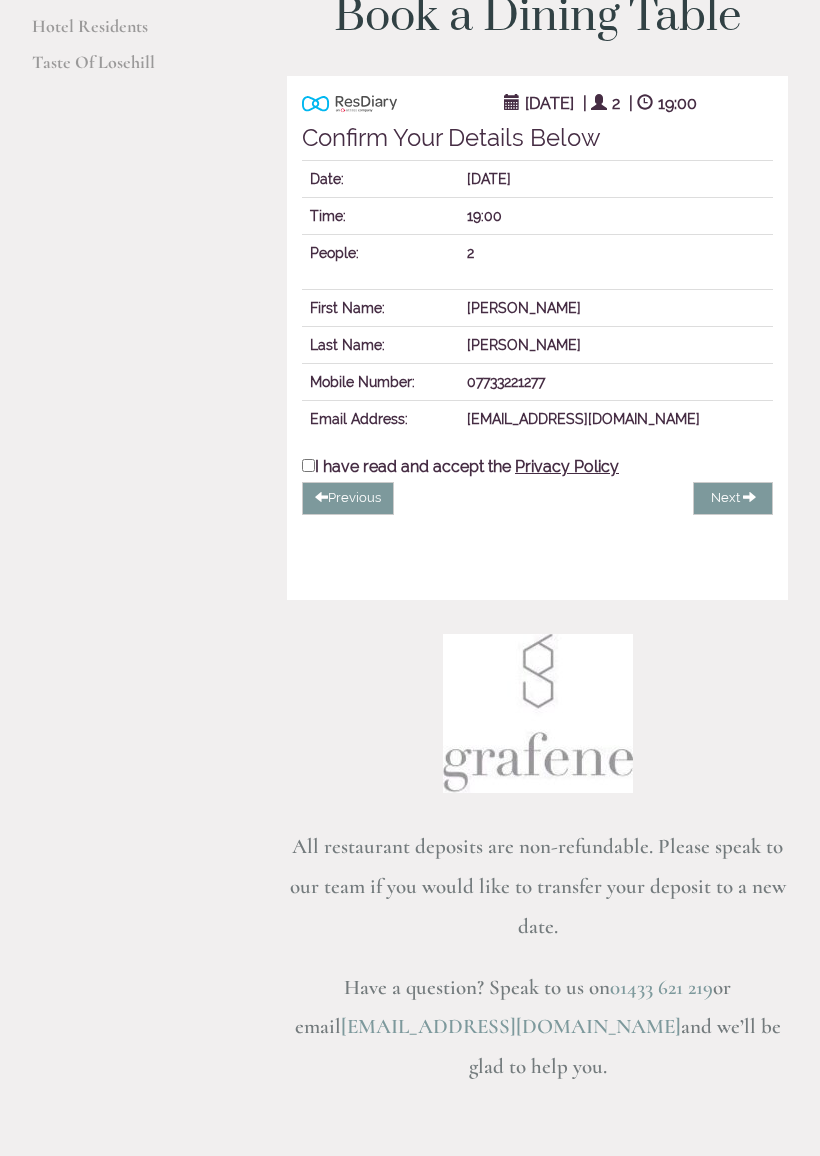 click on "Confirm Your Details Below
Date:
26 August 2025
Time:
19:00
People:
2
First Name:
Paul
Last Name:
Dillon
Telephone Number:
Mobile Number:
07733221277
Email Address:
P.dillon01@gmail.com
Membership Number
Postcode:" at bounding box center (537, 320) 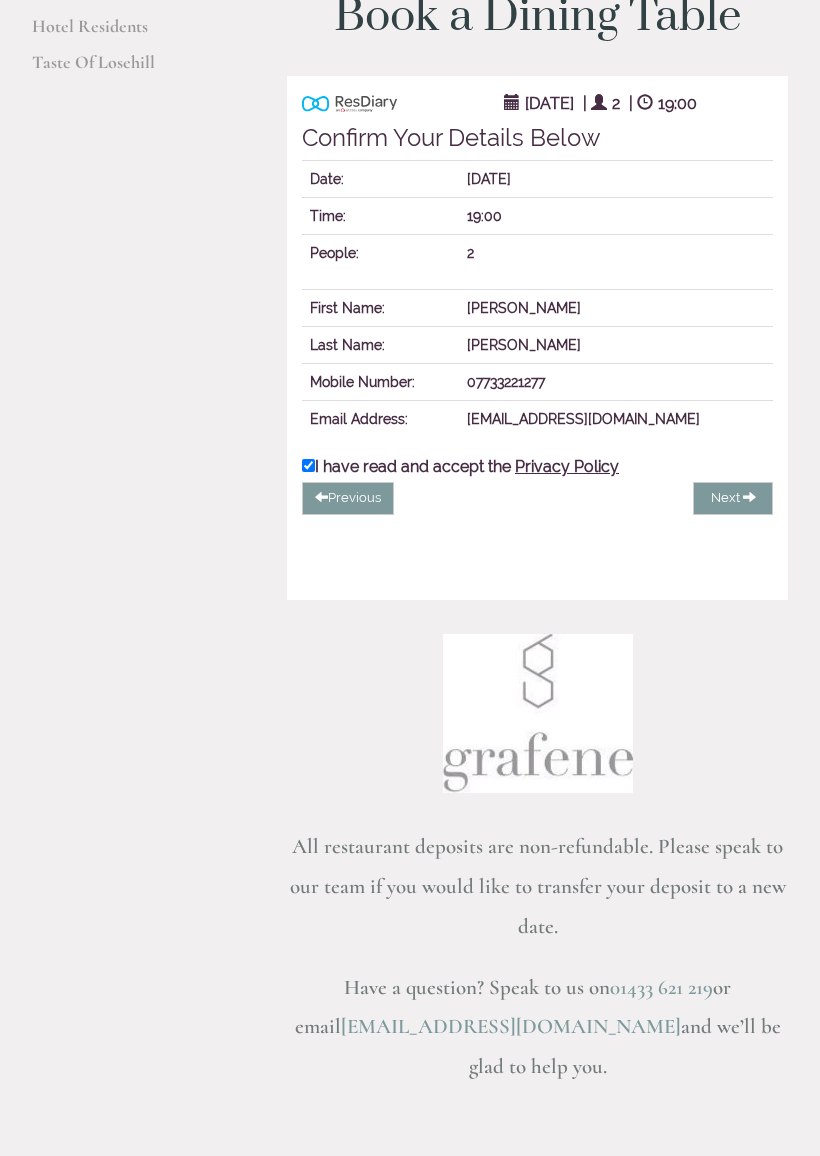 checkbox on "true" 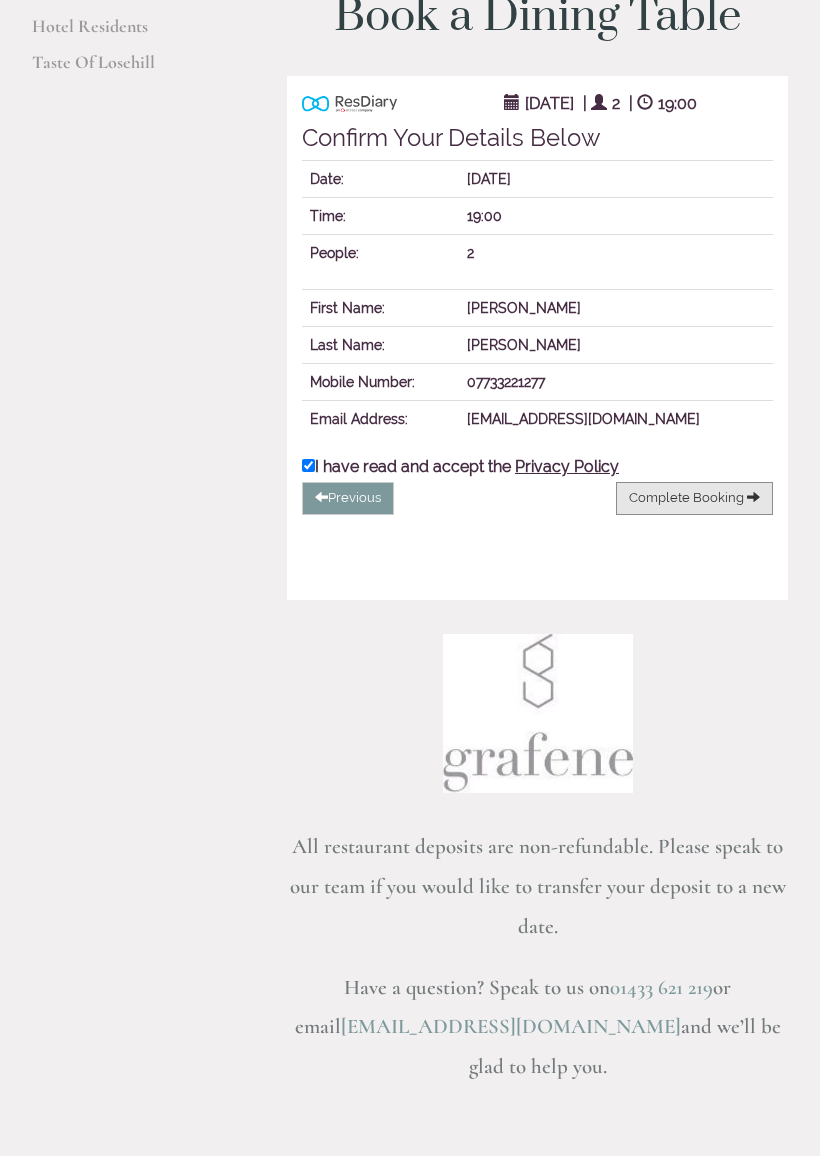 click on "Complete Booking" at bounding box center (686, 497) 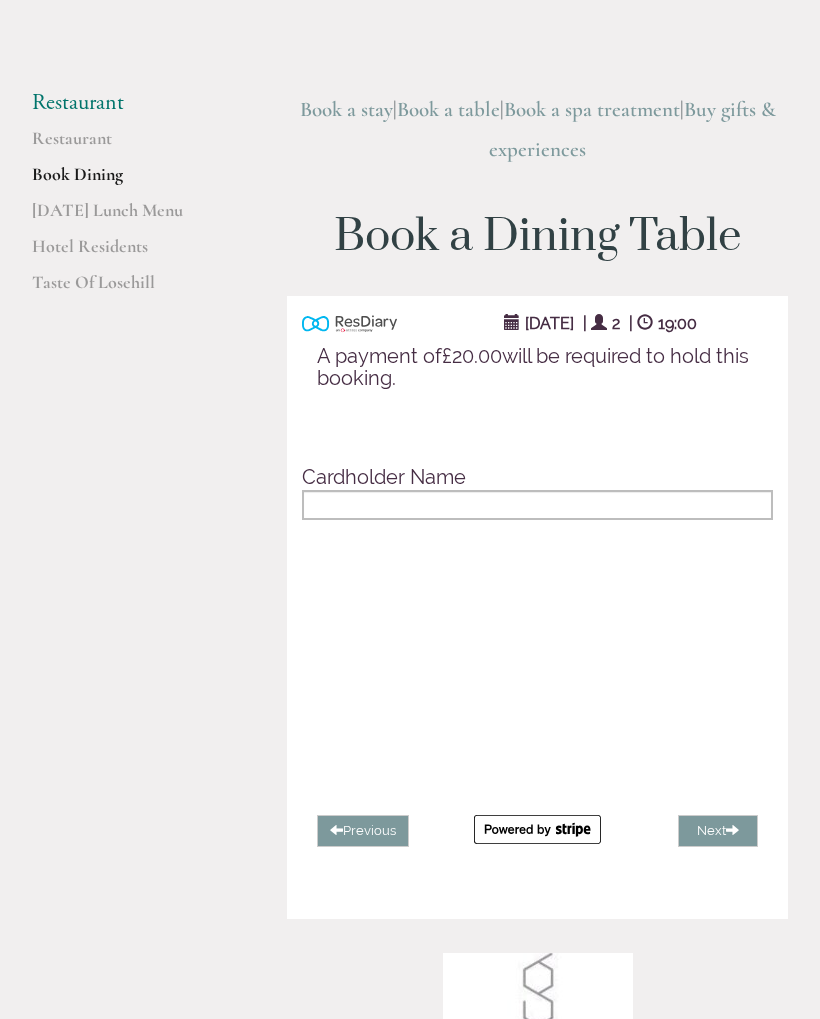 scroll, scrollTop: 0, scrollLeft: 0, axis: both 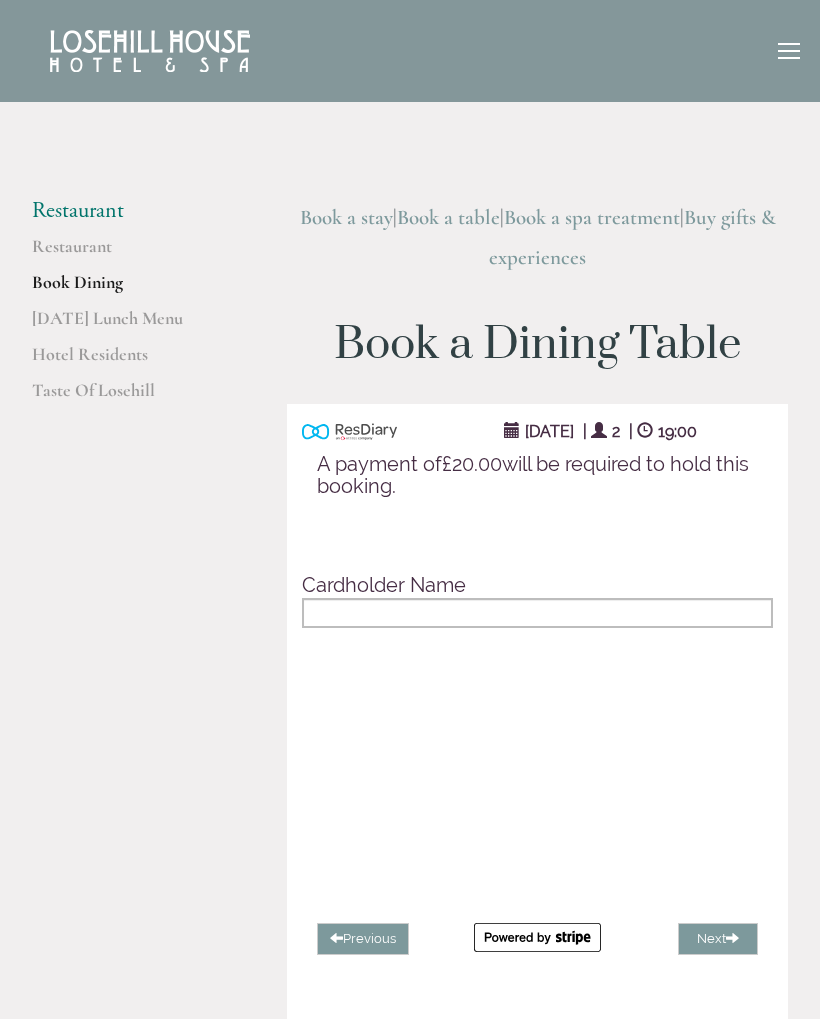 click at bounding box center (789, 54) 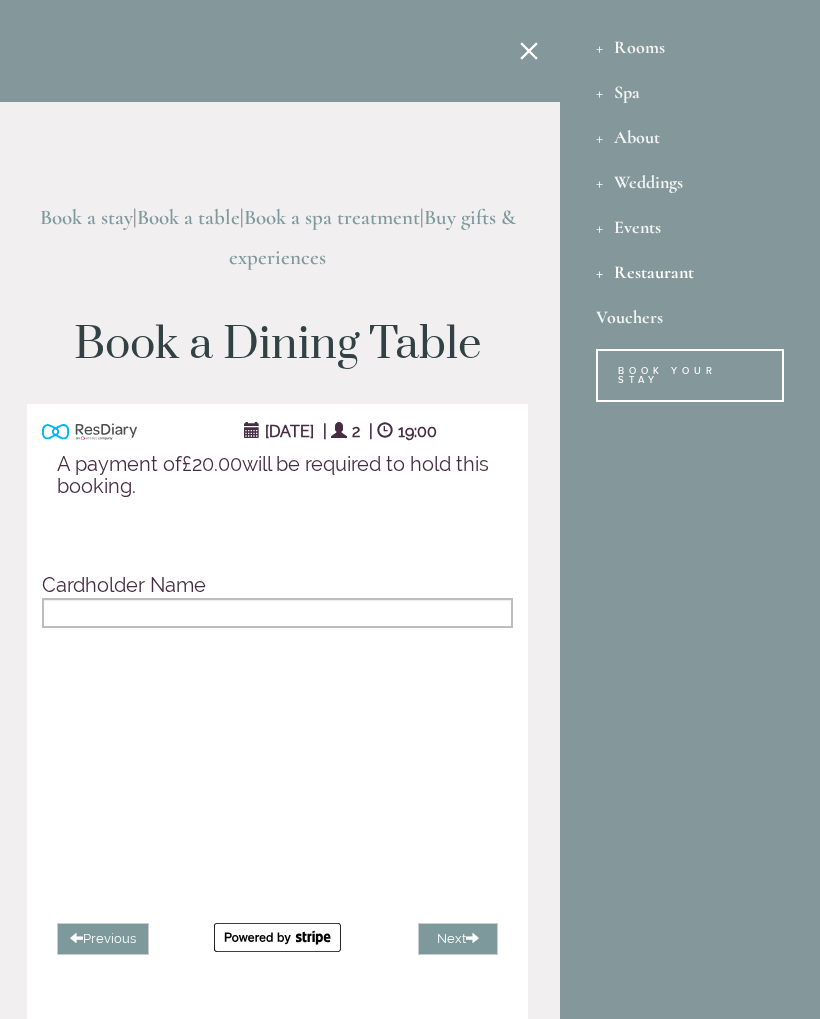 click at bounding box center (150, 509) 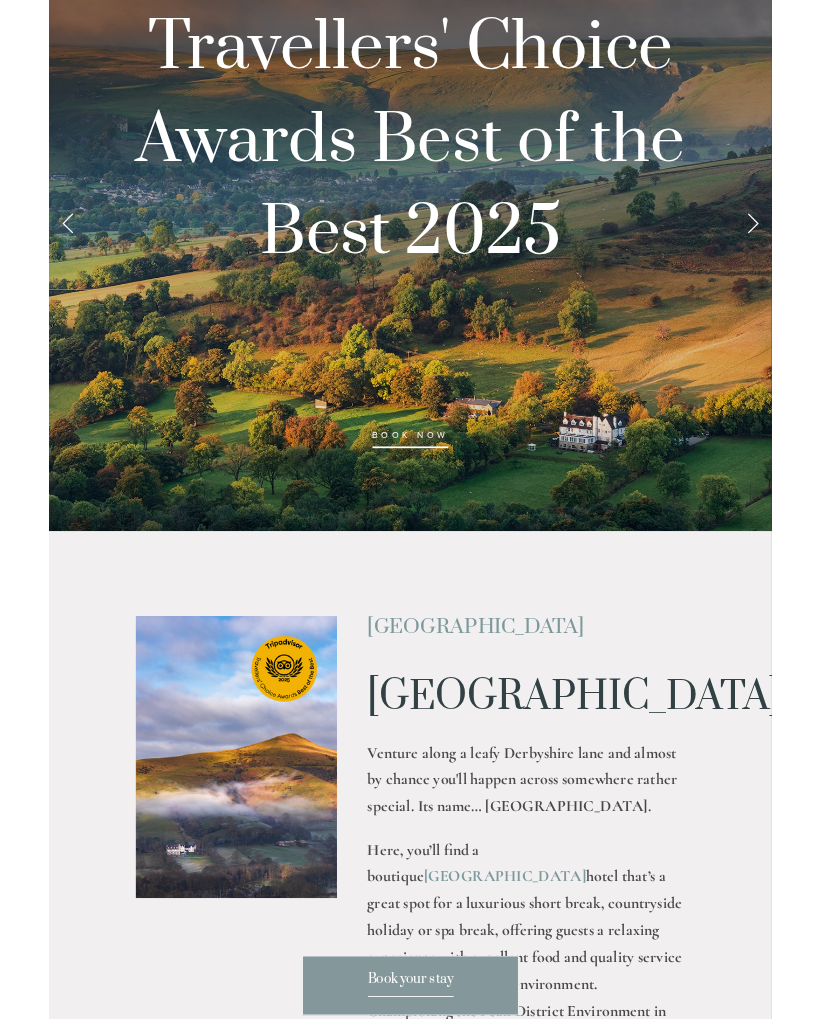 scroll, scrollTop: 0, scrollLeft: 0, axis: both 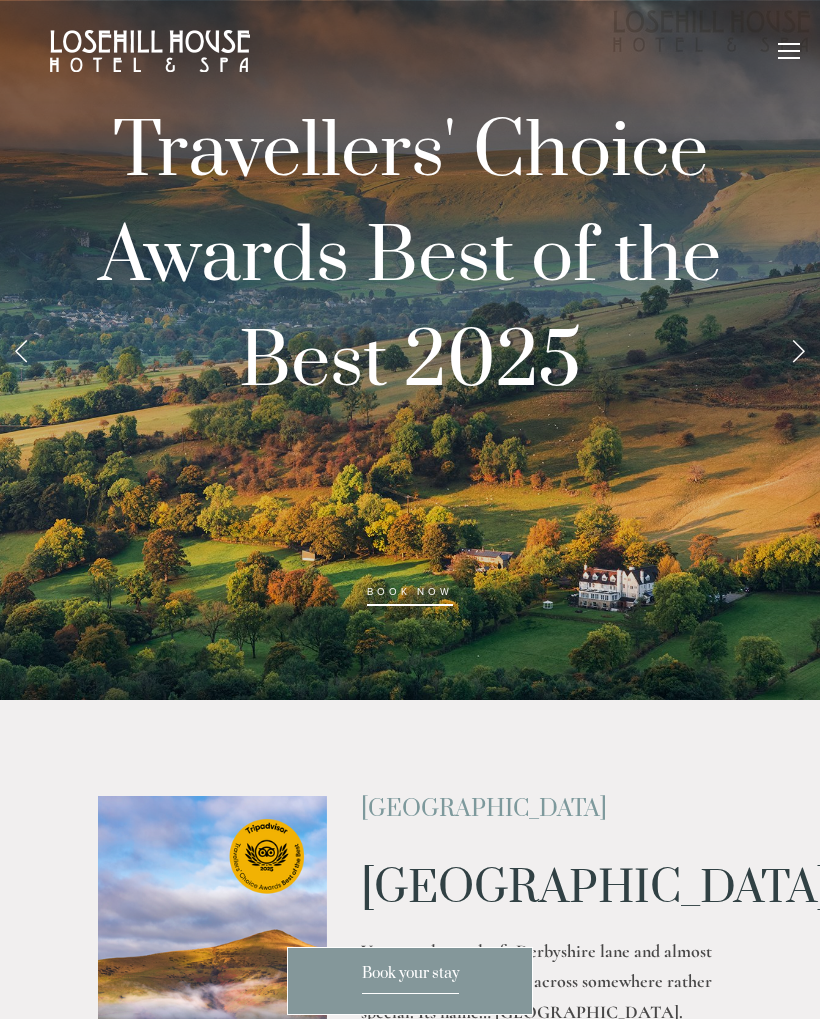 click at bounding box center (798, 350) 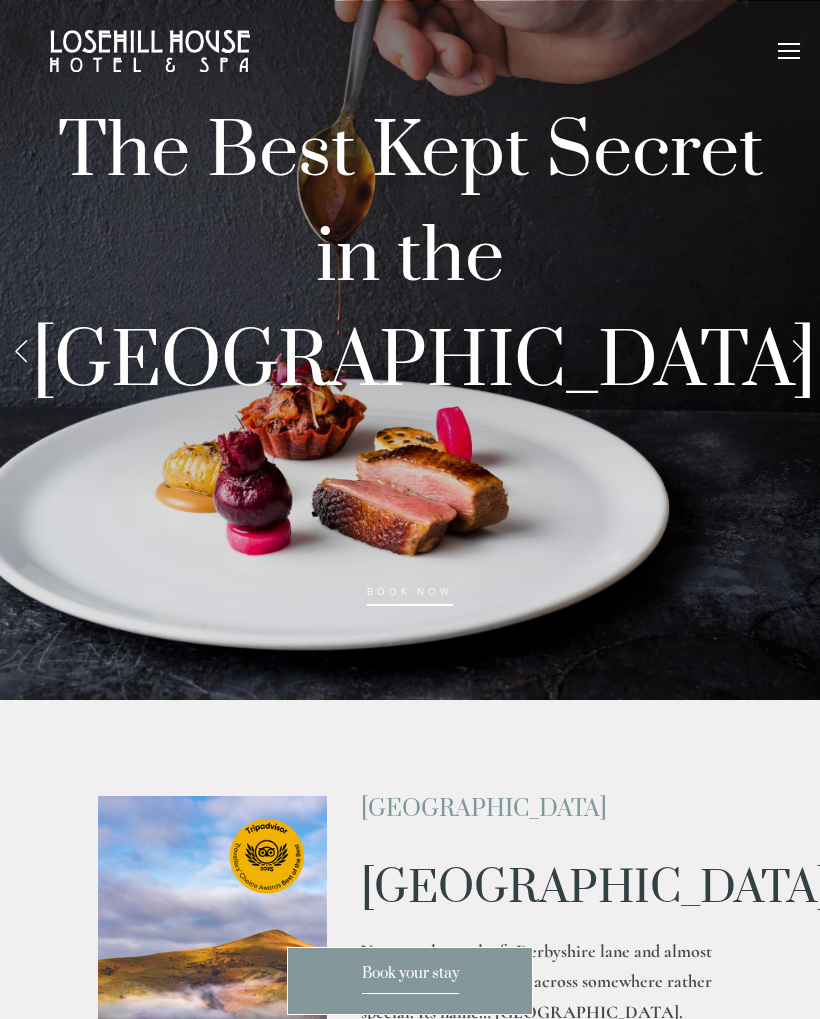 click at bounding box center [798, 350] 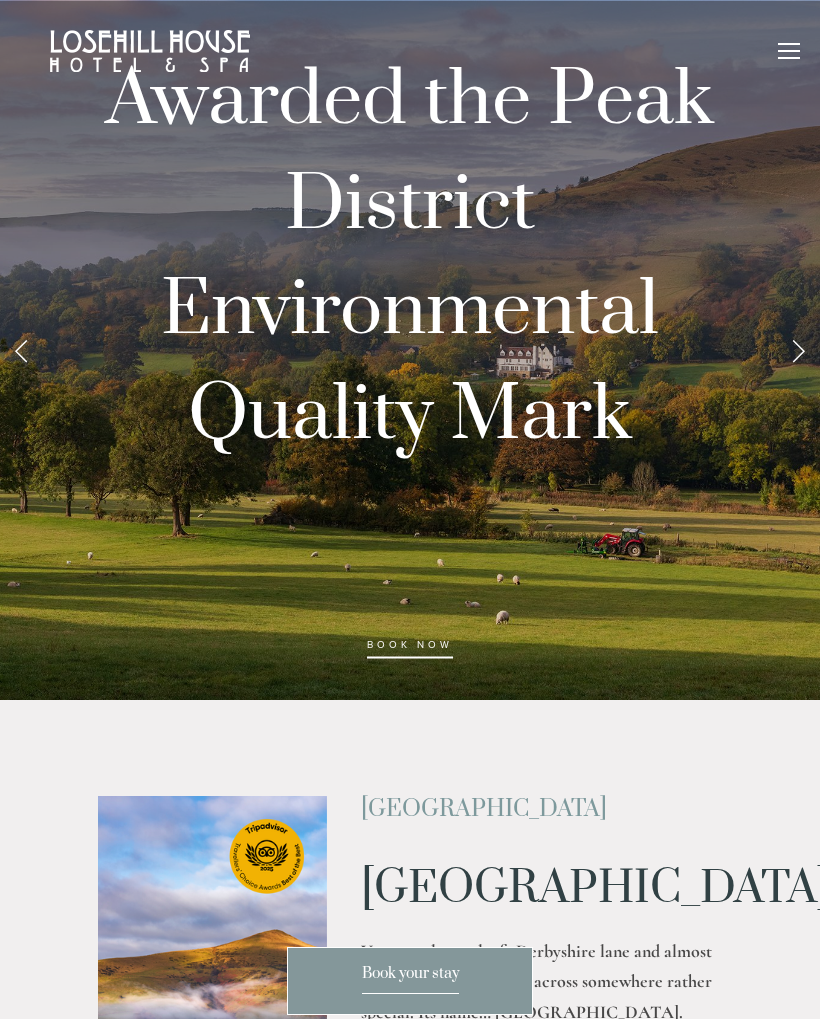 click at bounding box center [798, 350] 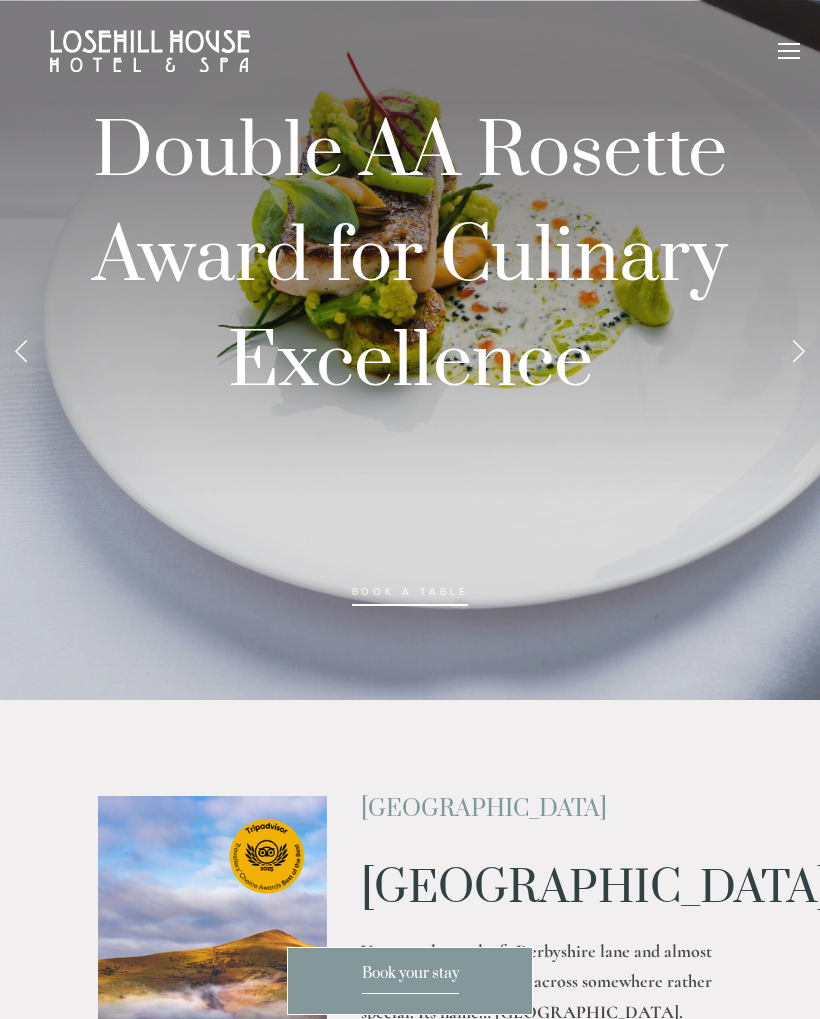 click at bounding box center (798, 350) 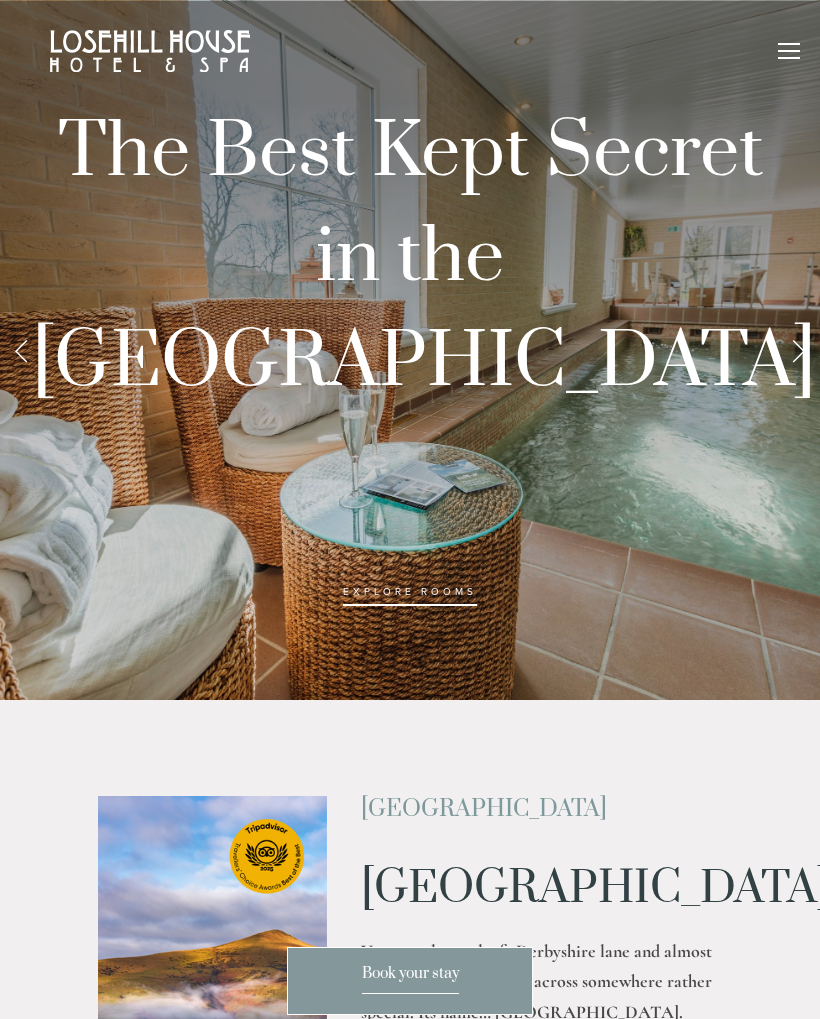click at bounding box center (798, 350) 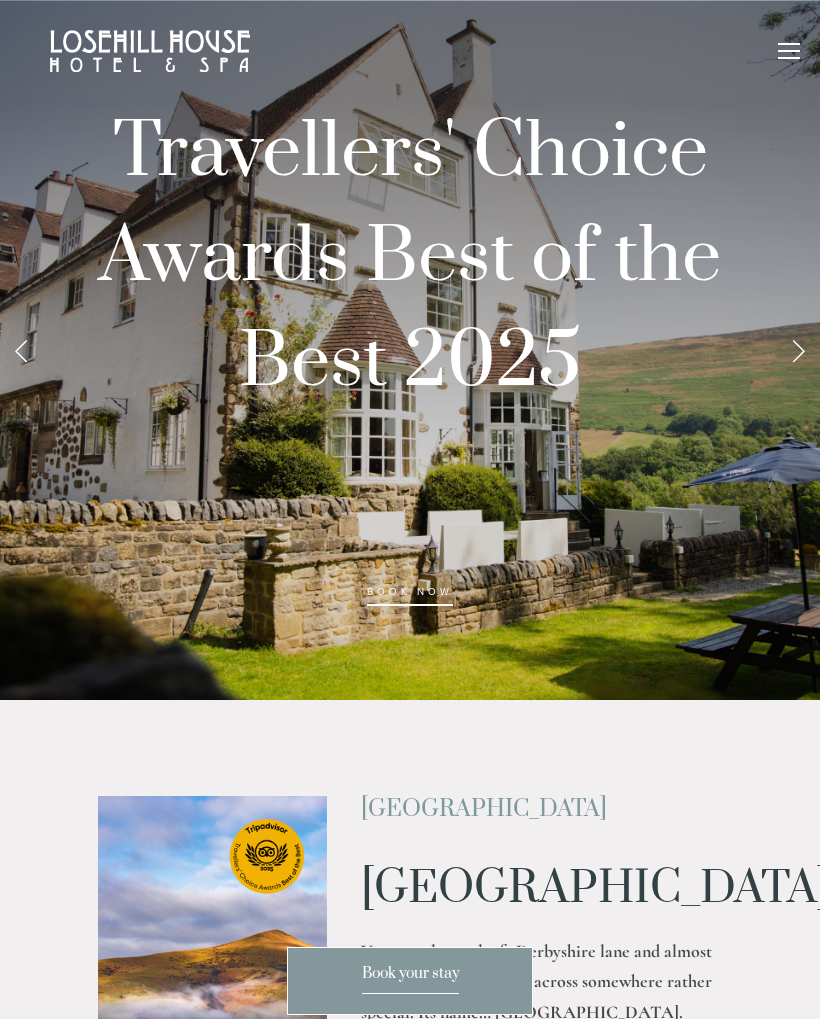 click at bounding box center [798, 350] 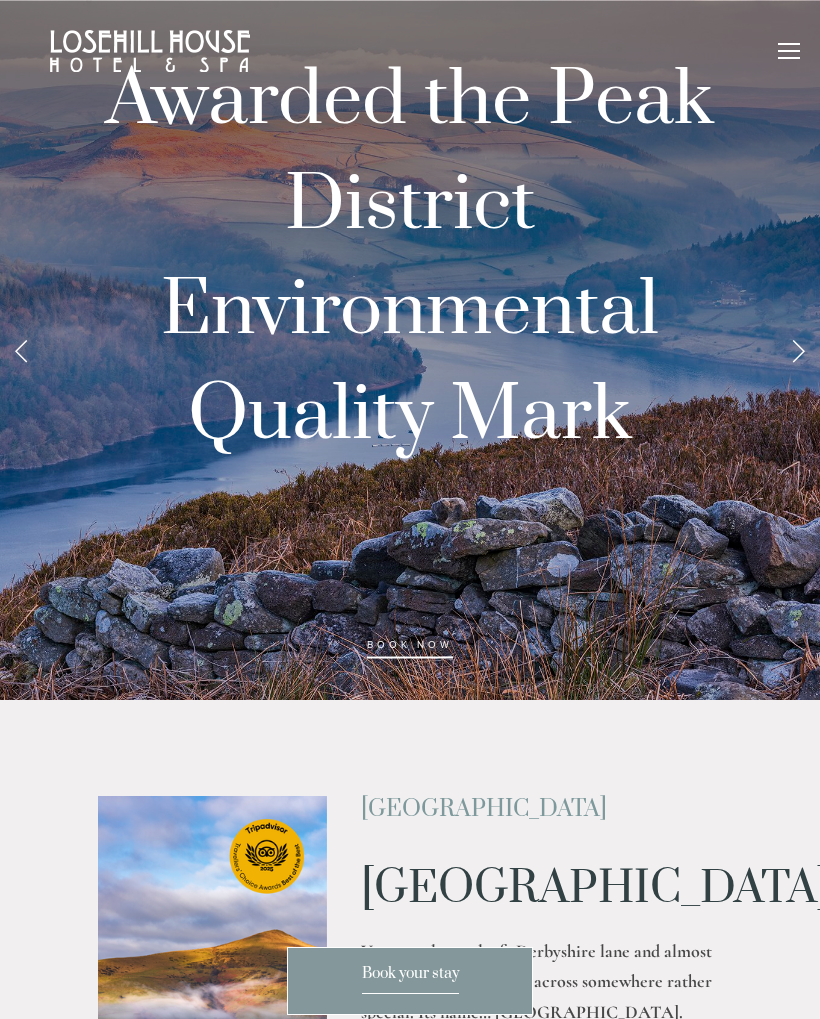 click at bounding box center [798, 350] 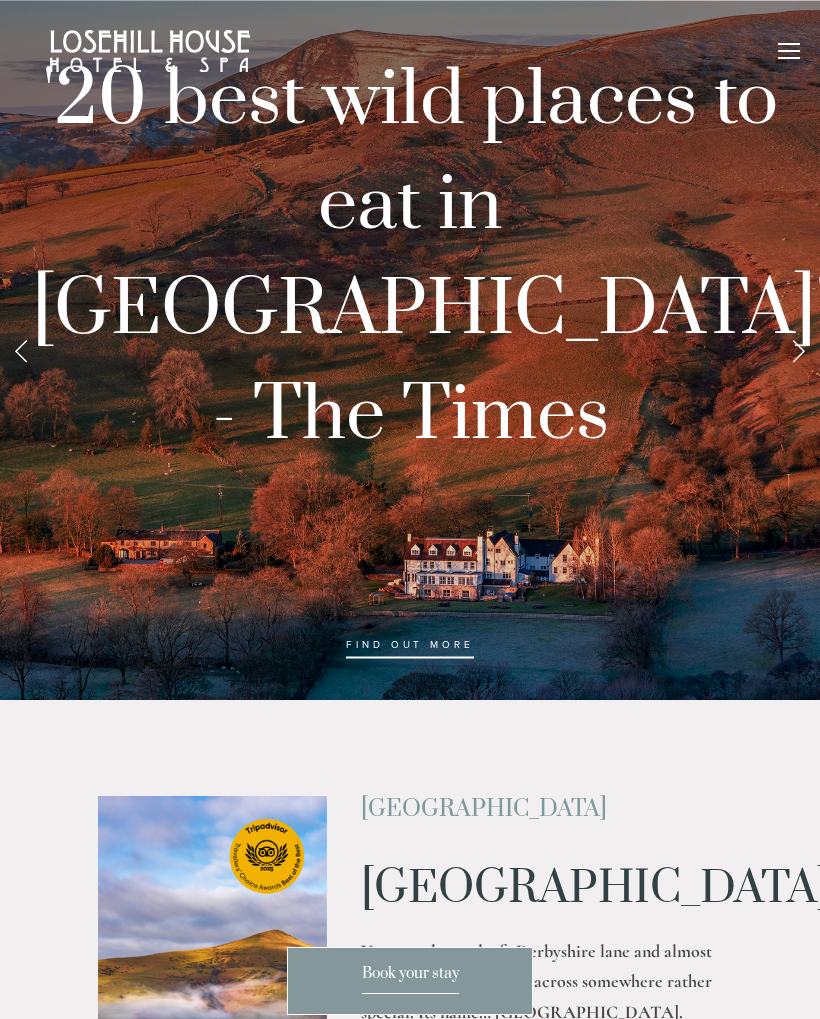 click at bounding box center (798, 350) 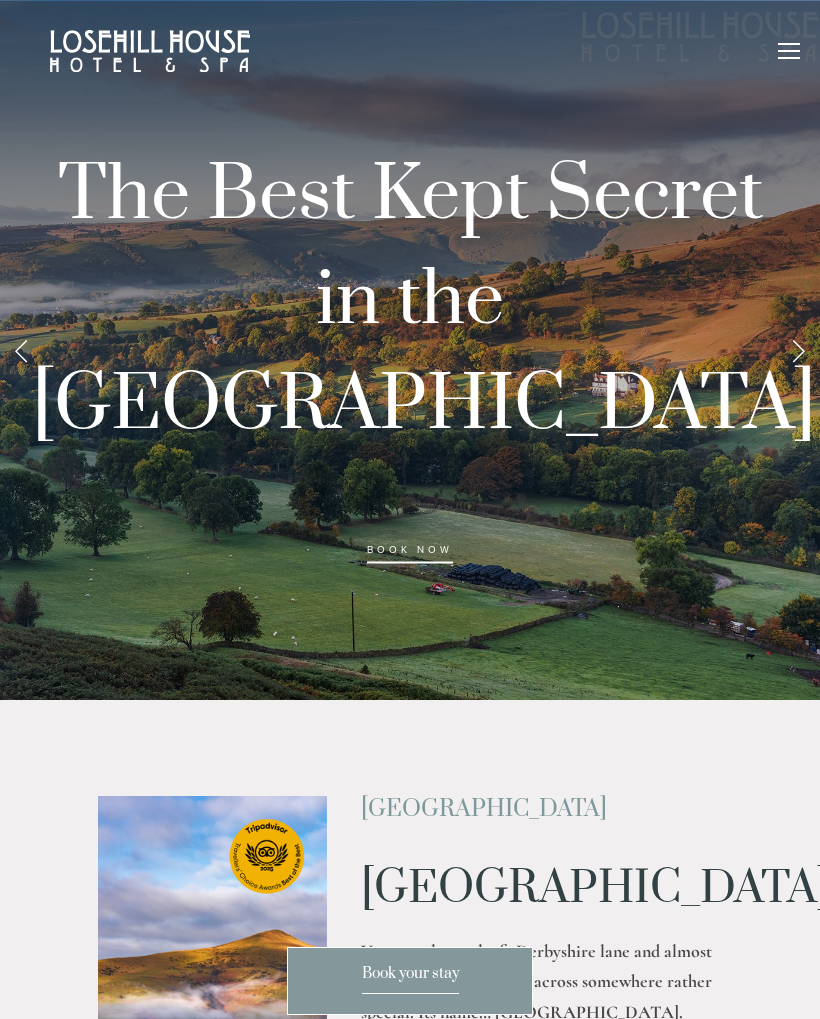 click at bounding box center [789, 54] 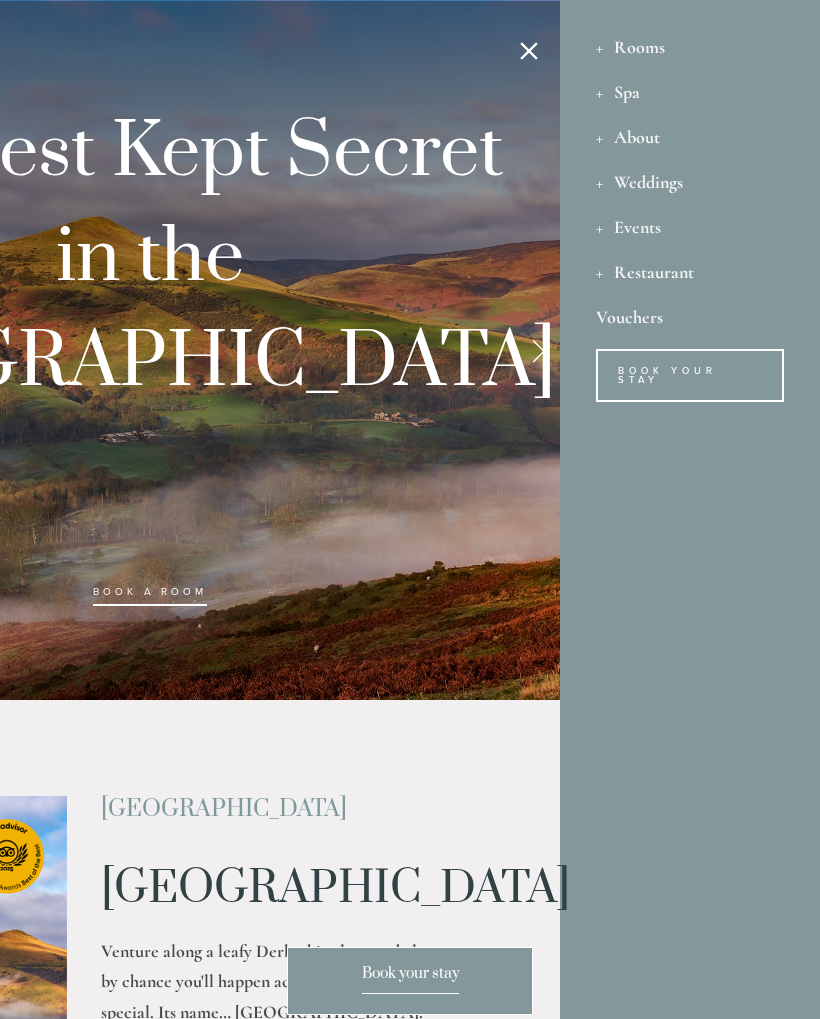 click on "Restaurant" at bounding box center [690, 271] 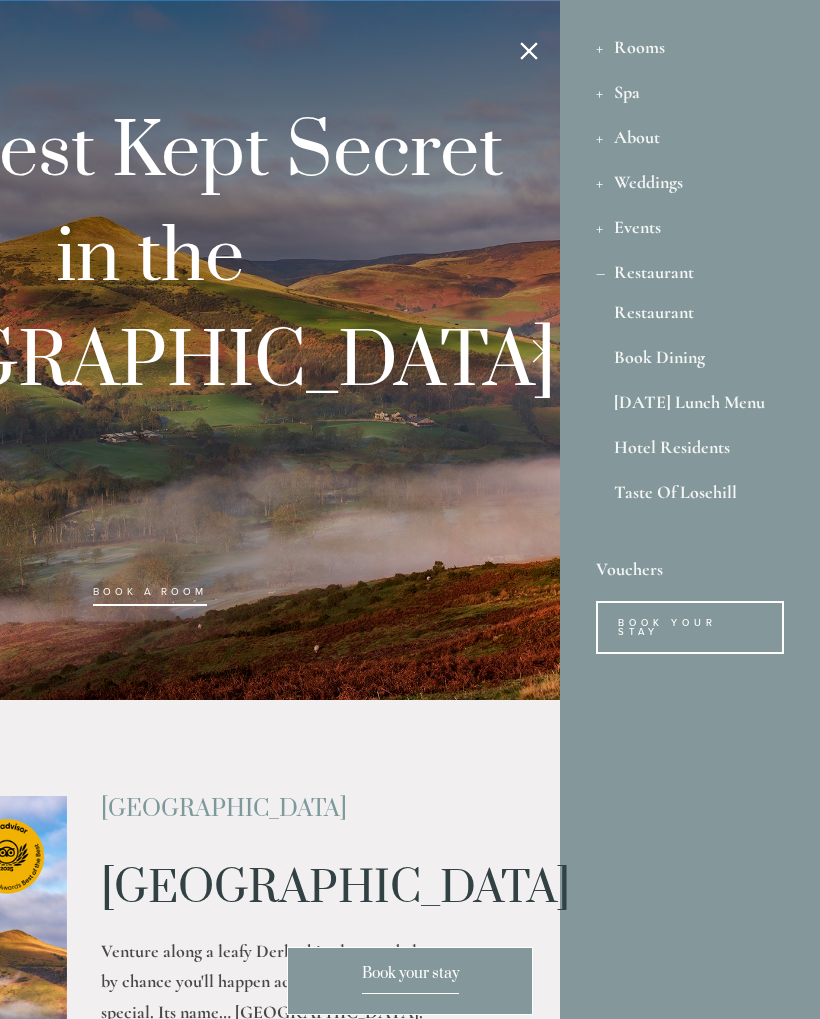 click on "Restaurant" at bounding box center (690, 316) 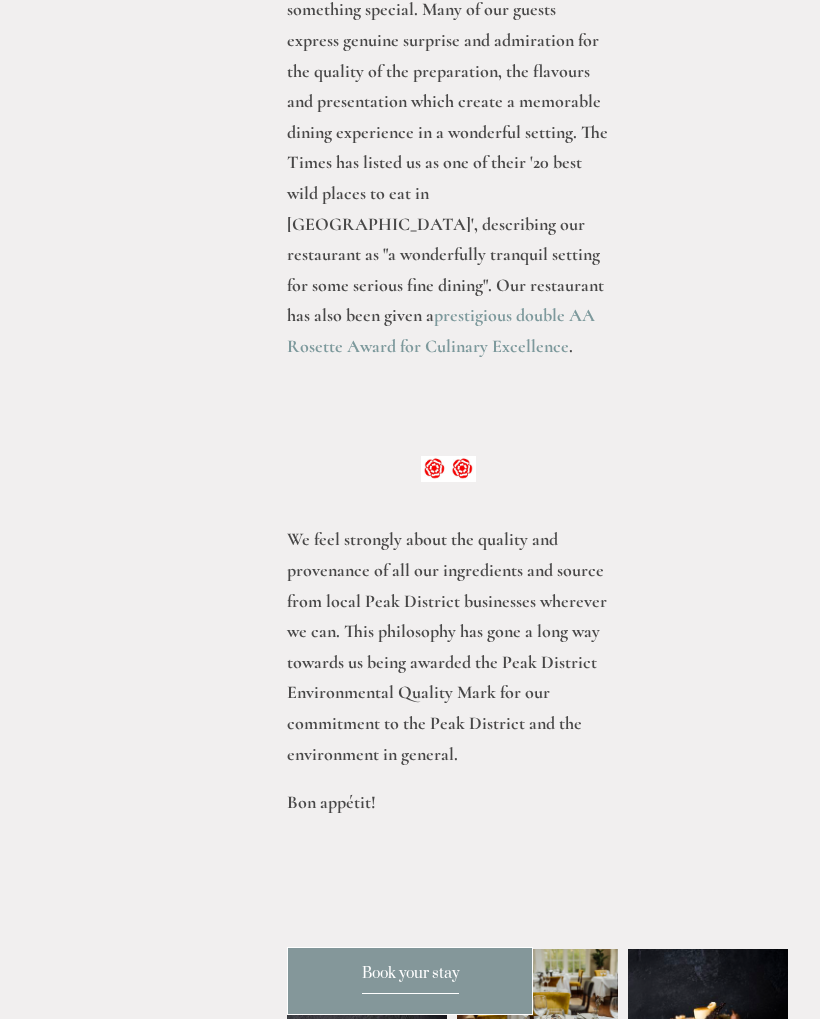 scroll, scrollTop: 0, scrollLeft: 0, axis: both 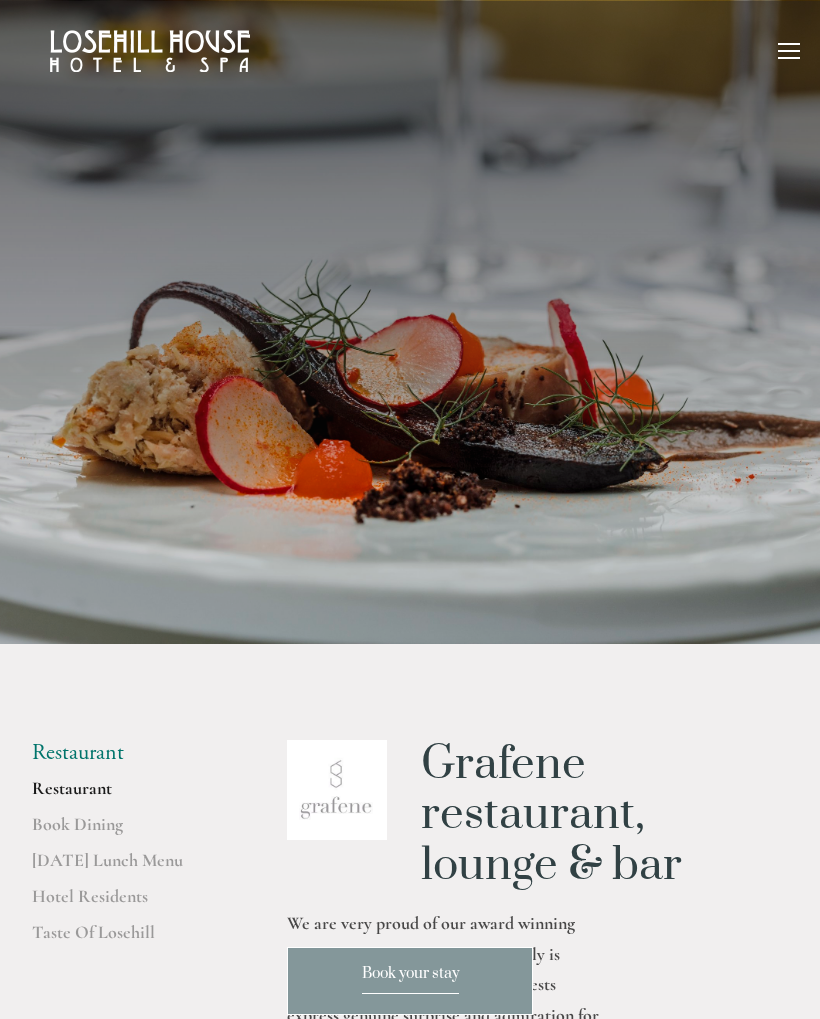 click on "Book Dining" at bounding box center [127, 831] 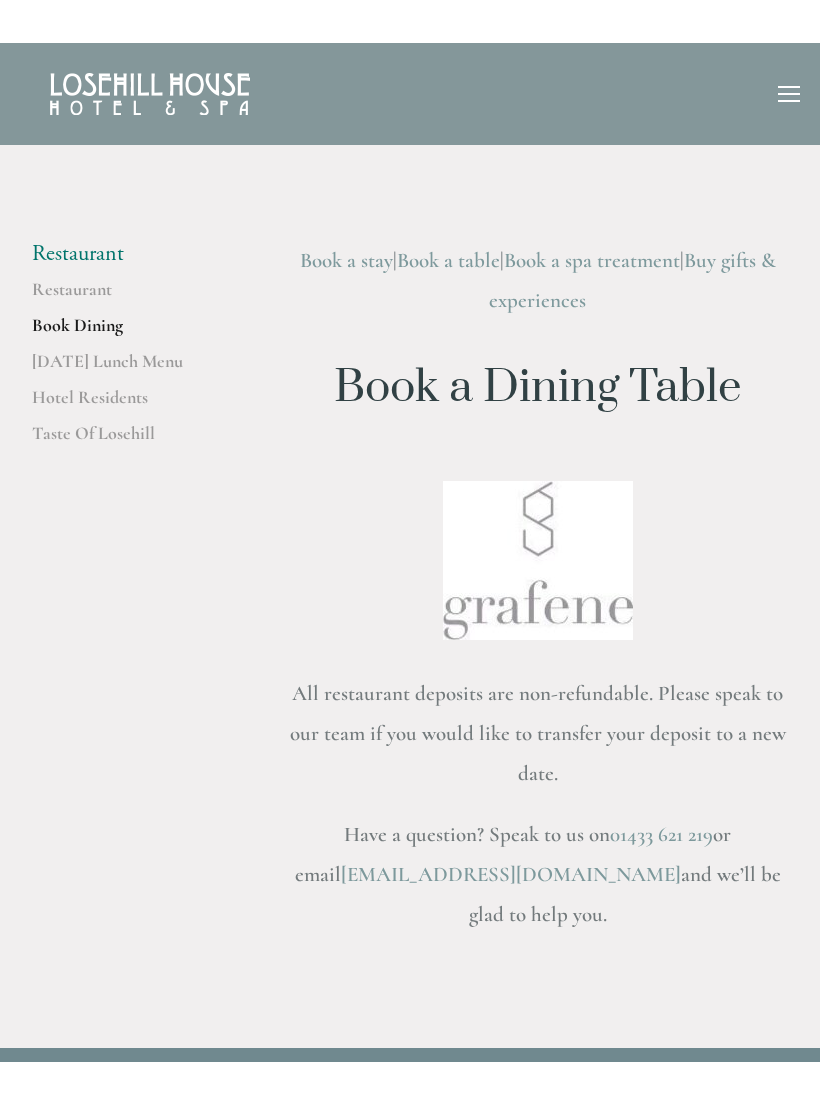 scroll, scrollTop: 0, scrollLeft: 0, axis: both 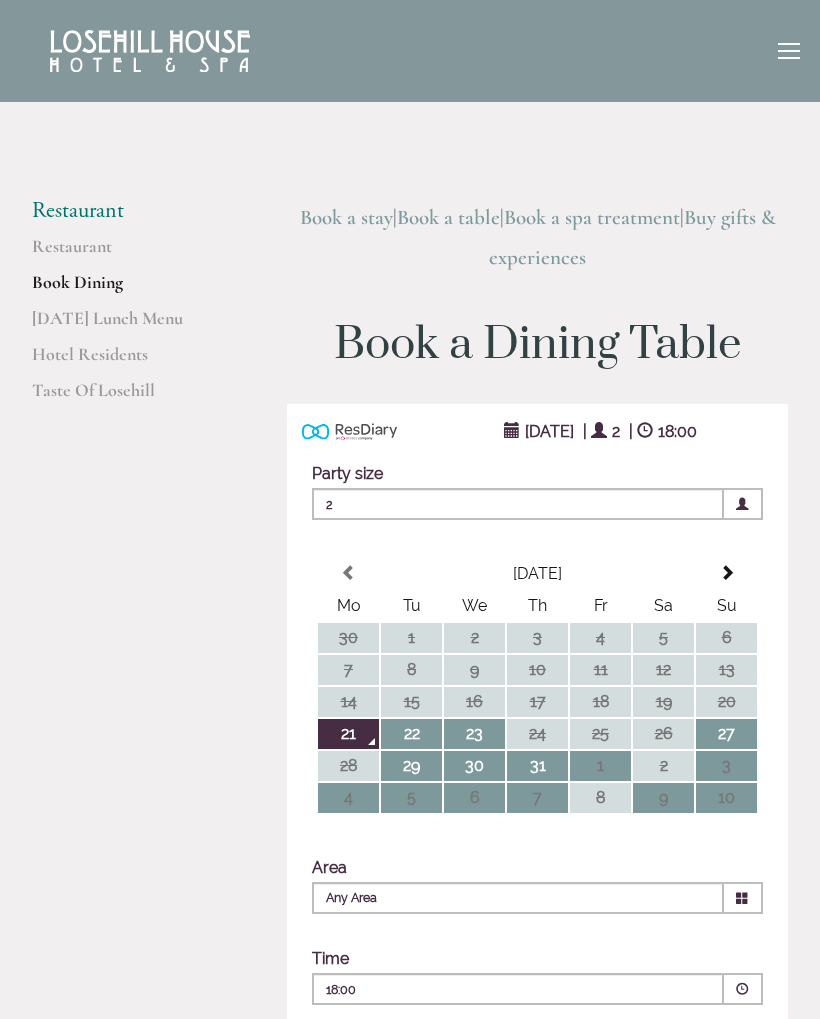 click at bounding box center [727, 573] 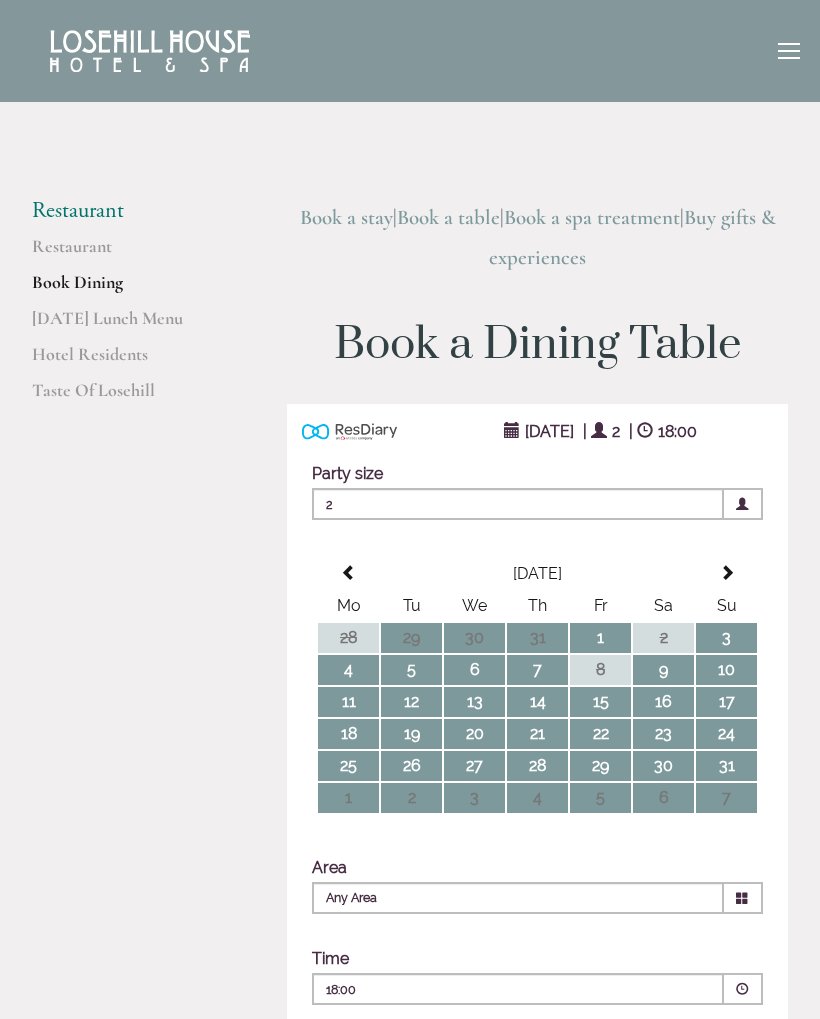 click on "26" at bounding box center [411, 766] 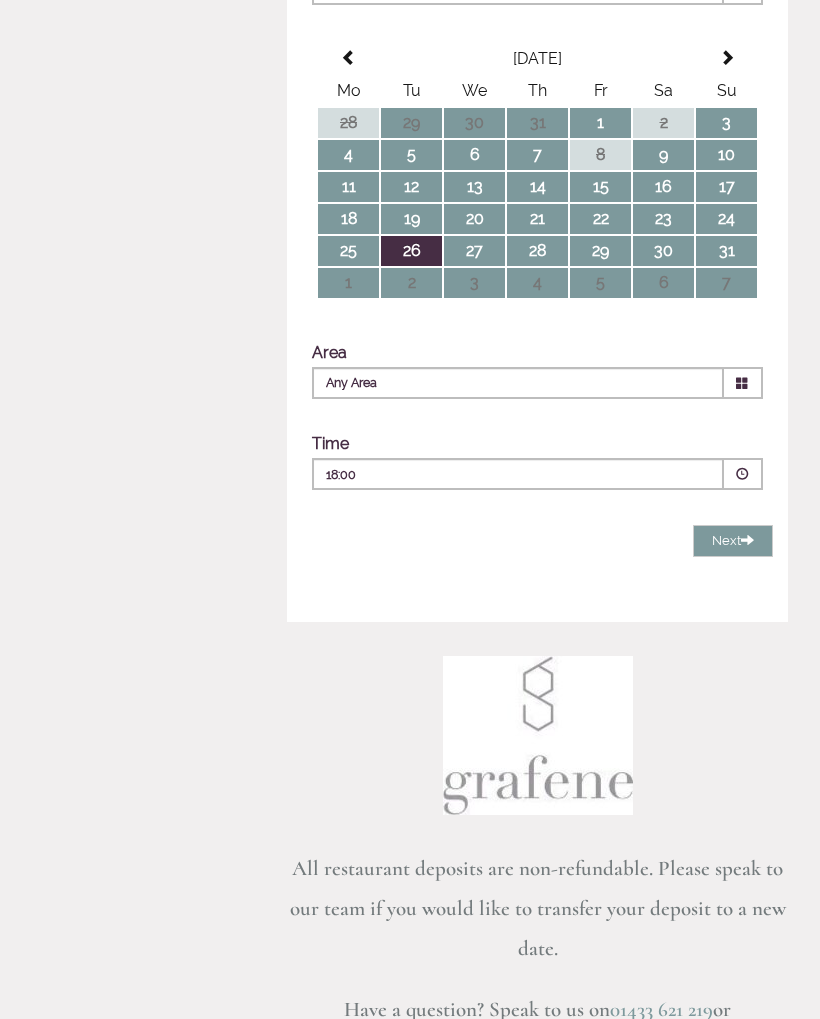 scroll, scrollTop: 513, scrollLeft: 0, axis: vertical 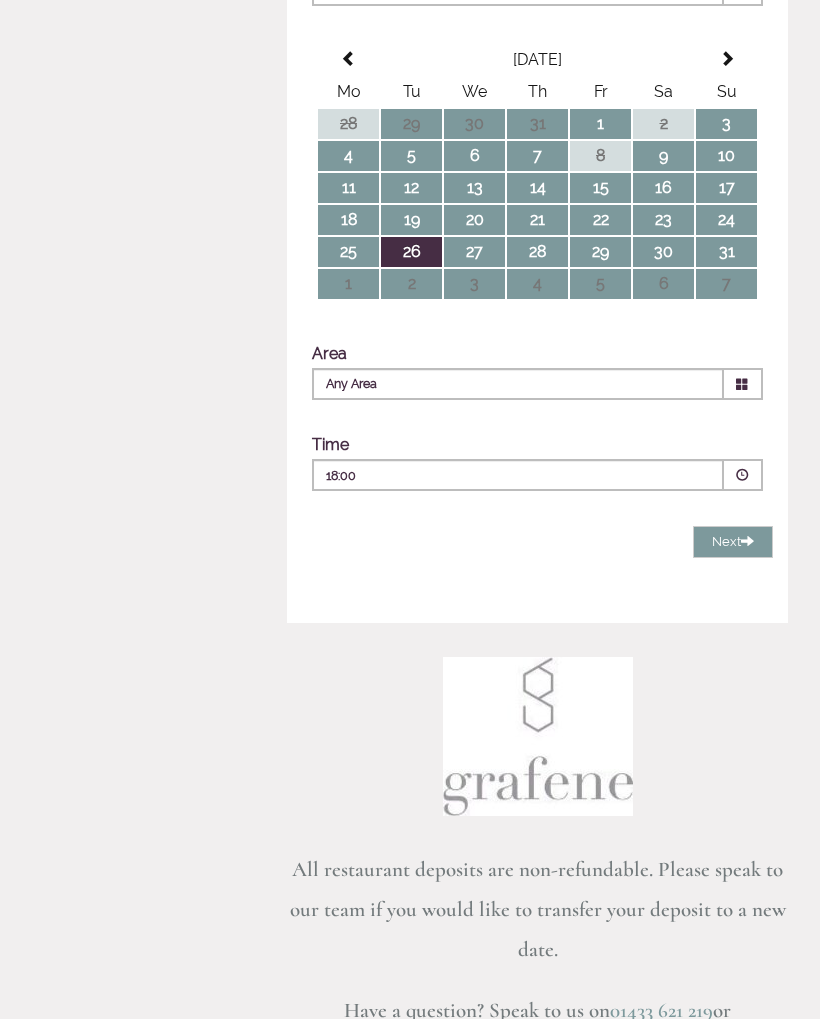 click at bounding box center (743, 385) 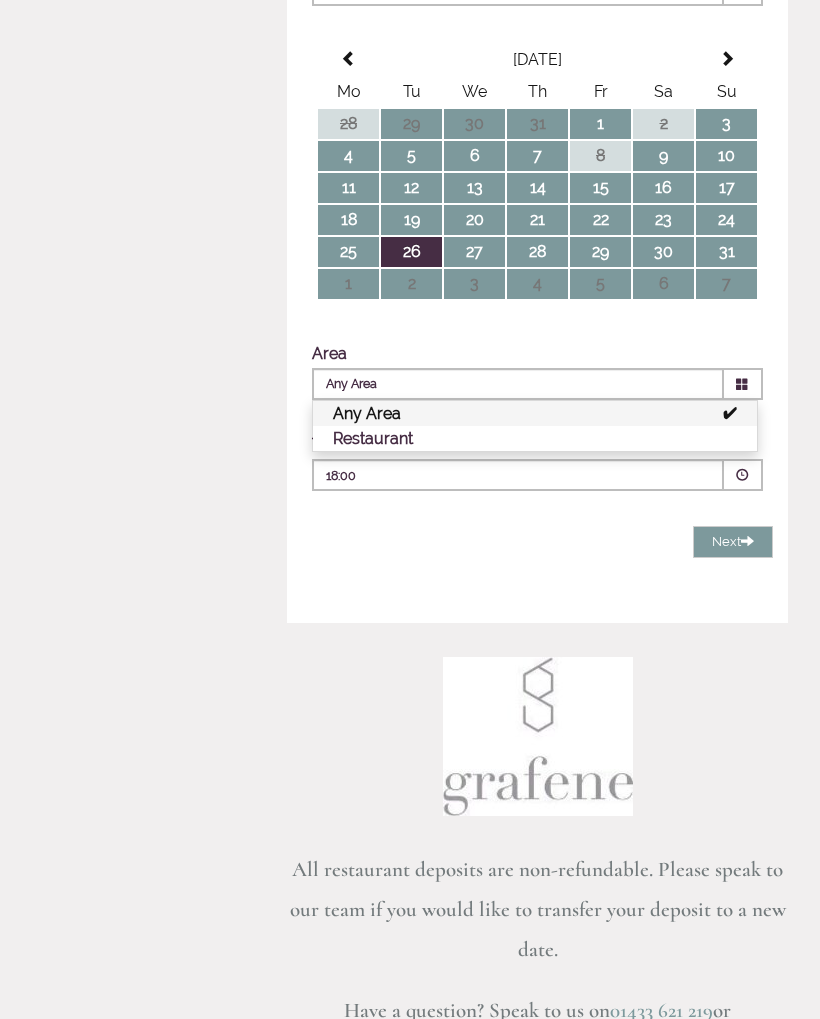 click on "Restaurant" at bounding box center (535, 438) 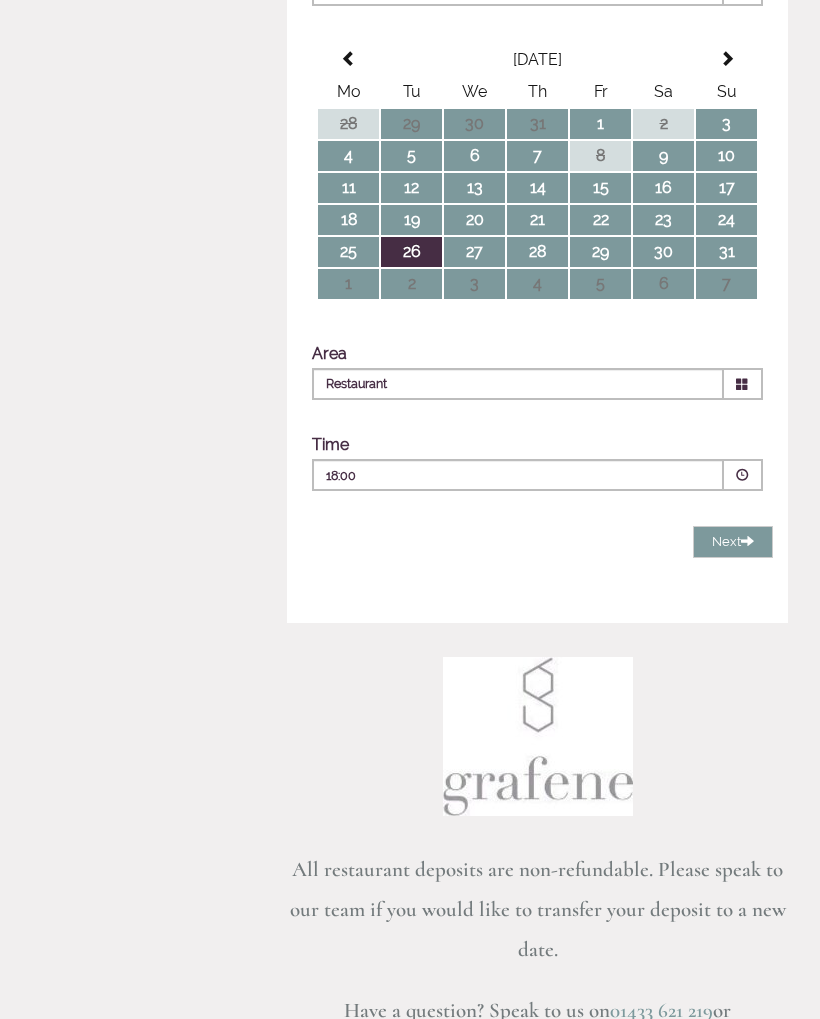 click at bounding box center (743, 475) 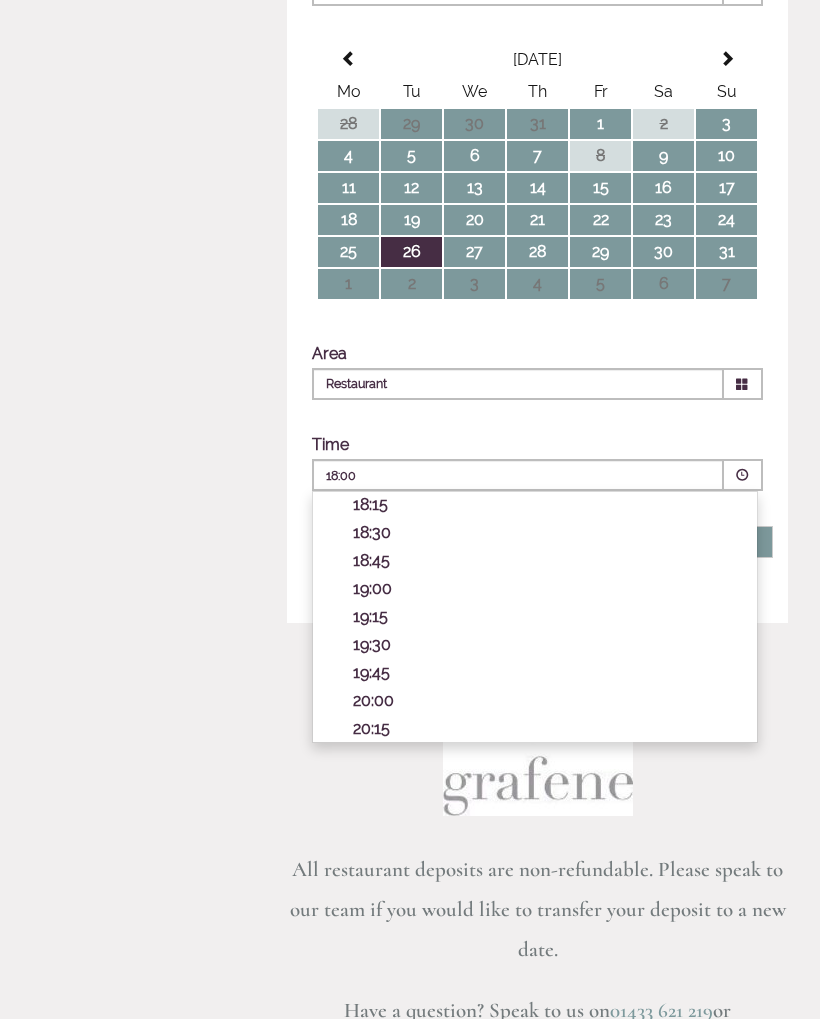 scroll, scrollTop: 692, scrollLeft: 0, axis: vertical 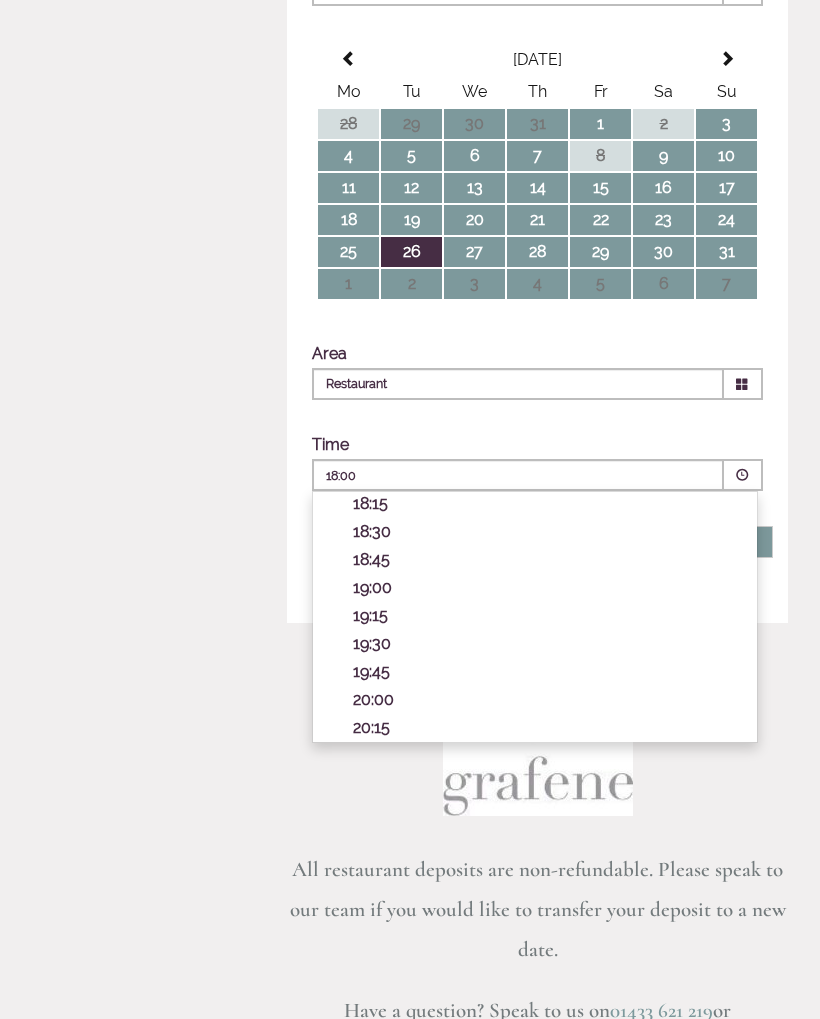 click on "19:00" at bounding box center [545, 587] 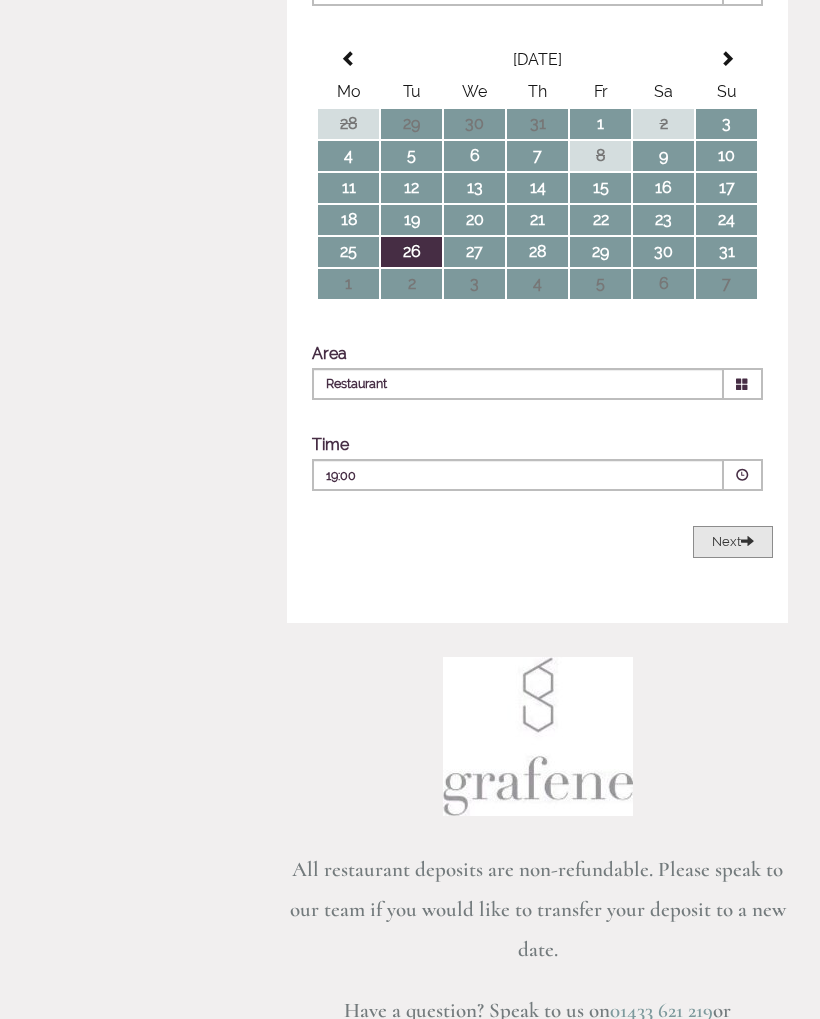 click on "Next
Loading..." at bounding box center (733, 542) 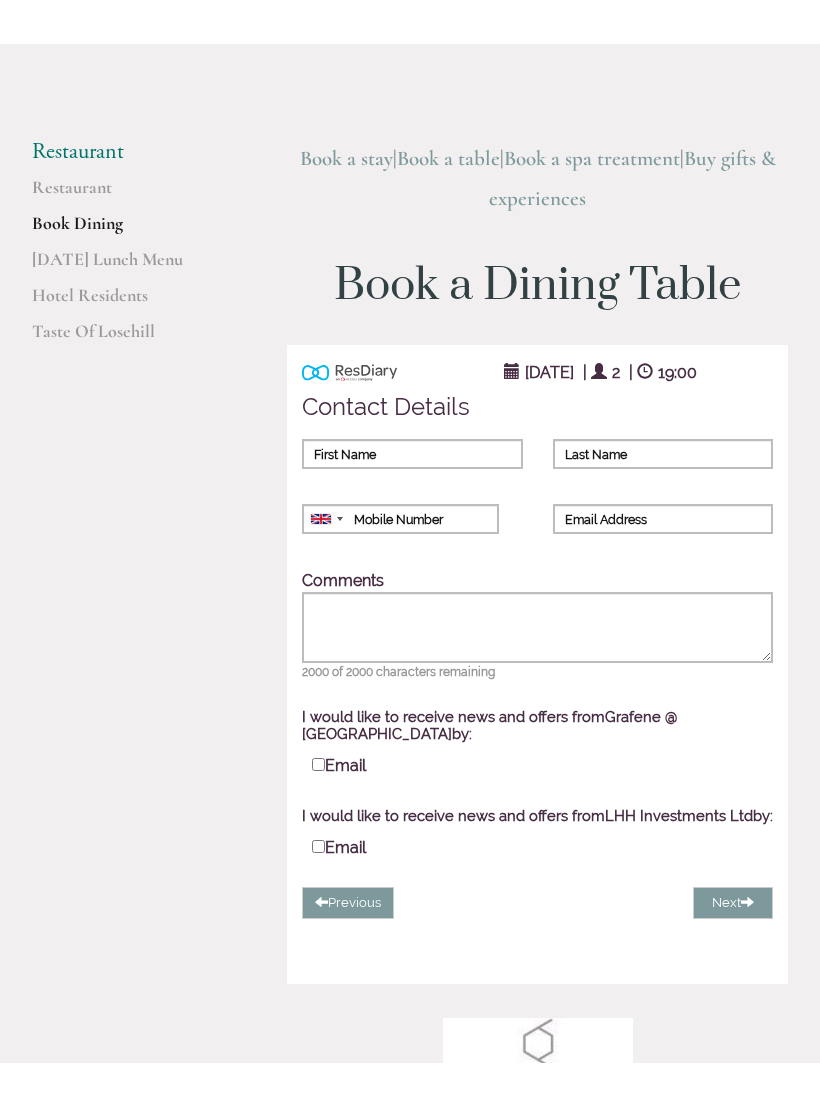 scroll, scrollTop: 70, scrollLeft: 0, axis: vertical 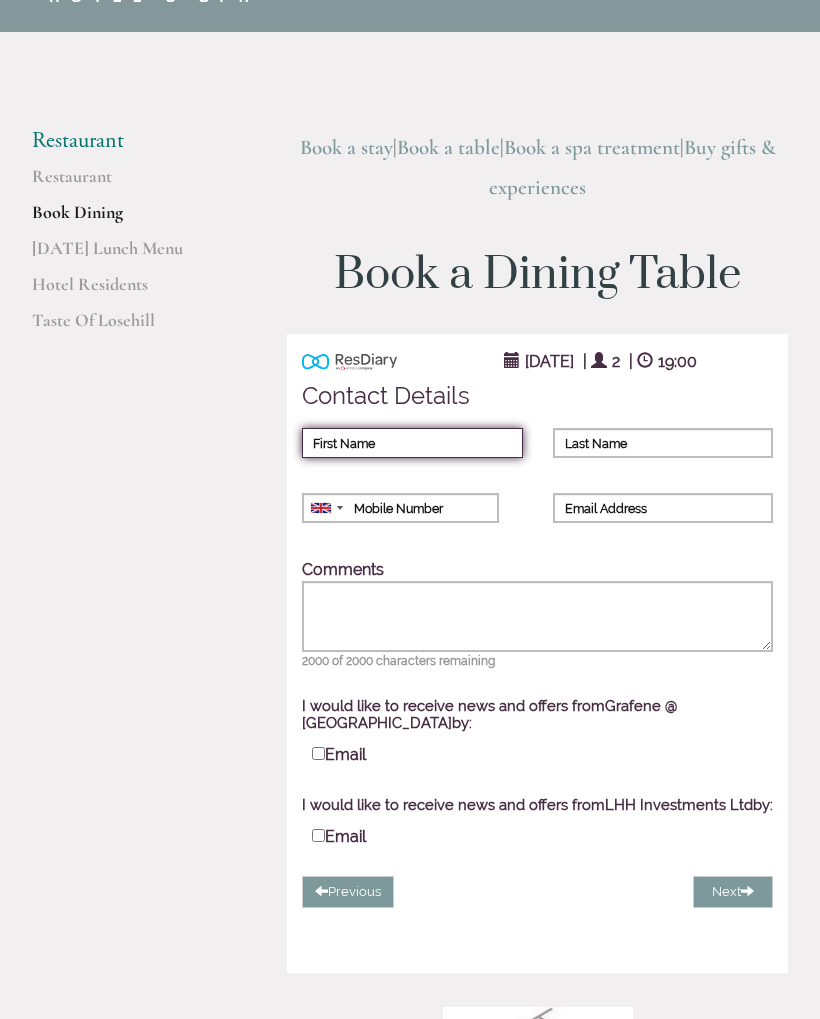 click on "First Name" at bounding box center [412, 443] 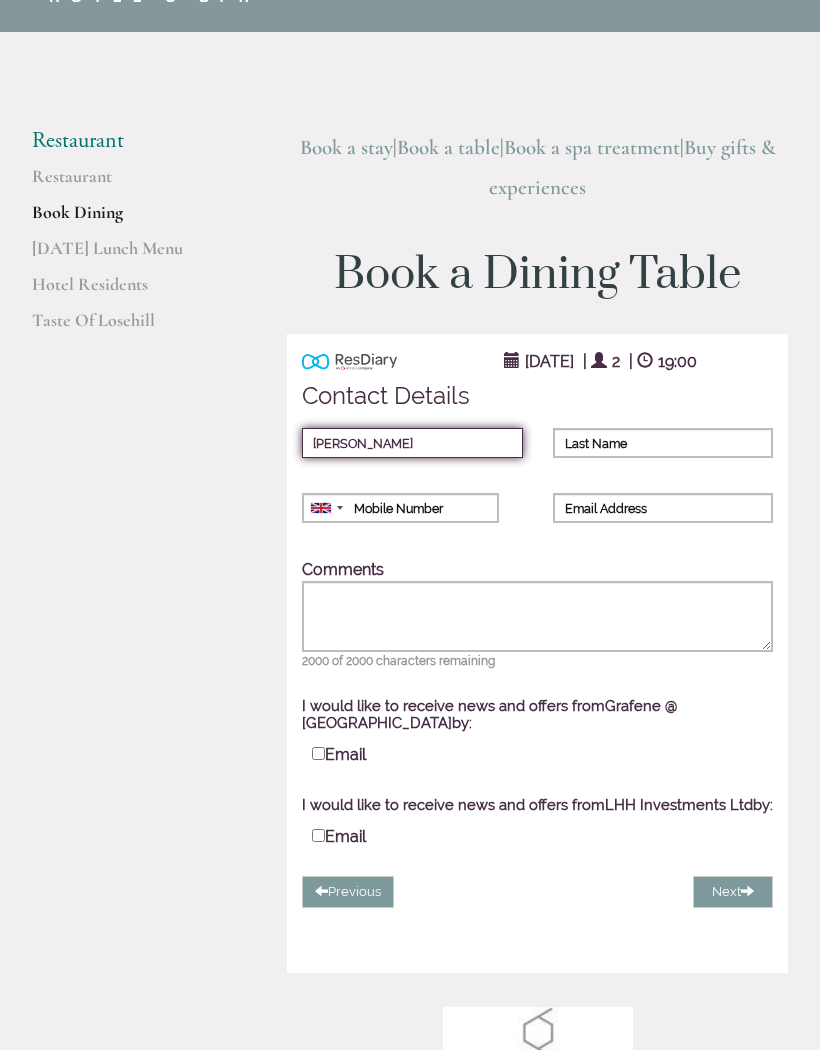 type on "[PERSON_NAME]" 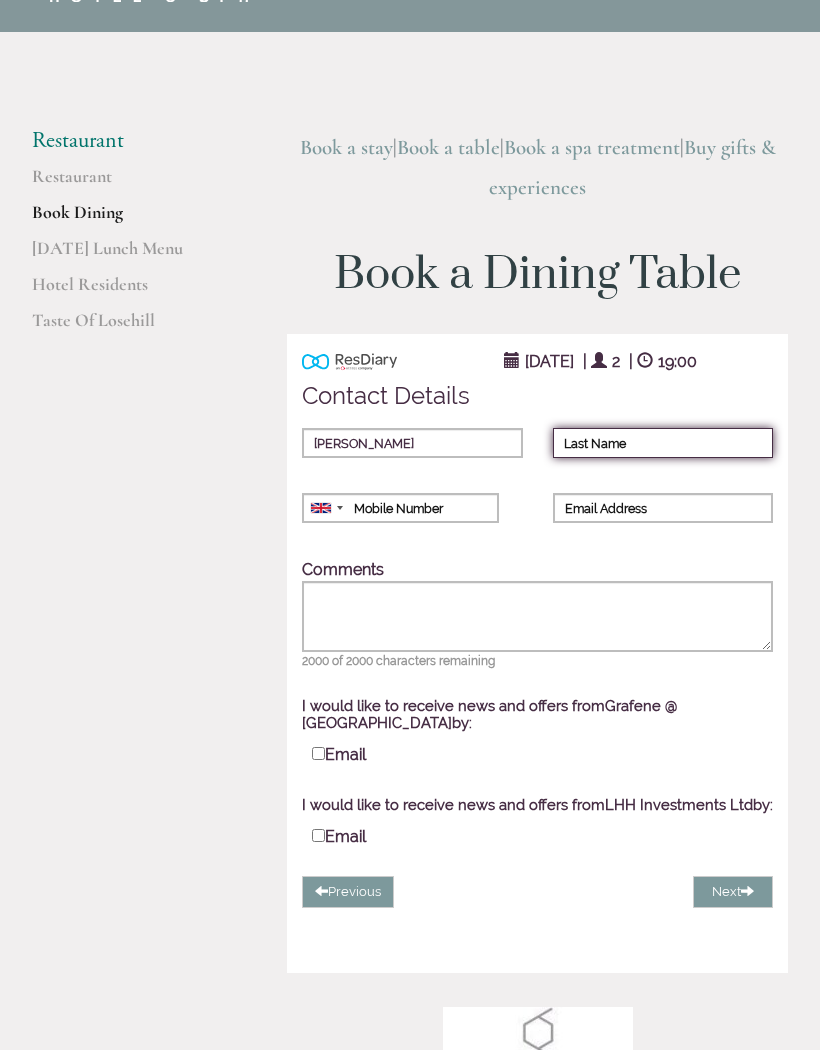 click on "Last Name" at bounding box center [663, 443] 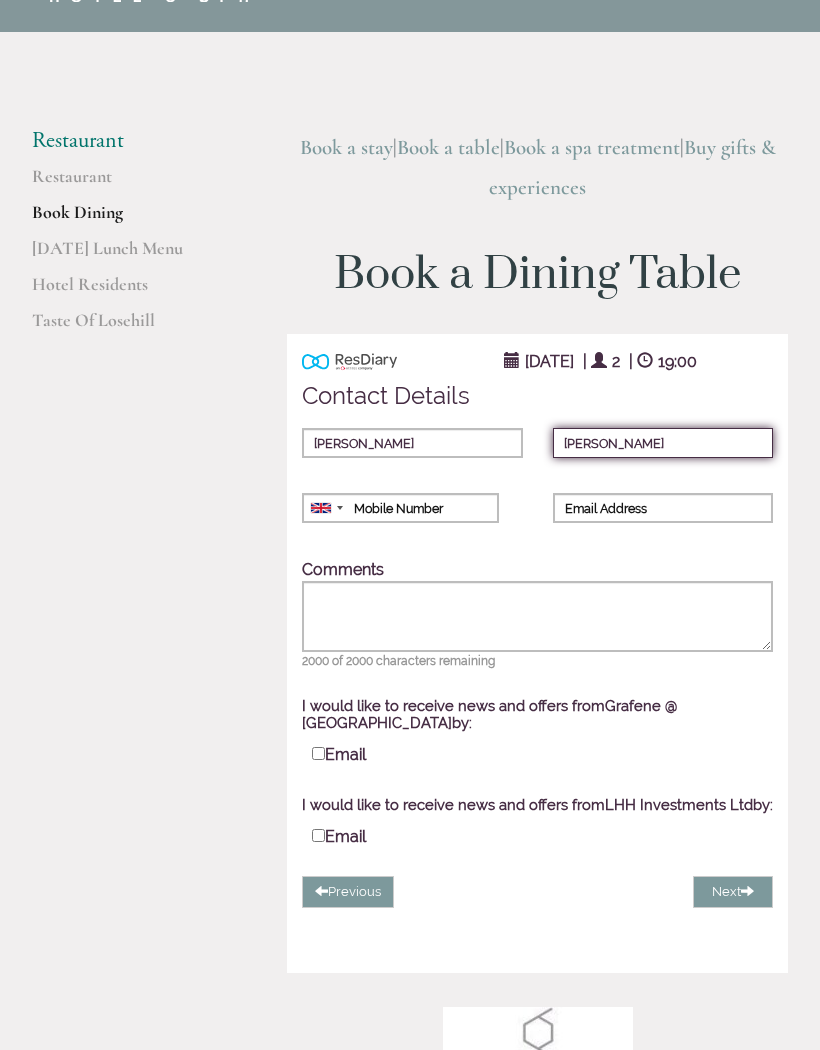 type on "[PERSON_NAME]" 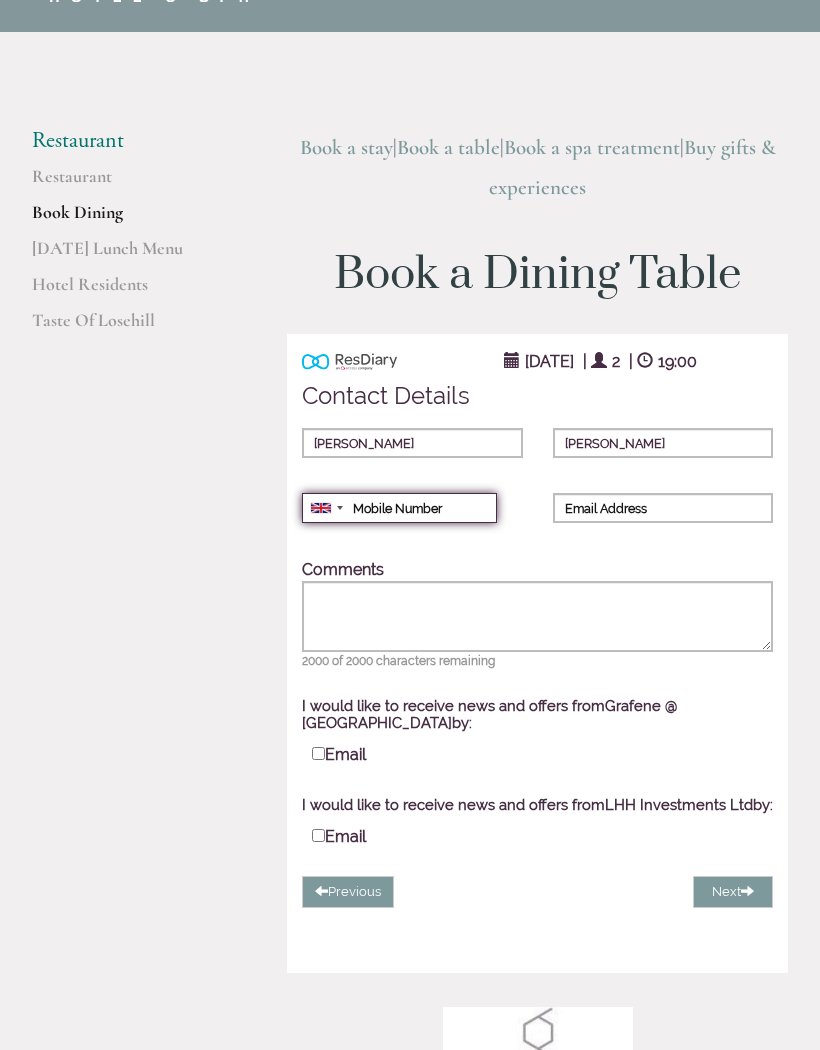 click on "Mobile Number" at bounding box center (399, 508) 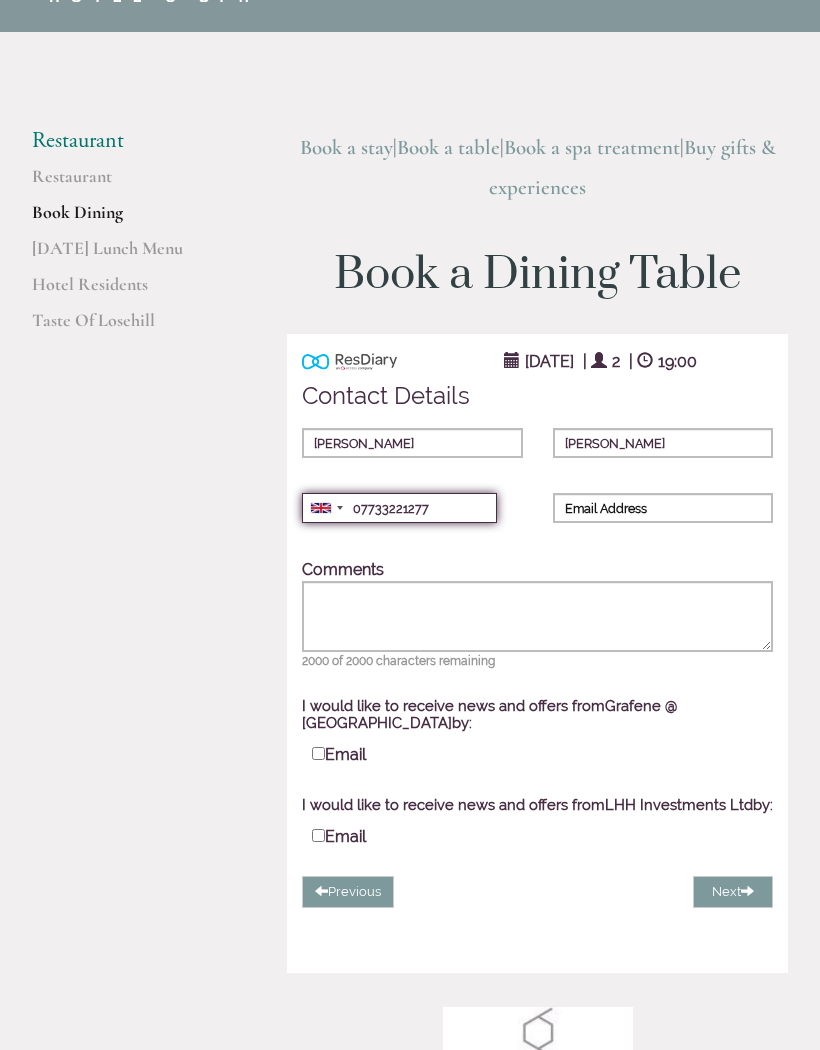 type on "07733221277" 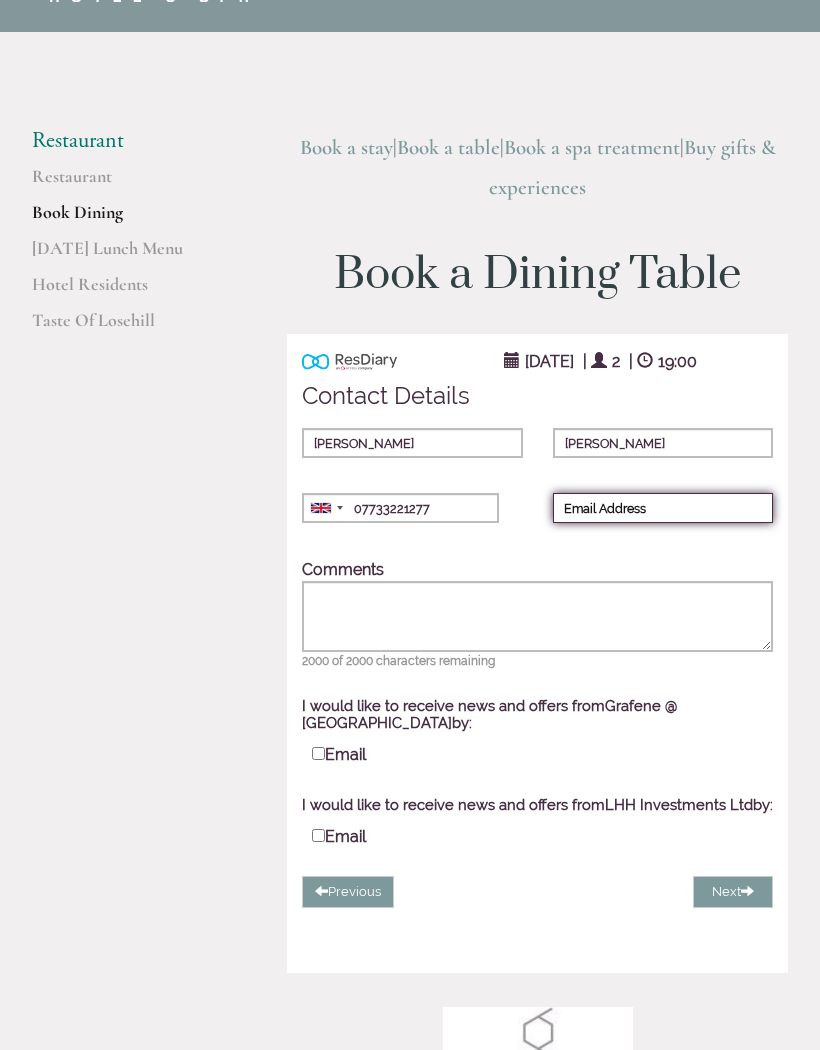 click on "Email Address" at bounding box center [663, 508] 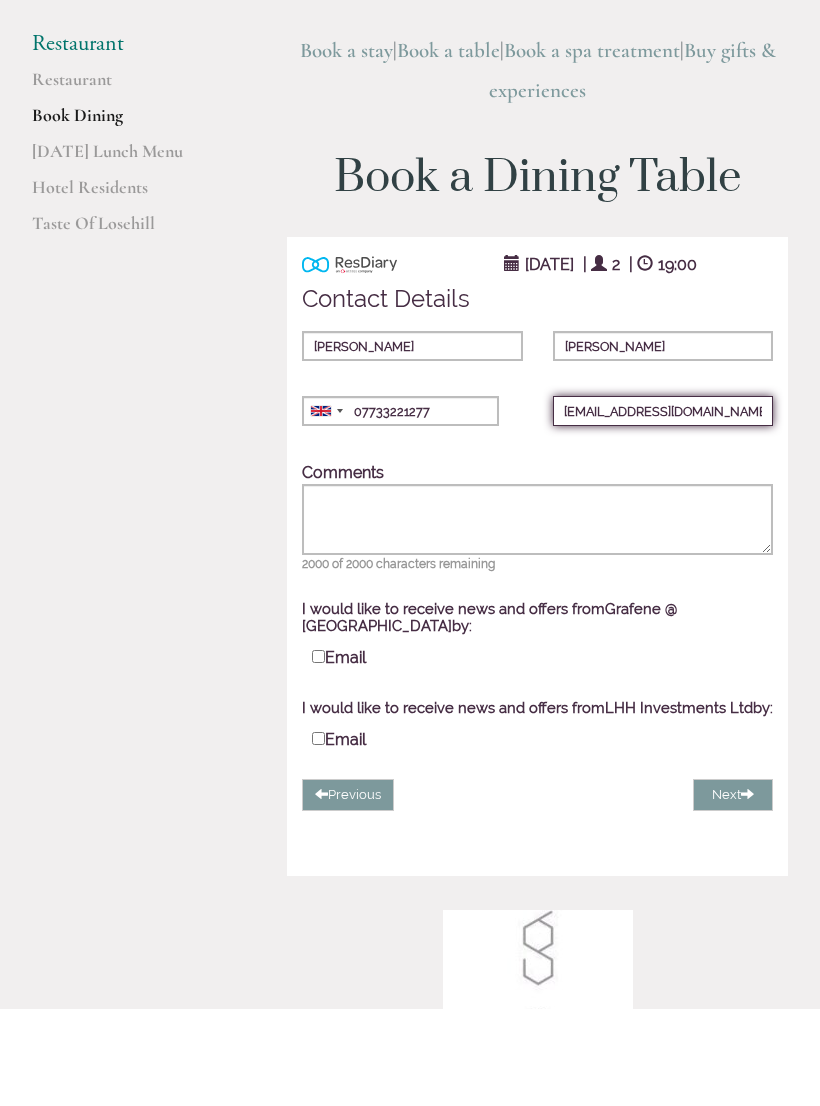 type on "[EMAIL_ADDRESS][DOMAIN_NAME]" 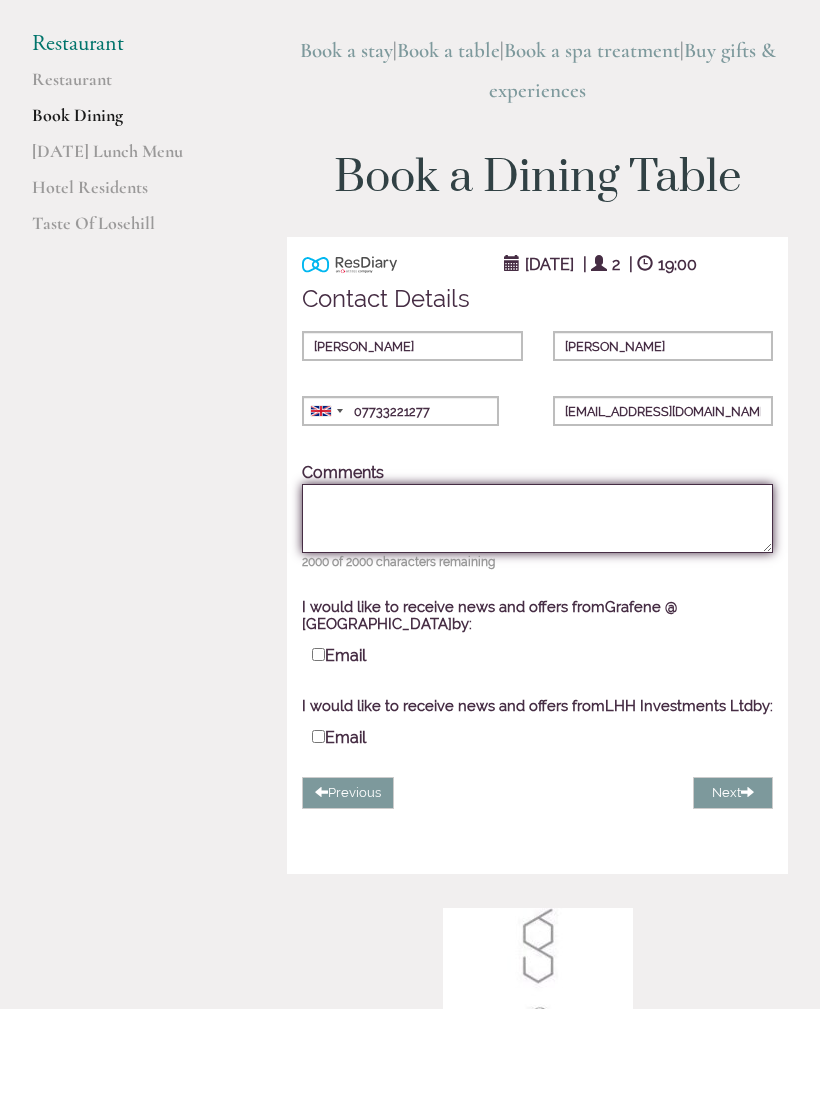 click on "Comments" at bounding box center [537, 615] 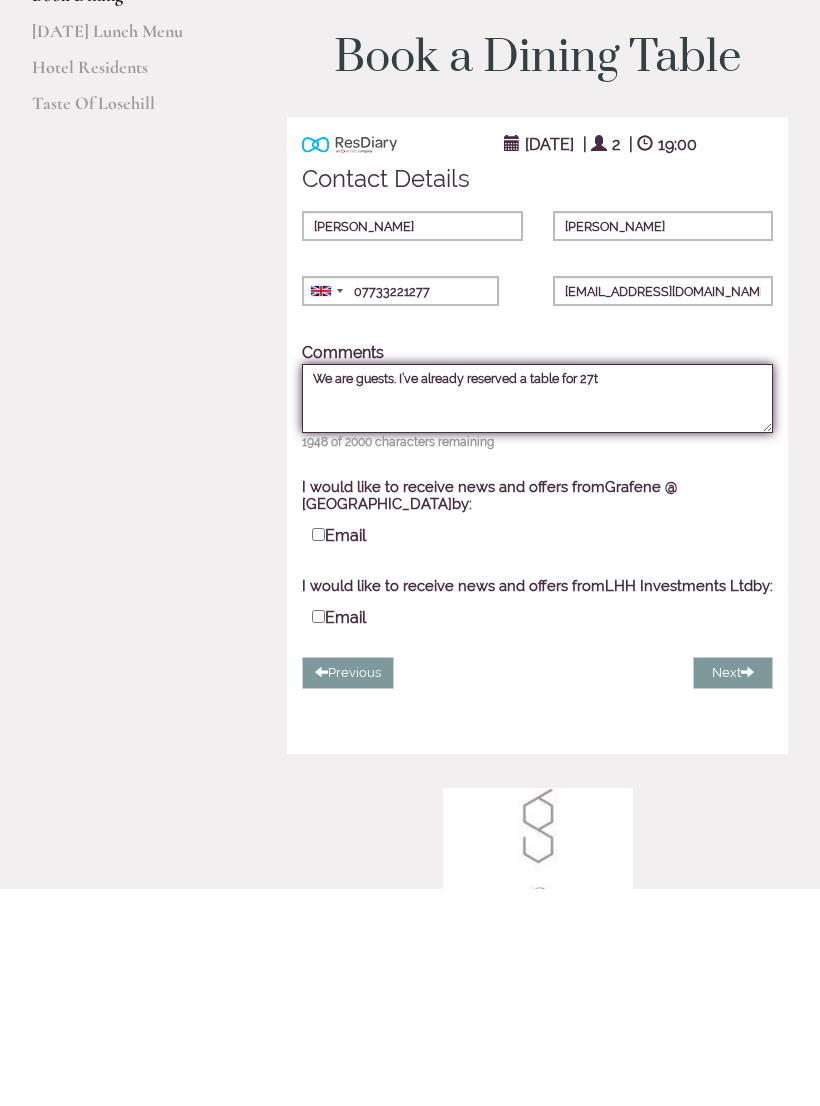type on "We are guests. I’ve already reserved a table for 27th" 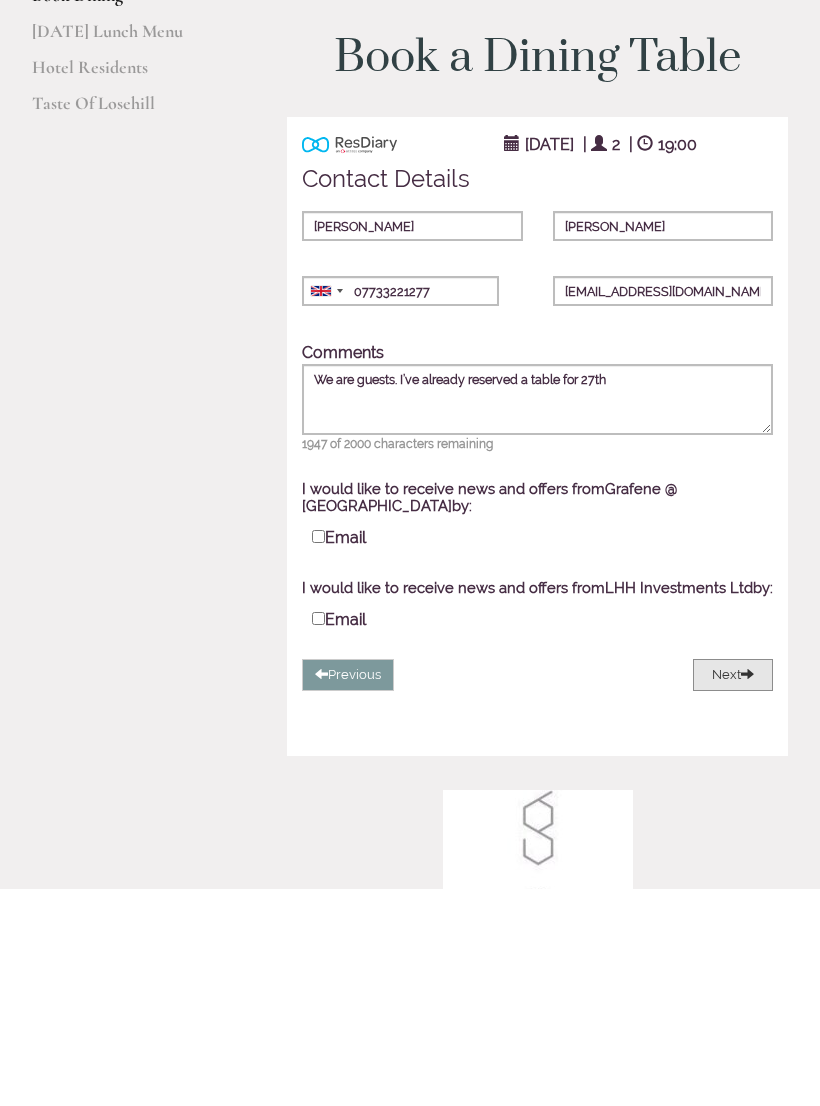 click on "Next" at bounding box center [733, 892] 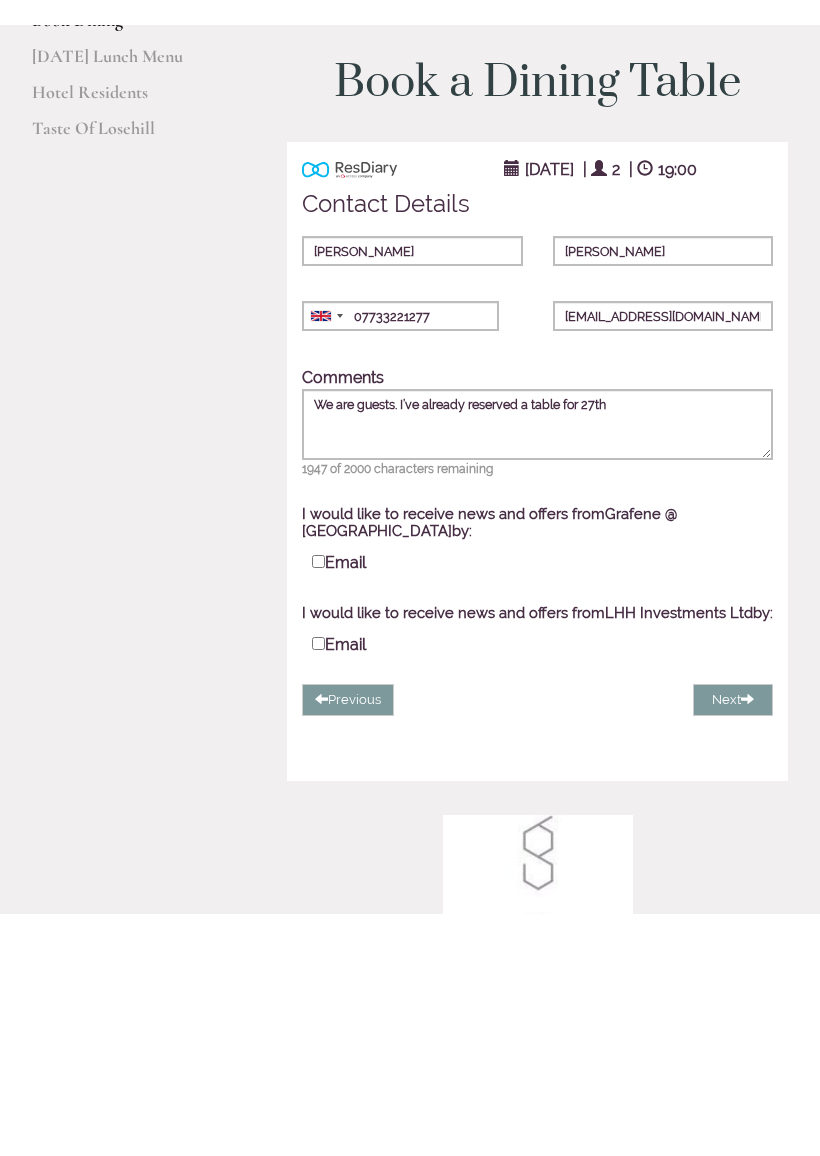 scroll, scrollTop: 287, scrollLeft: 0, axis: vertical 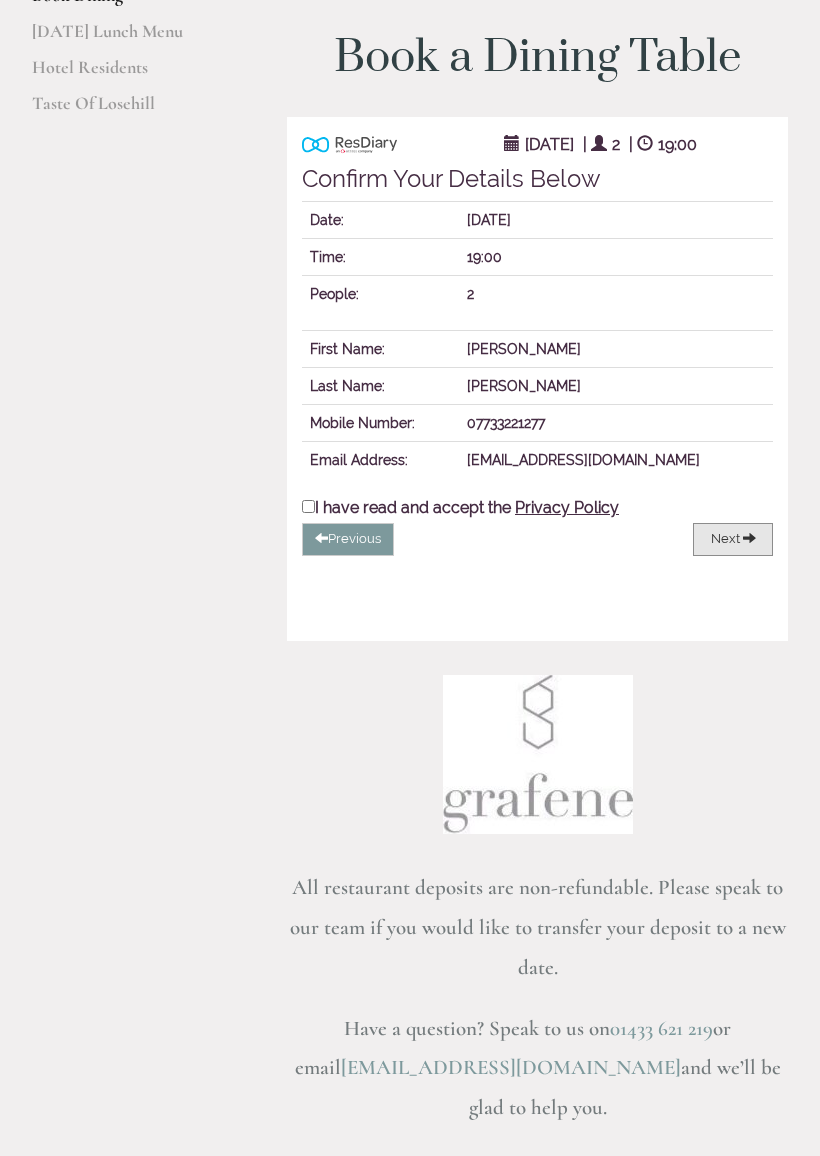 click on "Next" at bounding box center (733, 539) 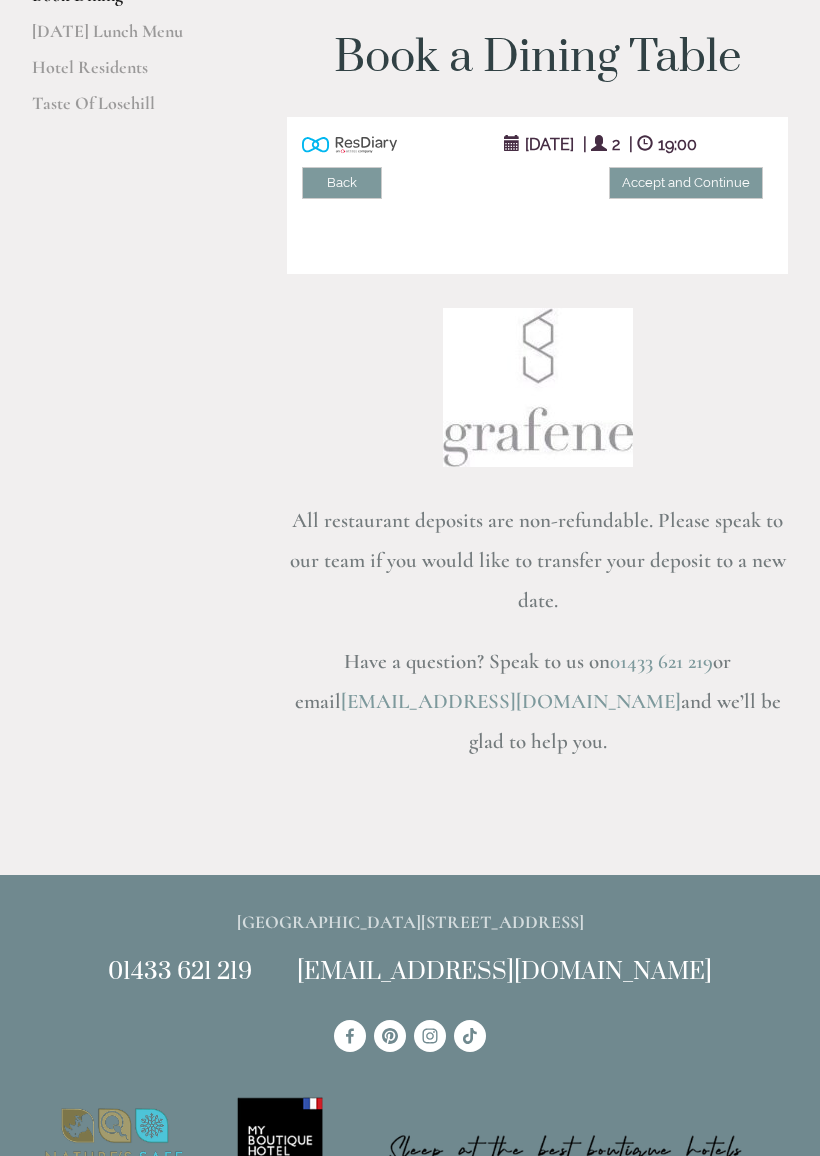 click on "Accept and Continue" at bounding box center [686, 183] 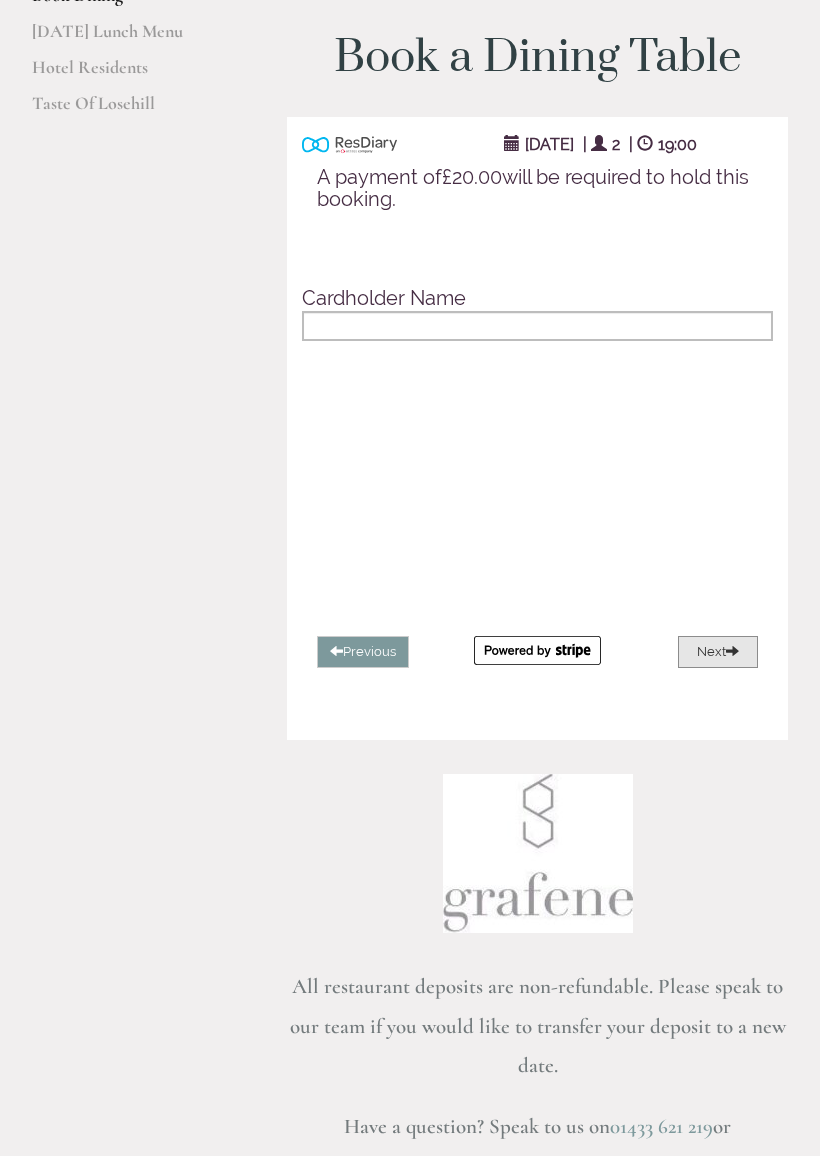 click on "Next" at bounding box center [718, 652] 